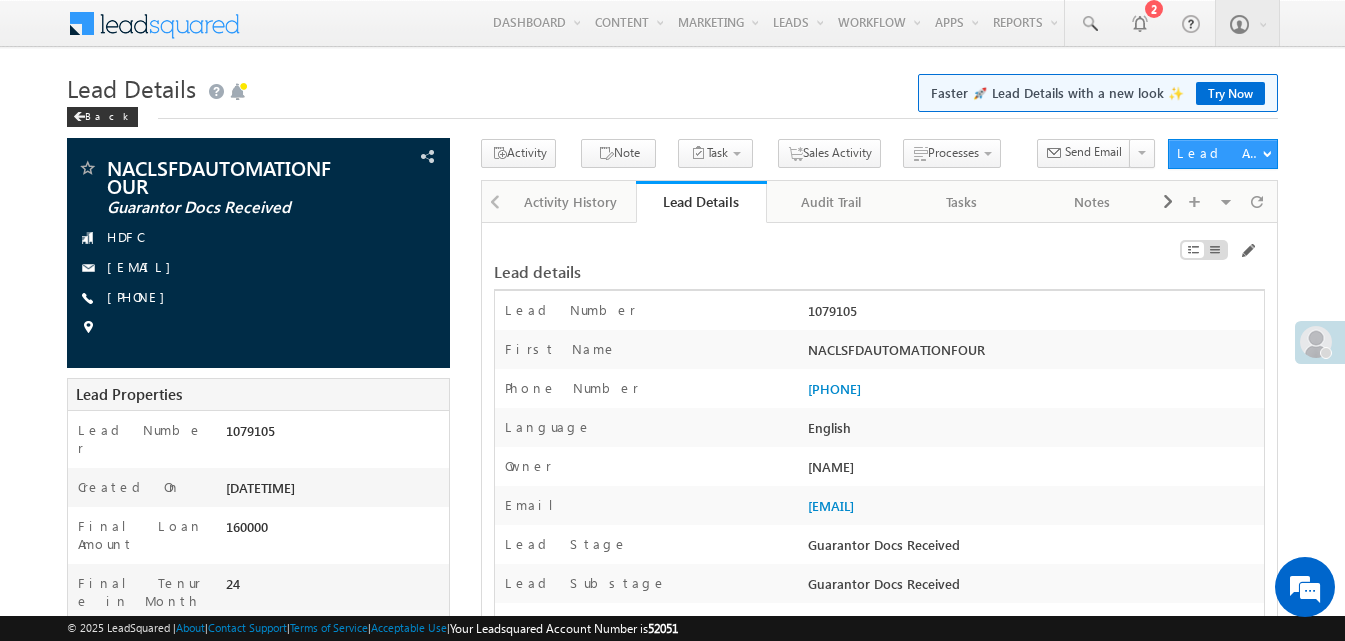 scroll, scrollTop: 0, scrollLeft: 0, axis: both 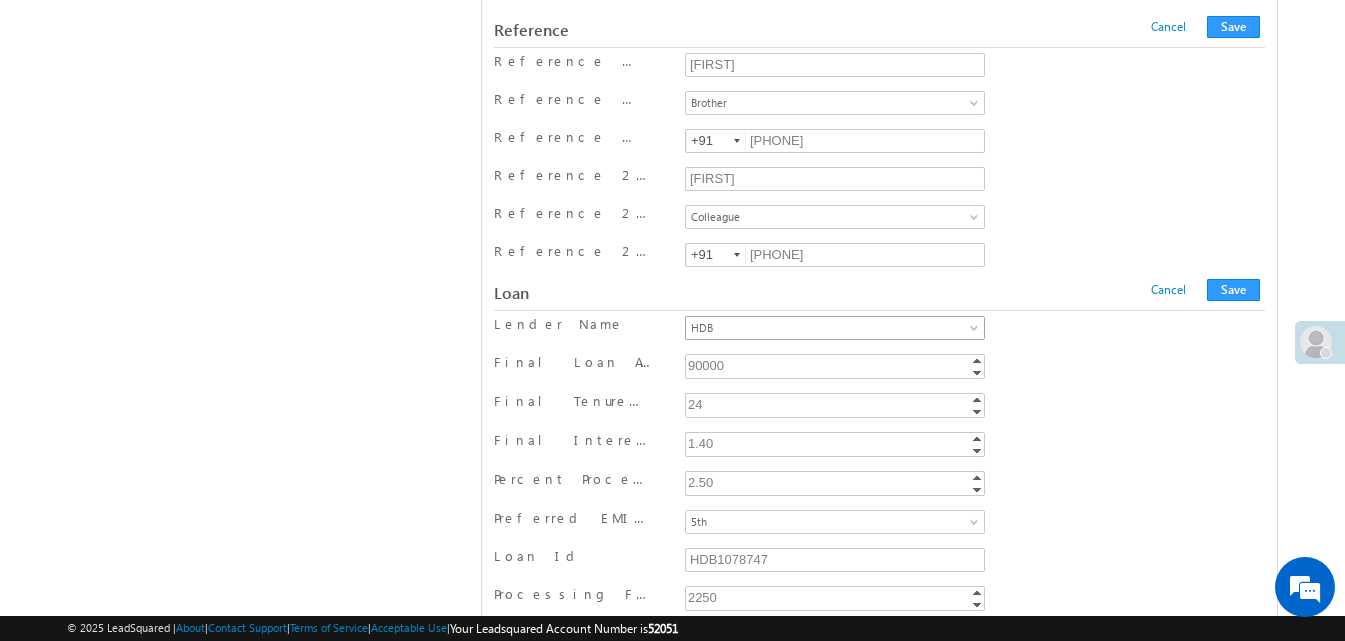 click on "HDB" at bounding box center [831, 328] 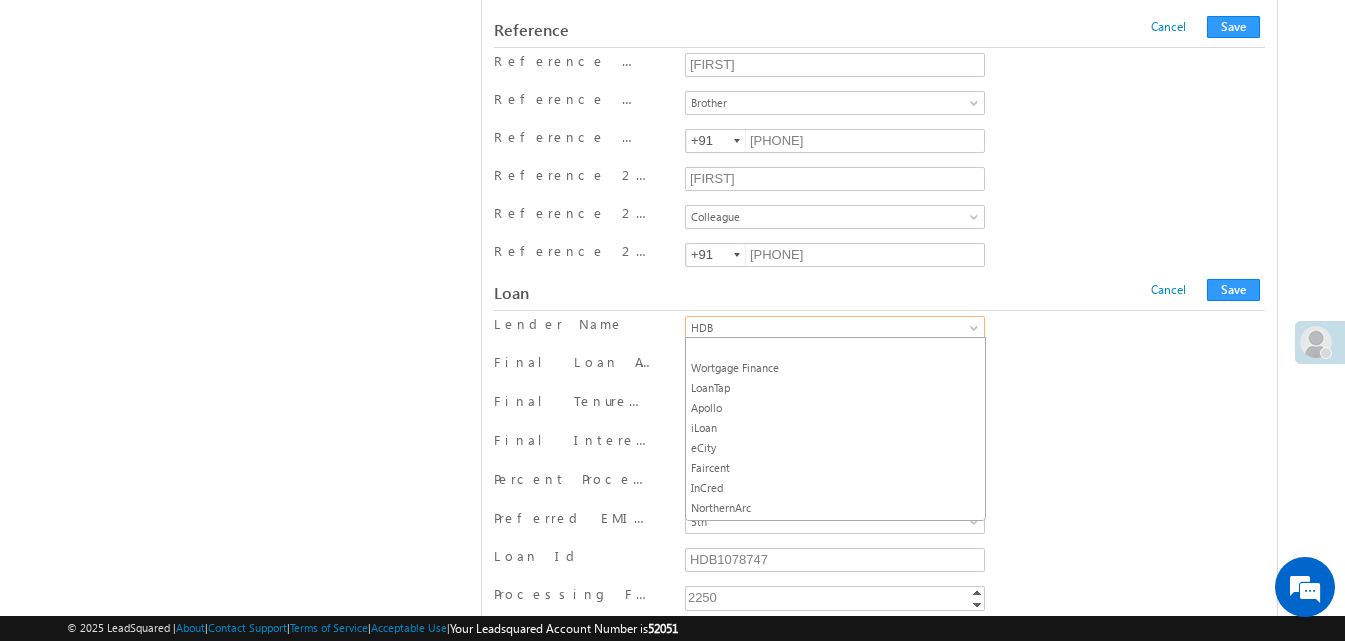scroll, scrollTop: 16405, scrollLeft: 0, axis: vertical 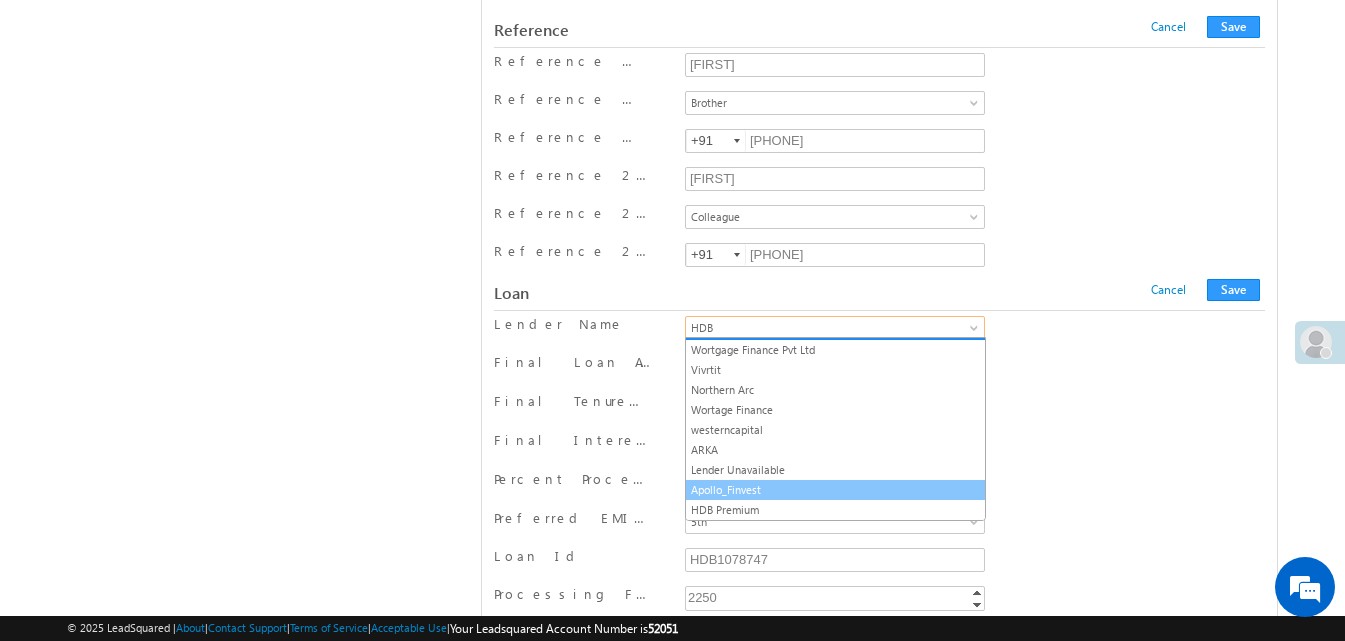 click on "Apollo_Finvest" at bounding box center [835, 490] 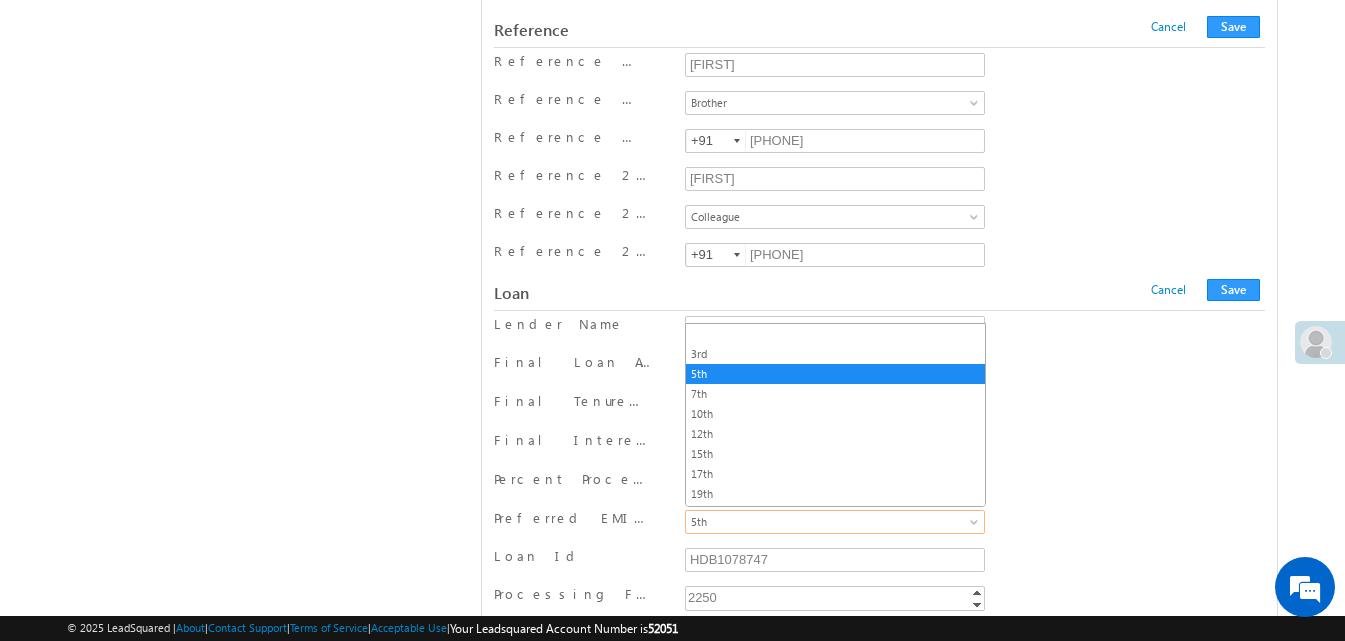 click on "5th" at bounding box center [831, 522] 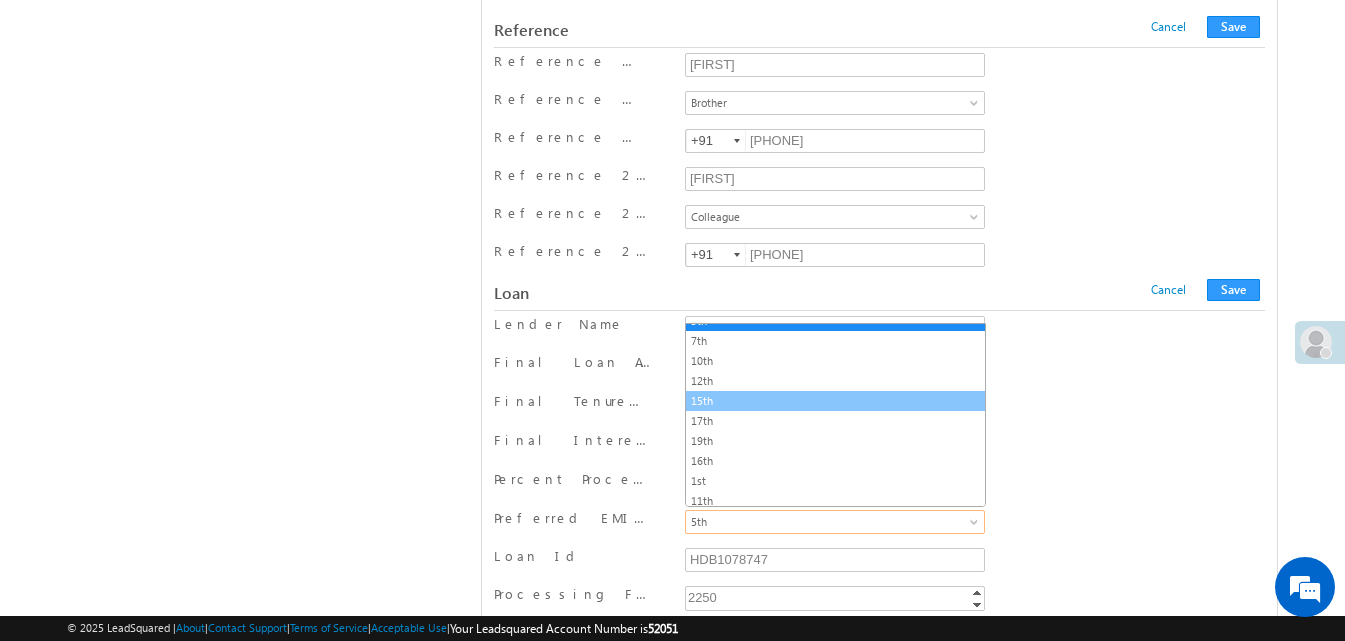 scroll, scrollTop: 58, scrollLeft: 0, axis: vertical 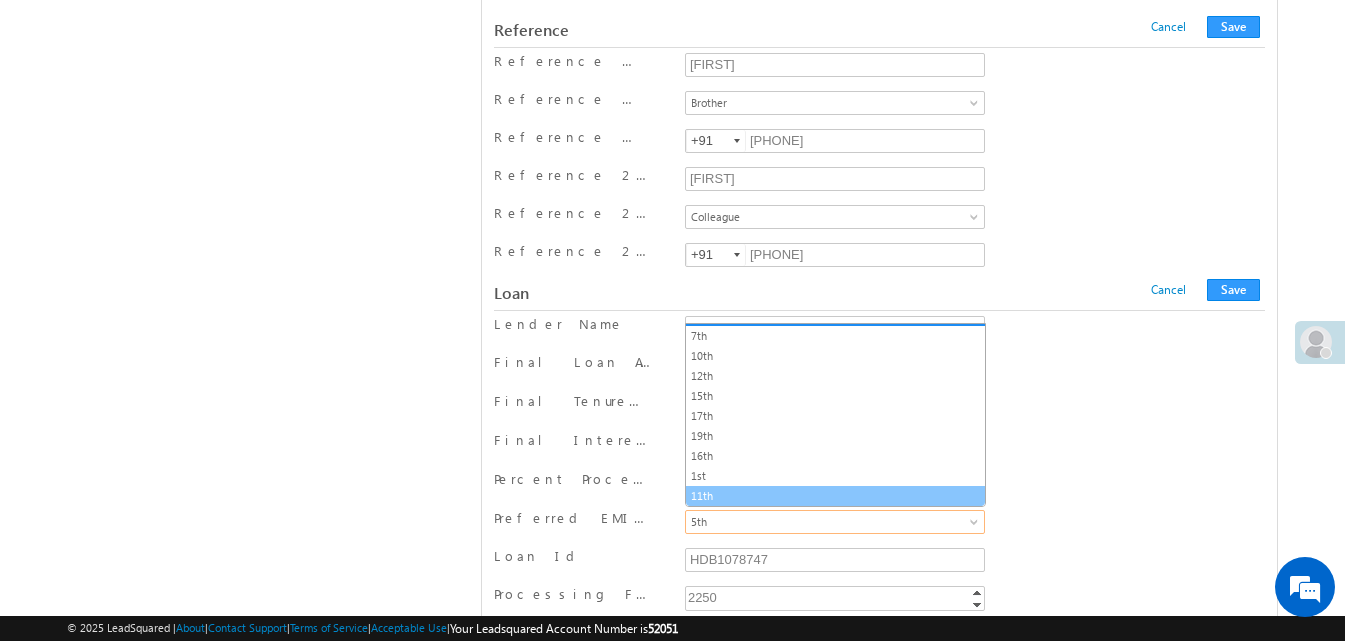 click on "11th" at bounding box center (835, 496) 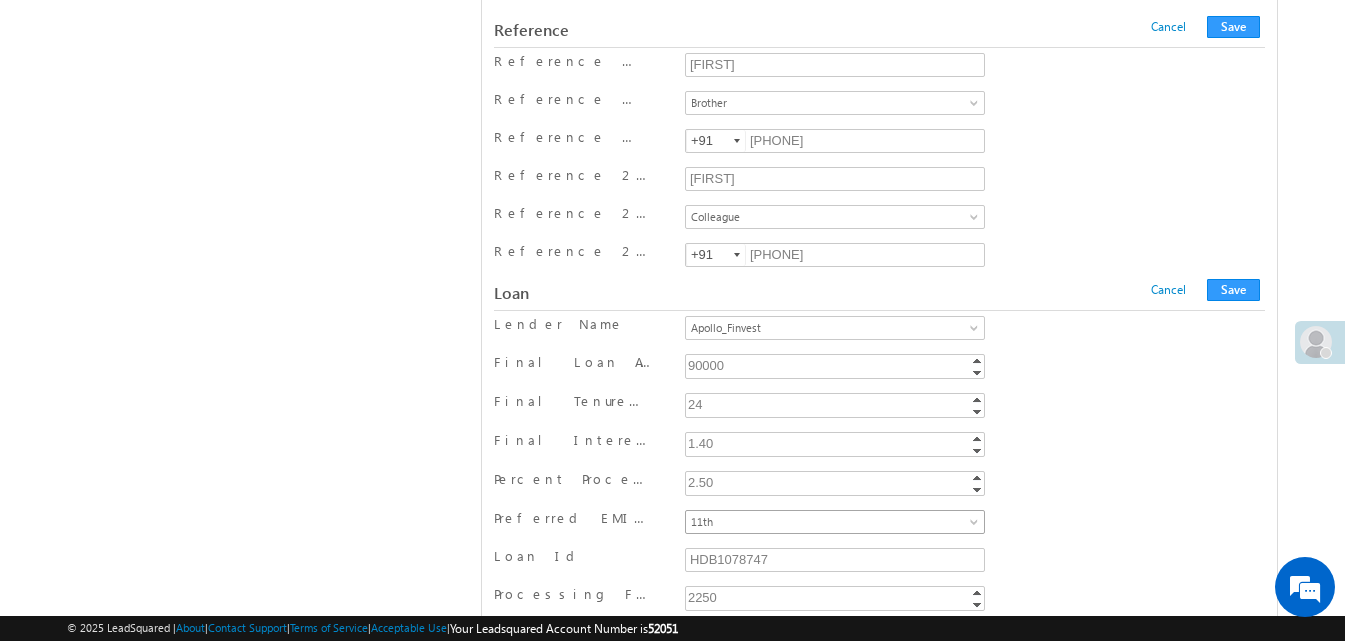 click on "11th" at bounding box center (831, 522) 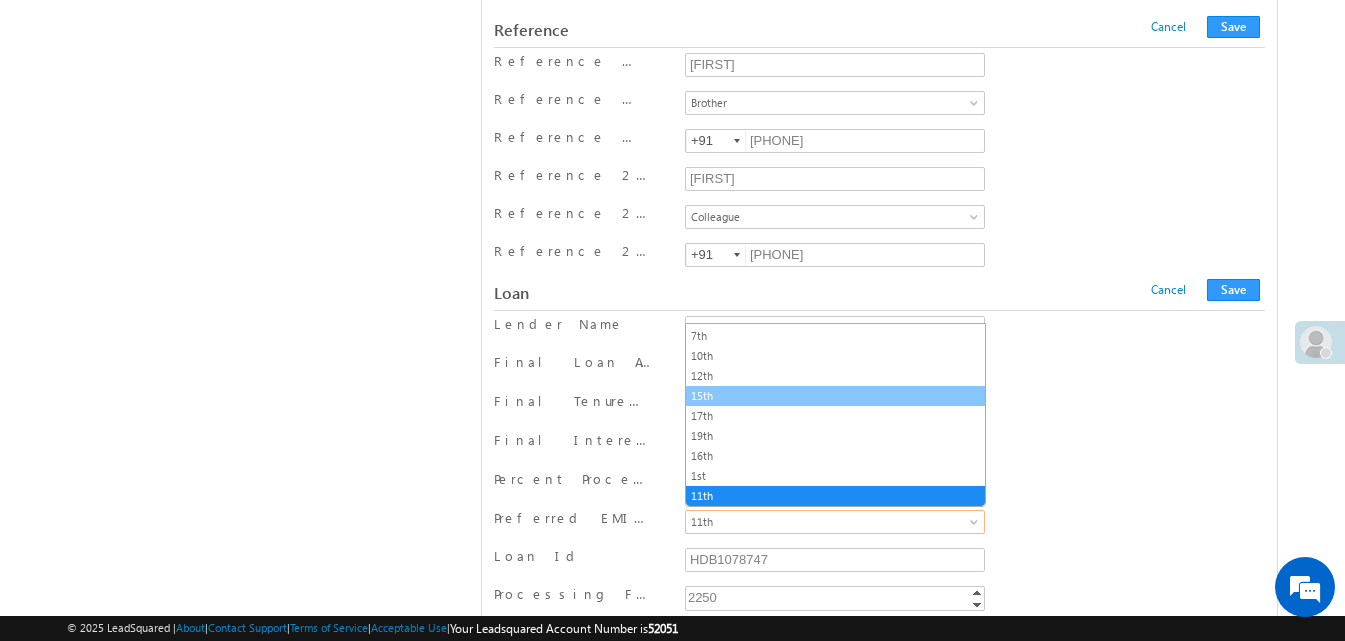 click on "15th" at bounding box center [835, 396] 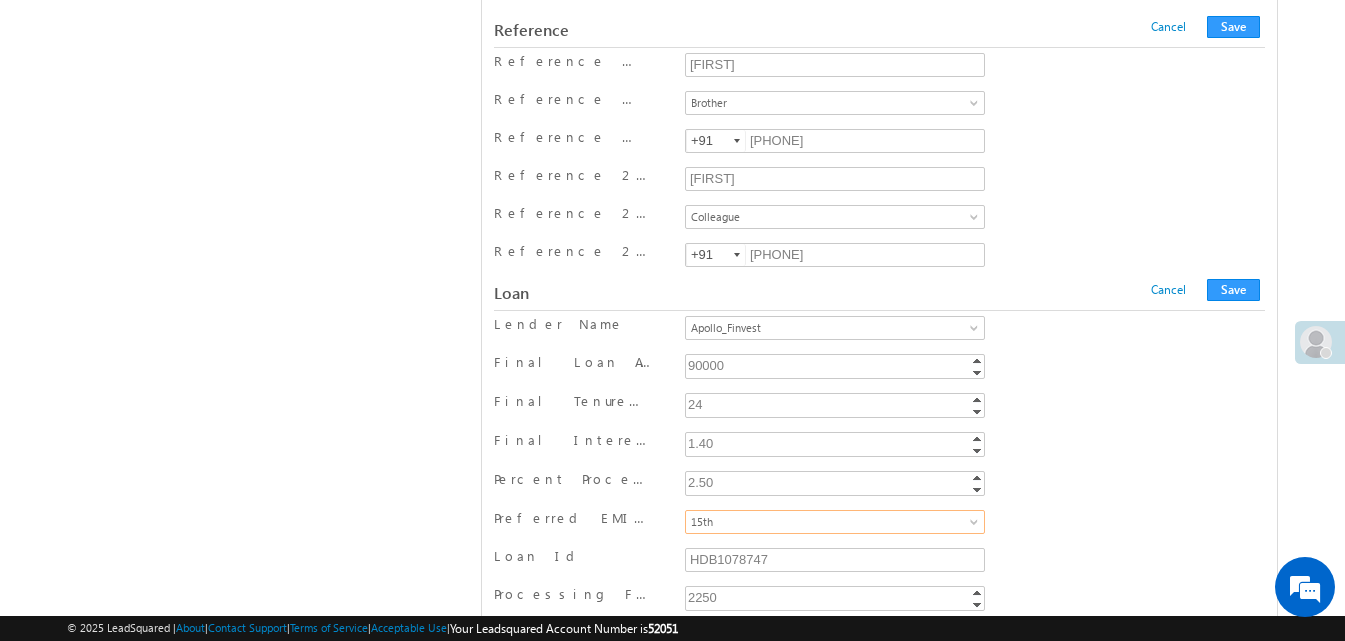 click on "90000" at bounding box center (837, 365) 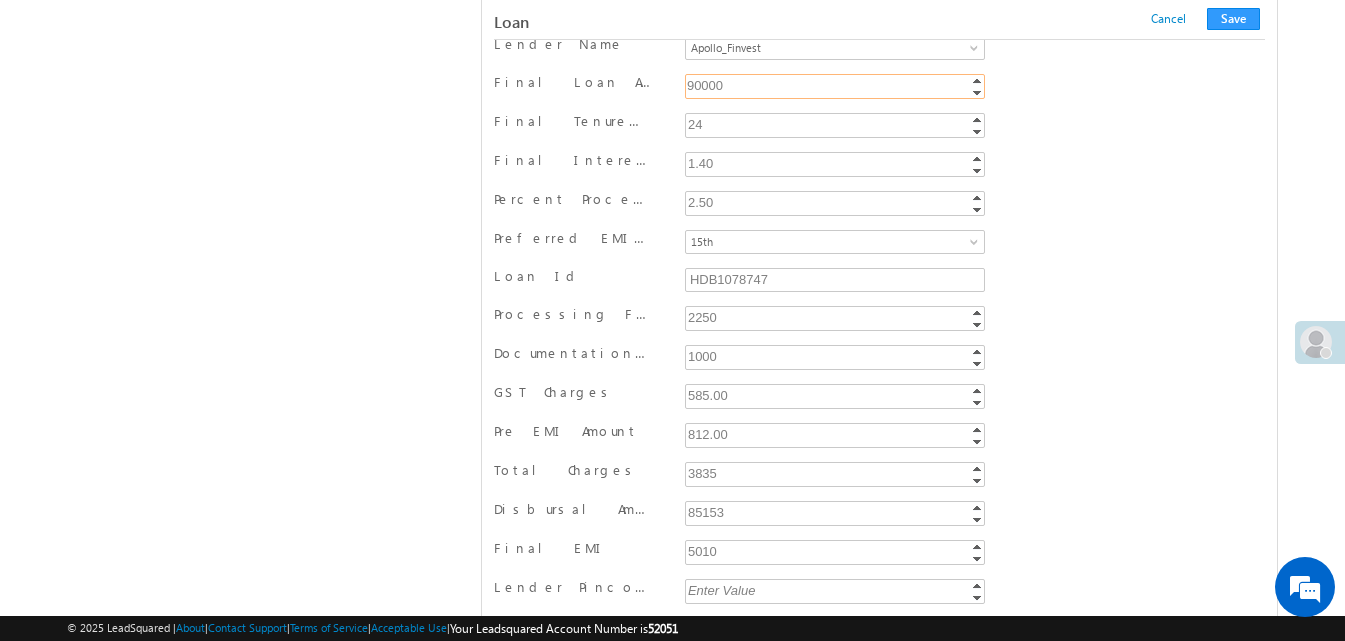scroll, scrollTop: 16905, scrollLeft: 0, axis: vertical 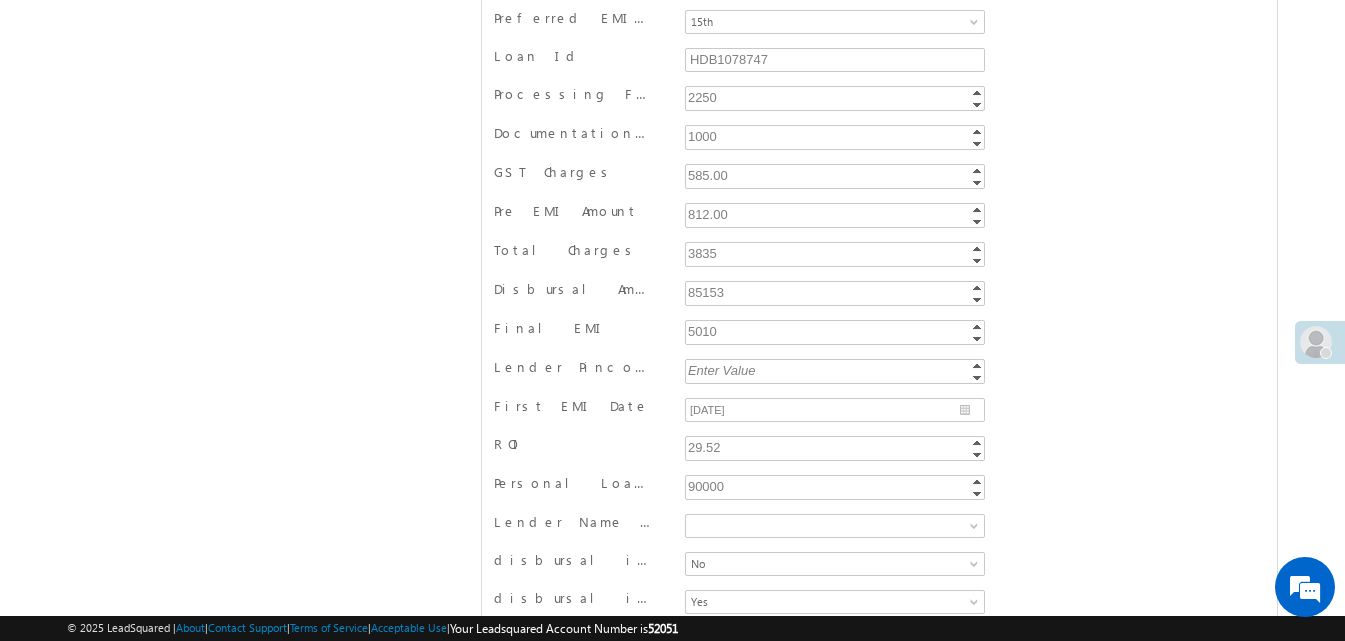 click on "90000" at bounding box center (837, 486) 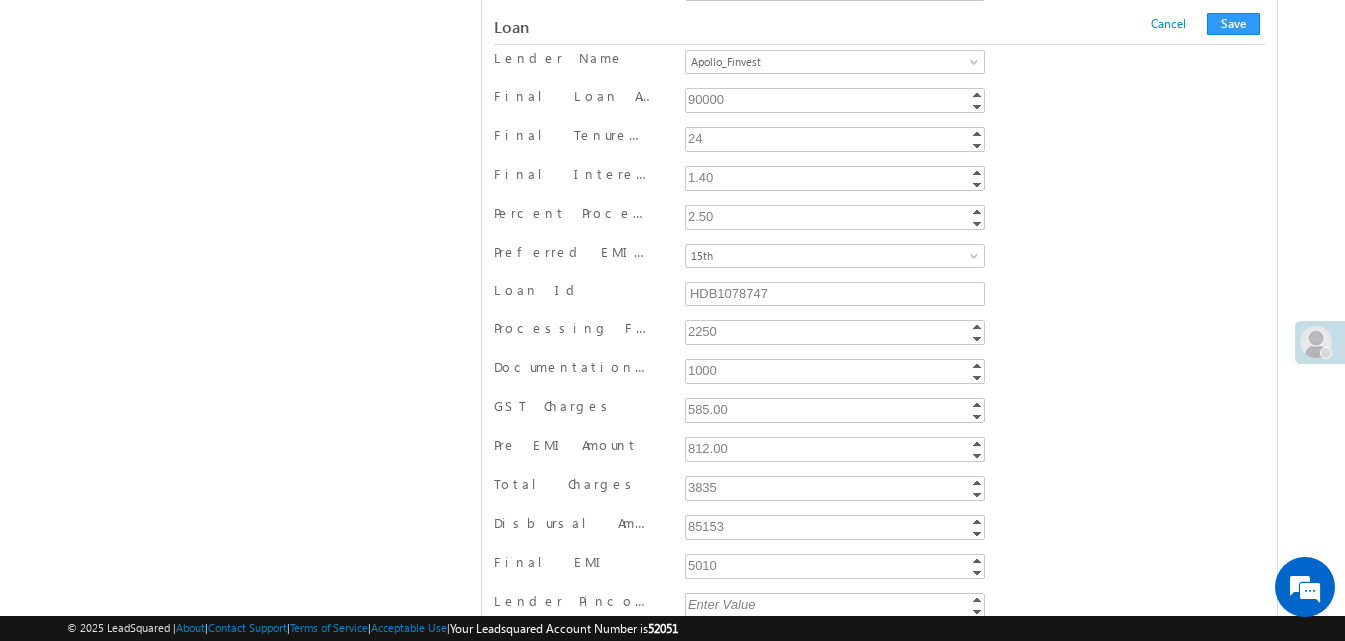 scroll, scrollTop: 16613, scrollLeft: 0, axis: vertical 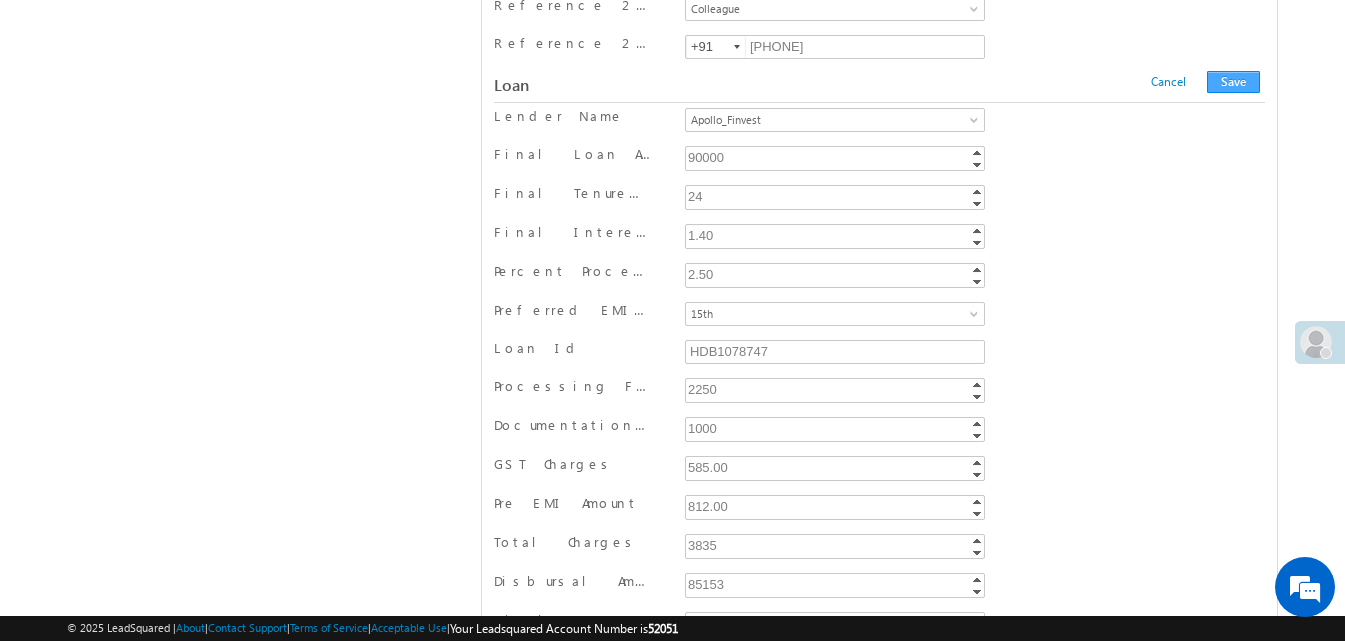 type on "145000" 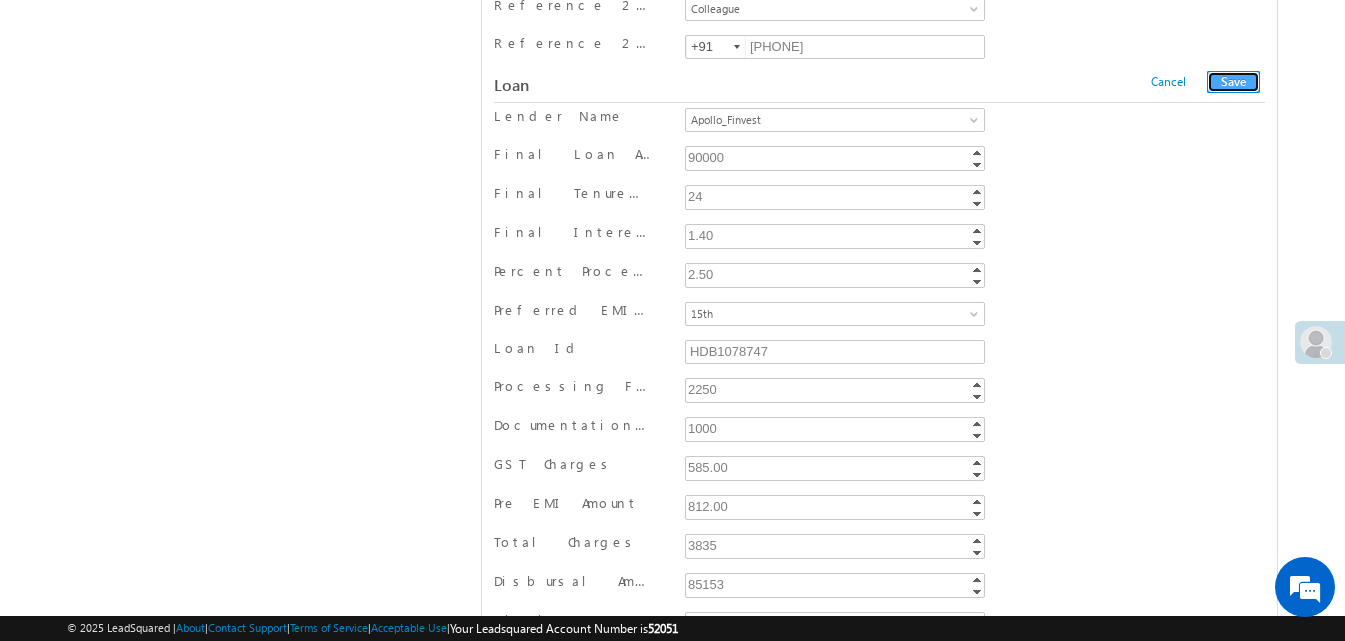 click on "Save" at bounding box center (1233, 82) 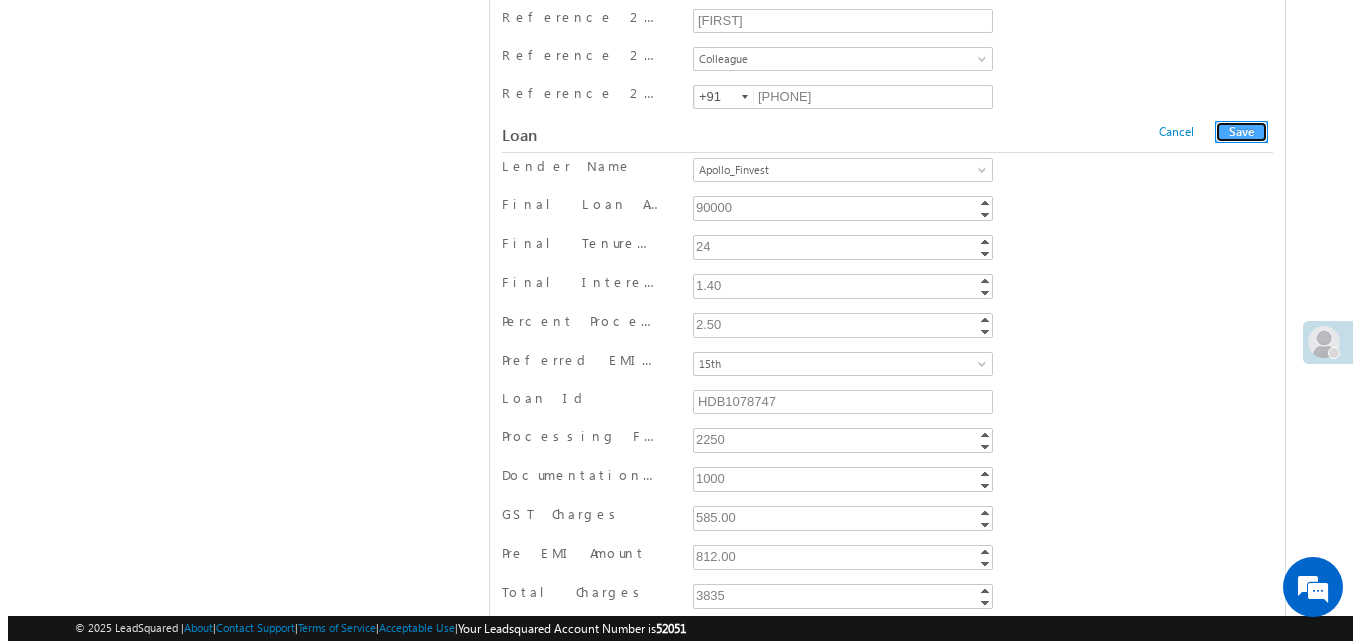 scroll, scrollTop: 0, scrollLeft: 0, axis: both 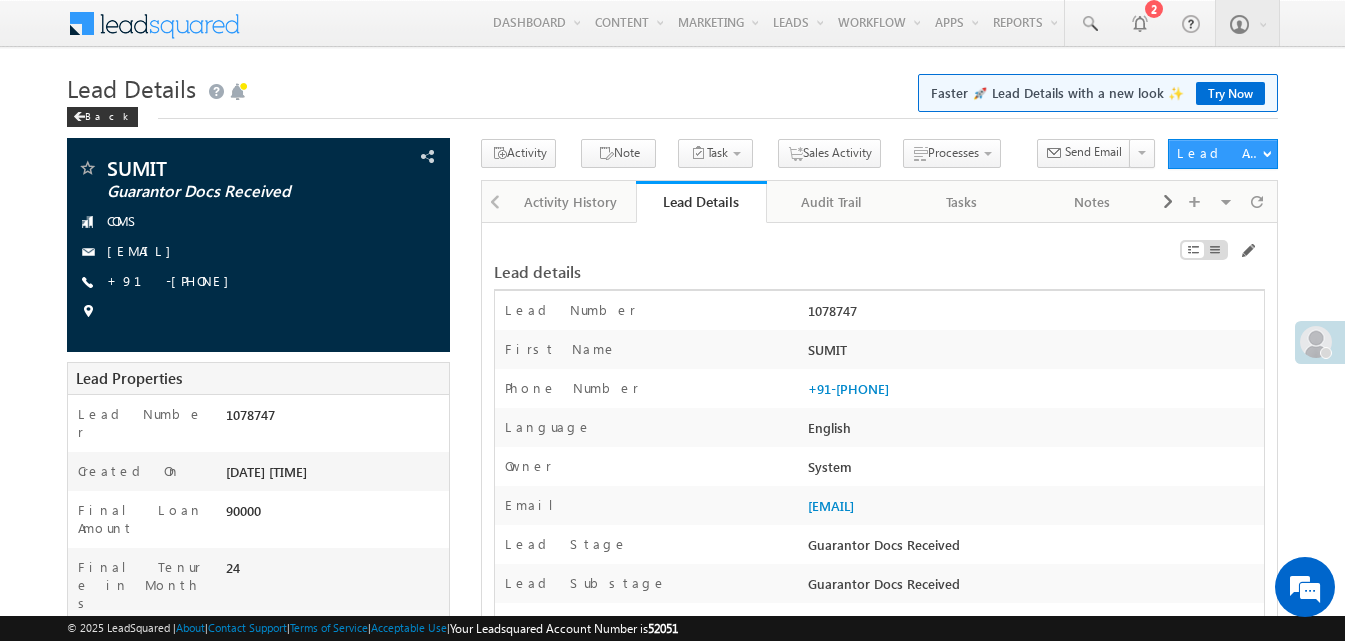 click on "1078747" at bounding box center [1033, 315] 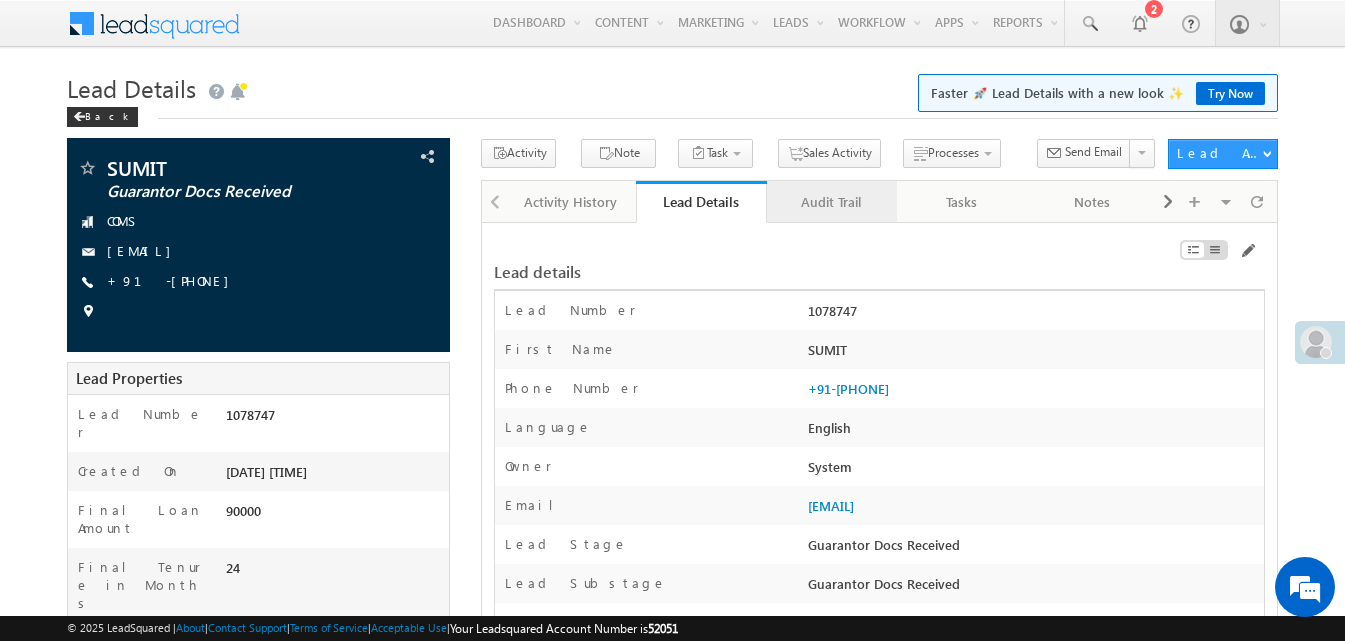 click on "Audit Trail" at bounding box center (831, 202) 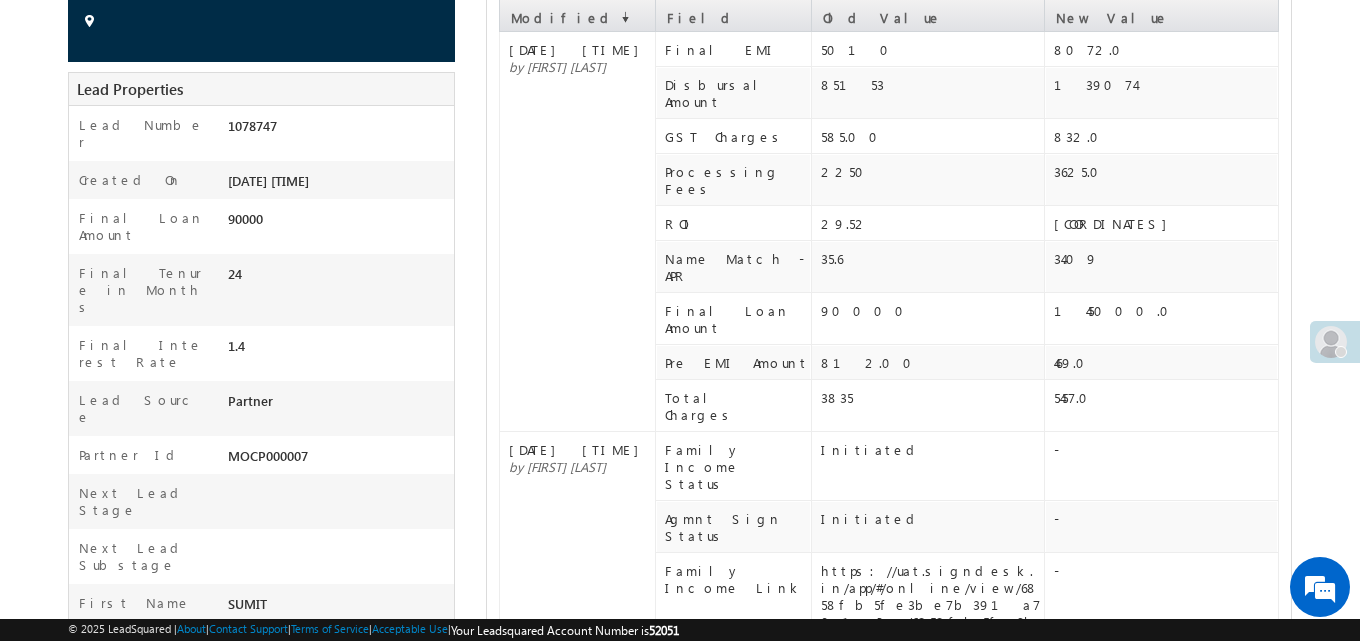 scroll, scrollTop: 200, scrollLeft: 0, axis: vertical 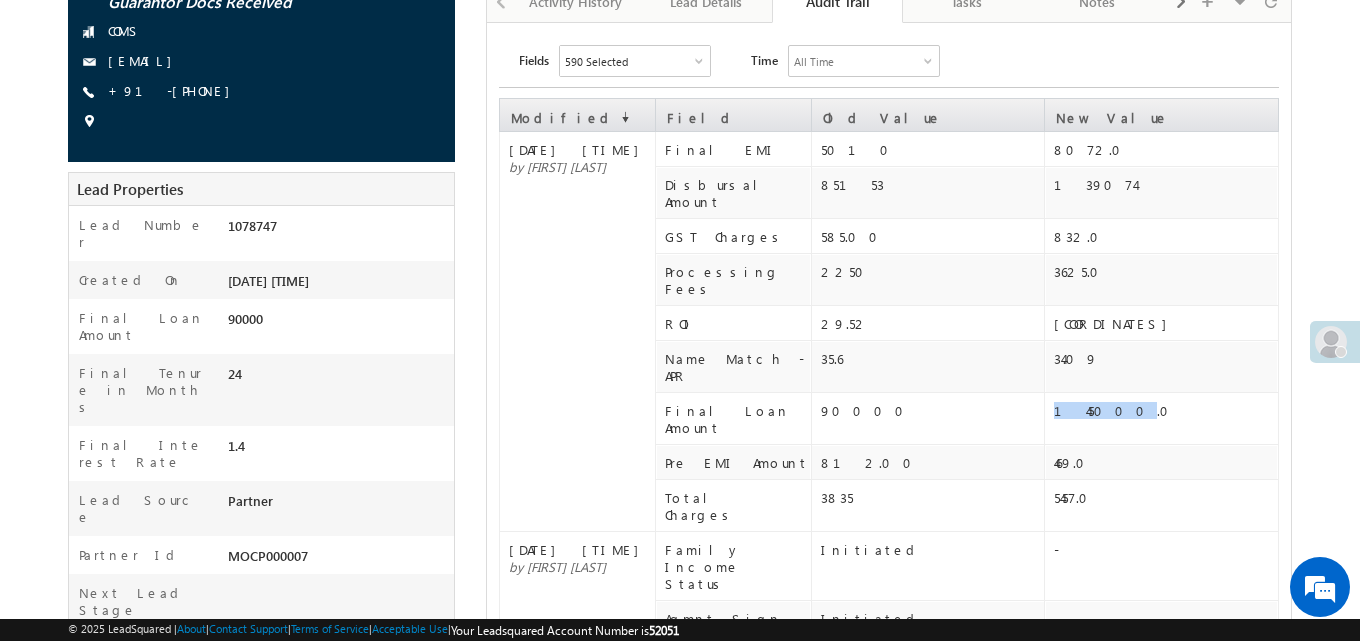 drag, startPoint x: 1052, startPoint y: 361, endPoint x: 1097, endPoint y: 361, distance: 45 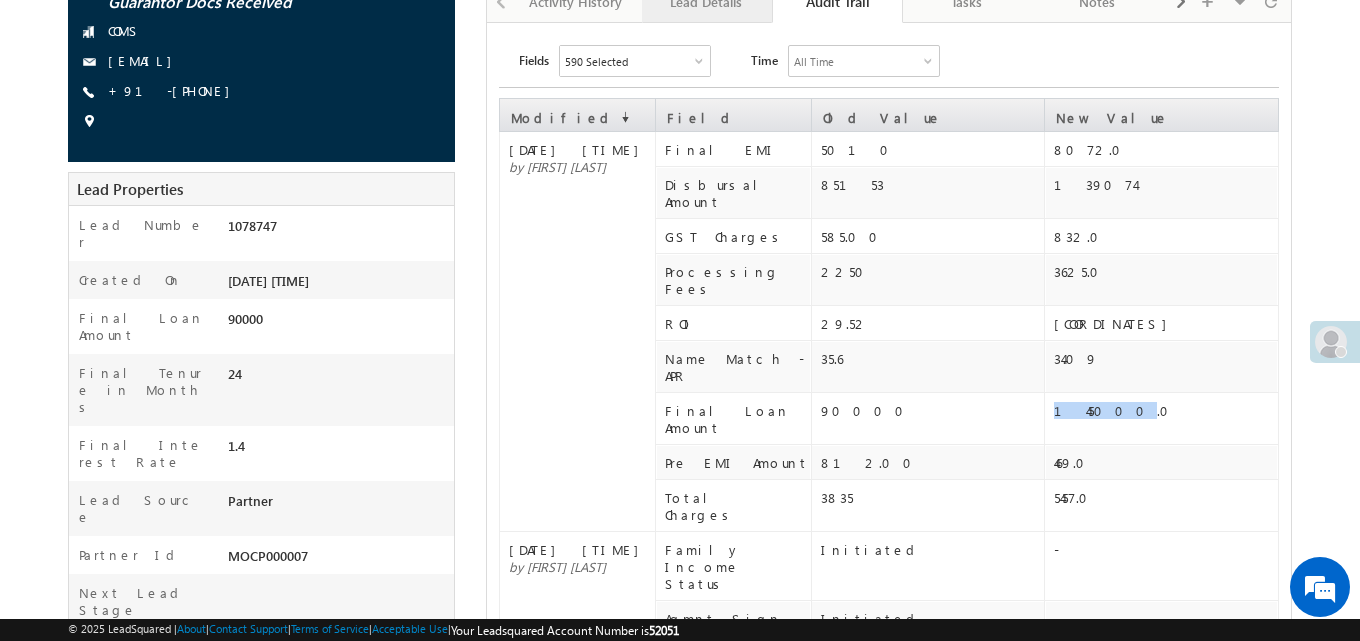 click on "Lead Details" at bounding box center [706, 2] 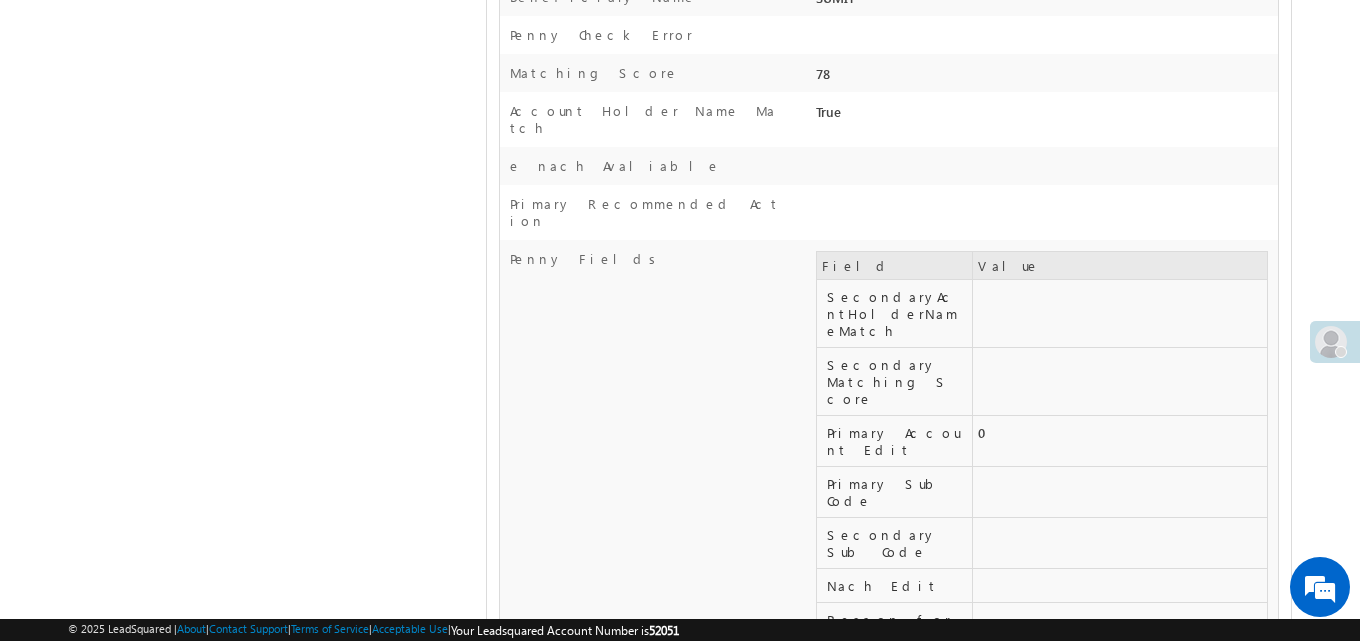 scroll, scrollTop: 17272, scrollLeft: 0, axis: vertical 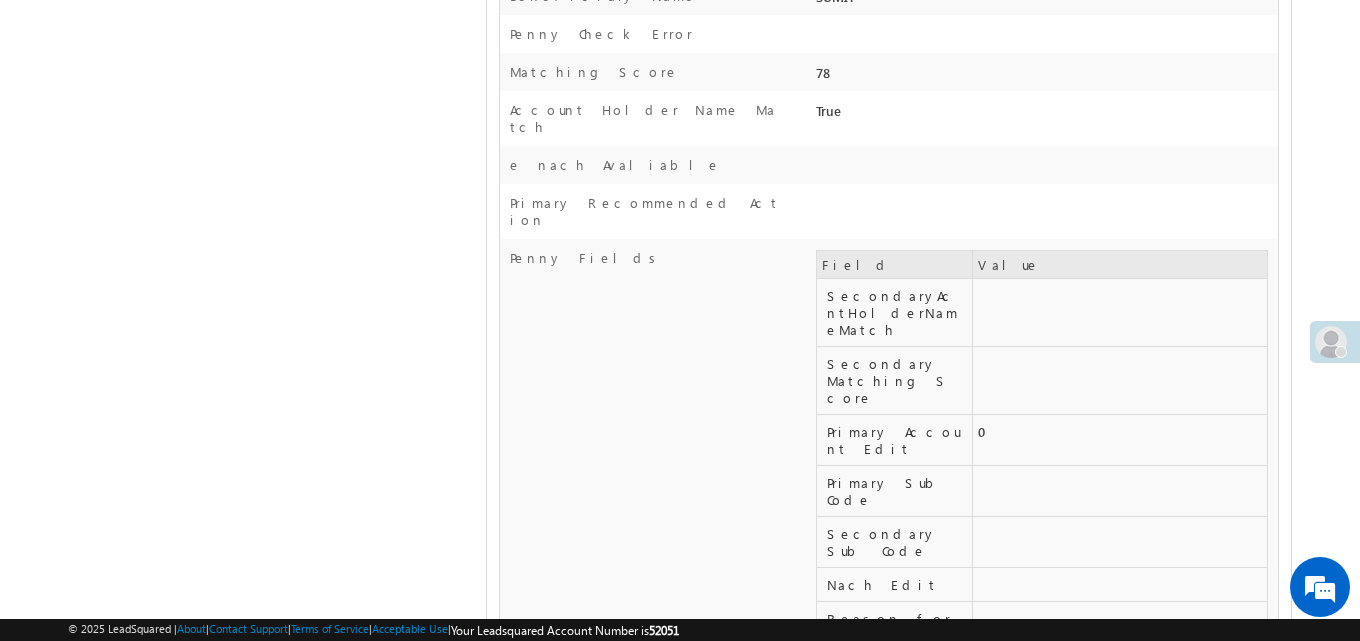 drag, startPoint x: 818, startPoint y: 434, endPoint x: 856, endPoint y: 434, distance: 38 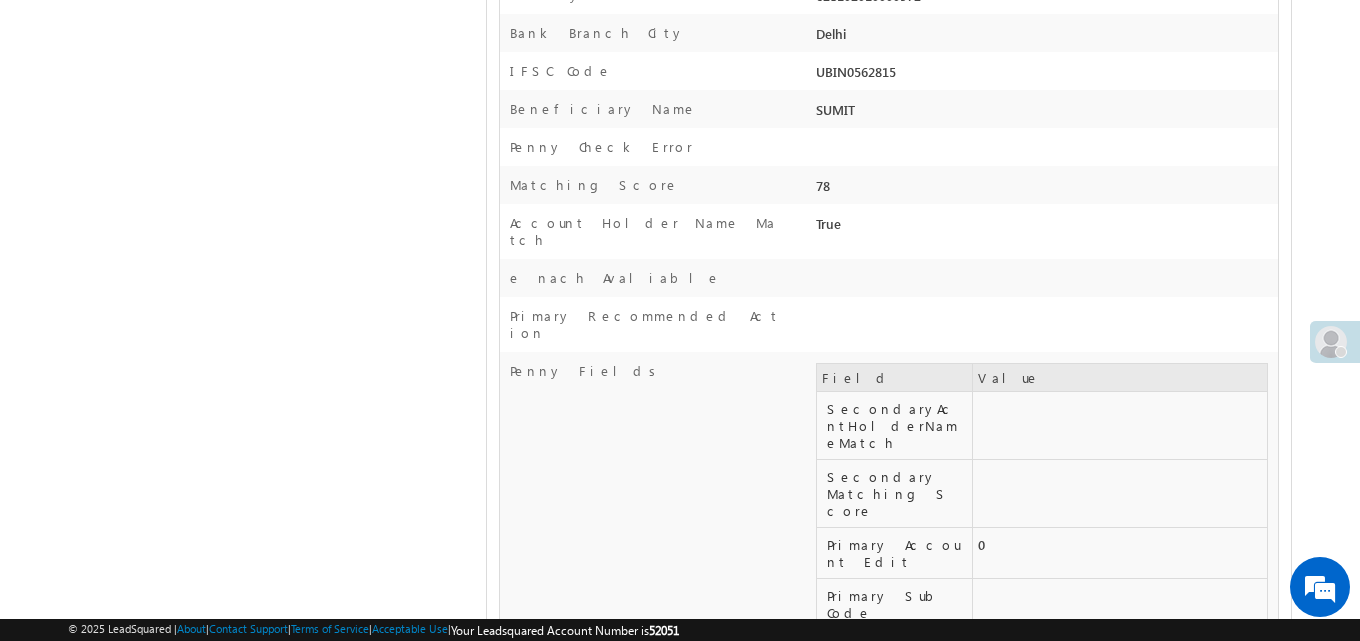 scroll, scrollTop: 16672, scrollLeft: 0, axis: vertical 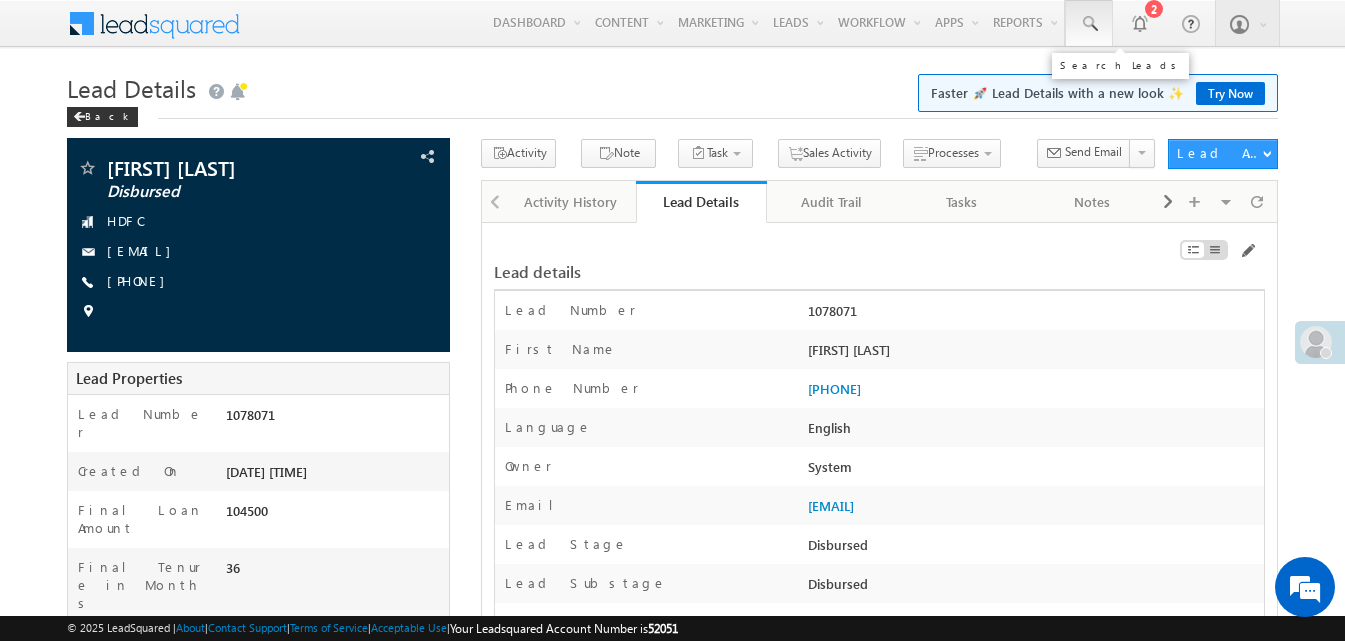click at bounding box center [1089, 24] 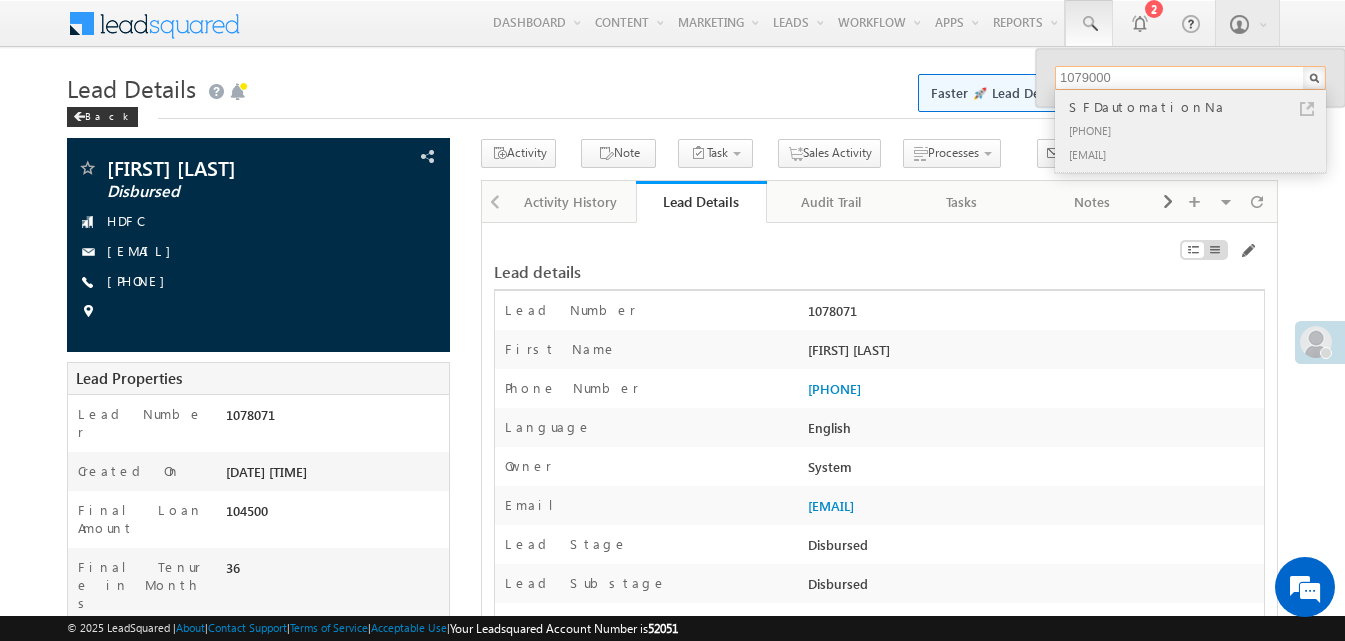 type on "1079000" 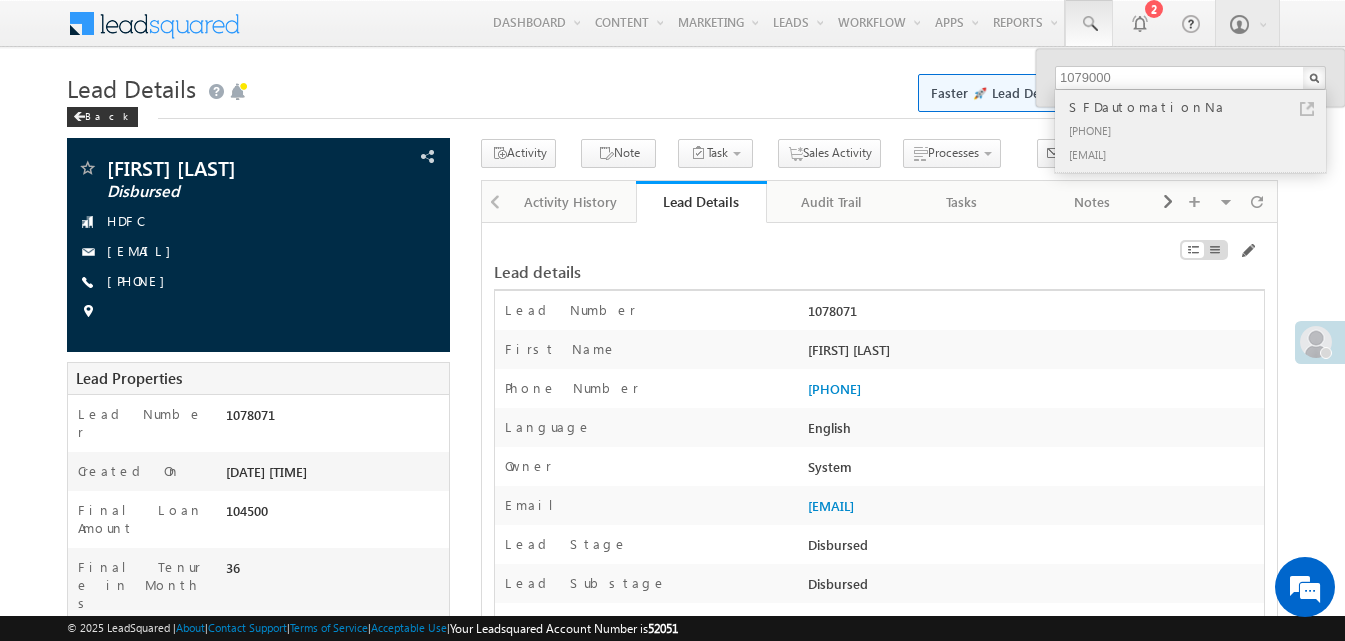 click on "+91-7374090459" at bounding box center [1199, 130] 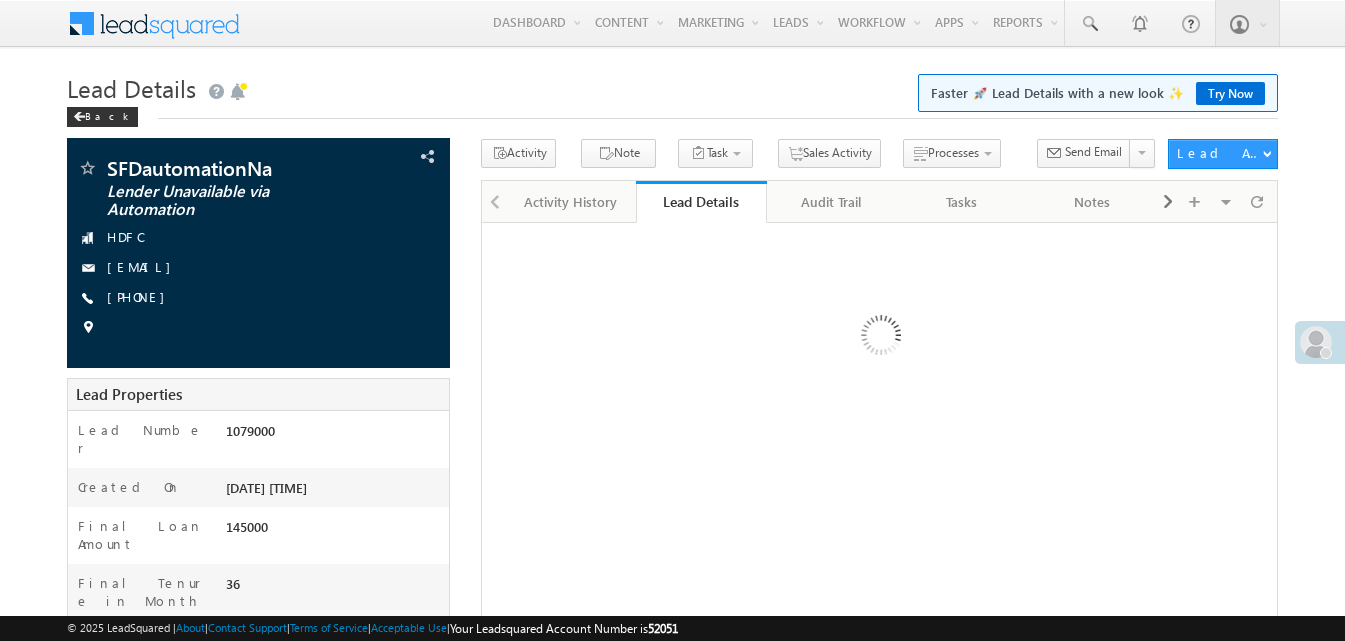 scroll, scrollTop: 0, scrollLeft: 0, axis: both 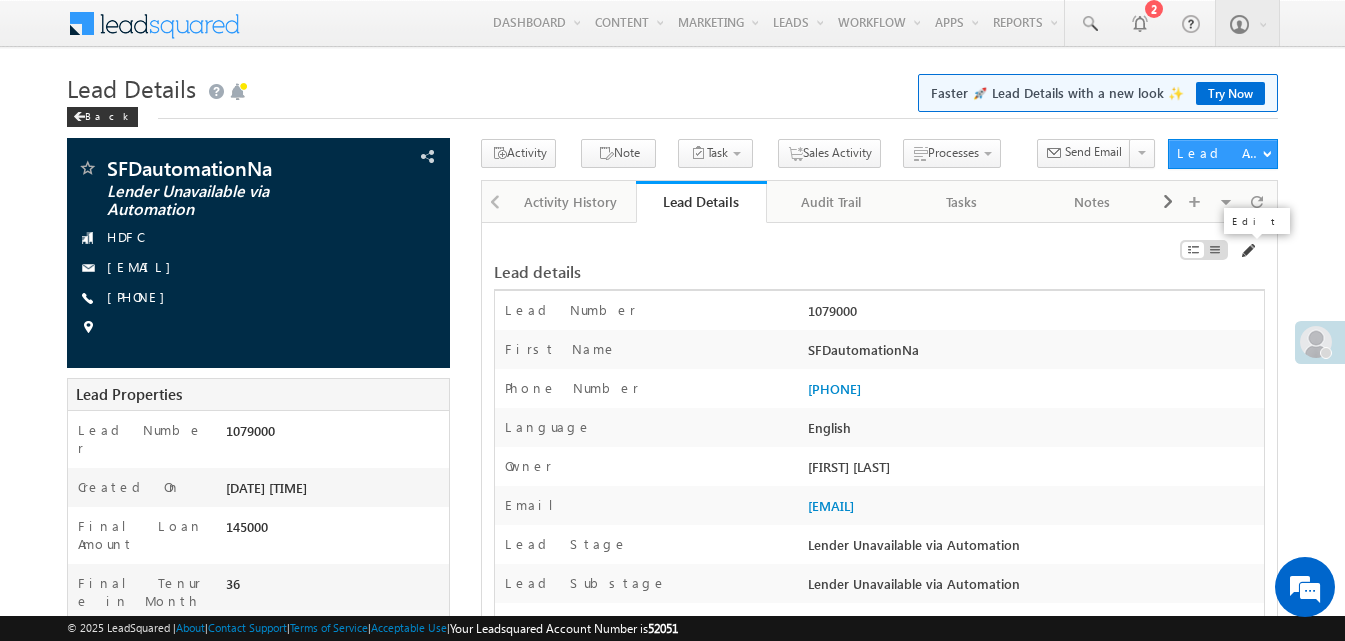 click at bounding box center (1247, 251) 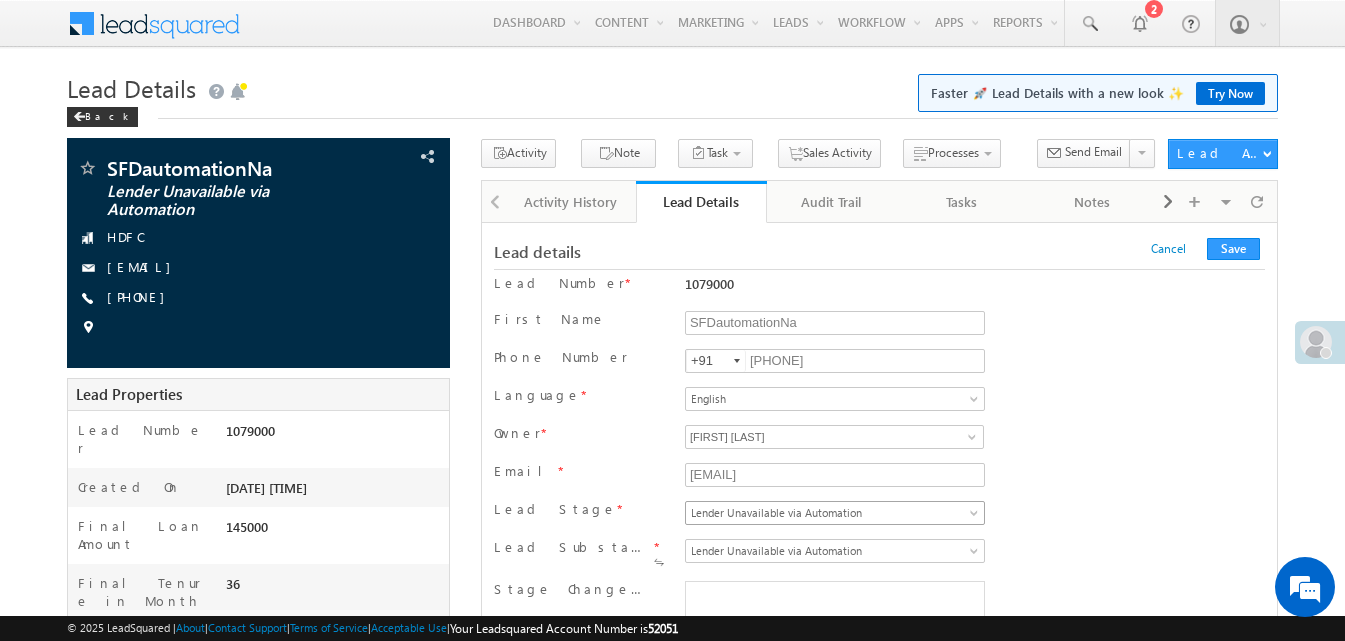 click on "Lender Unavailable via Automation" at bounding box center (831, 513) 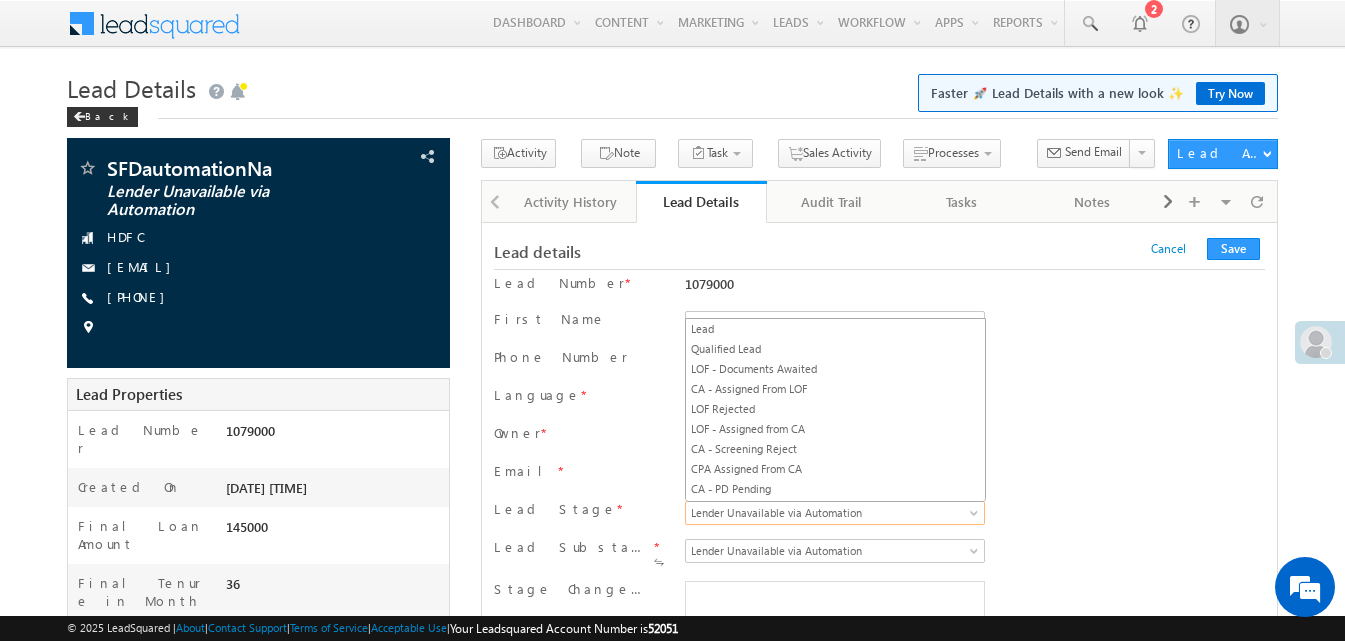 scroll, scrollTop: 659, scrollLeft: 0, axis: vertical 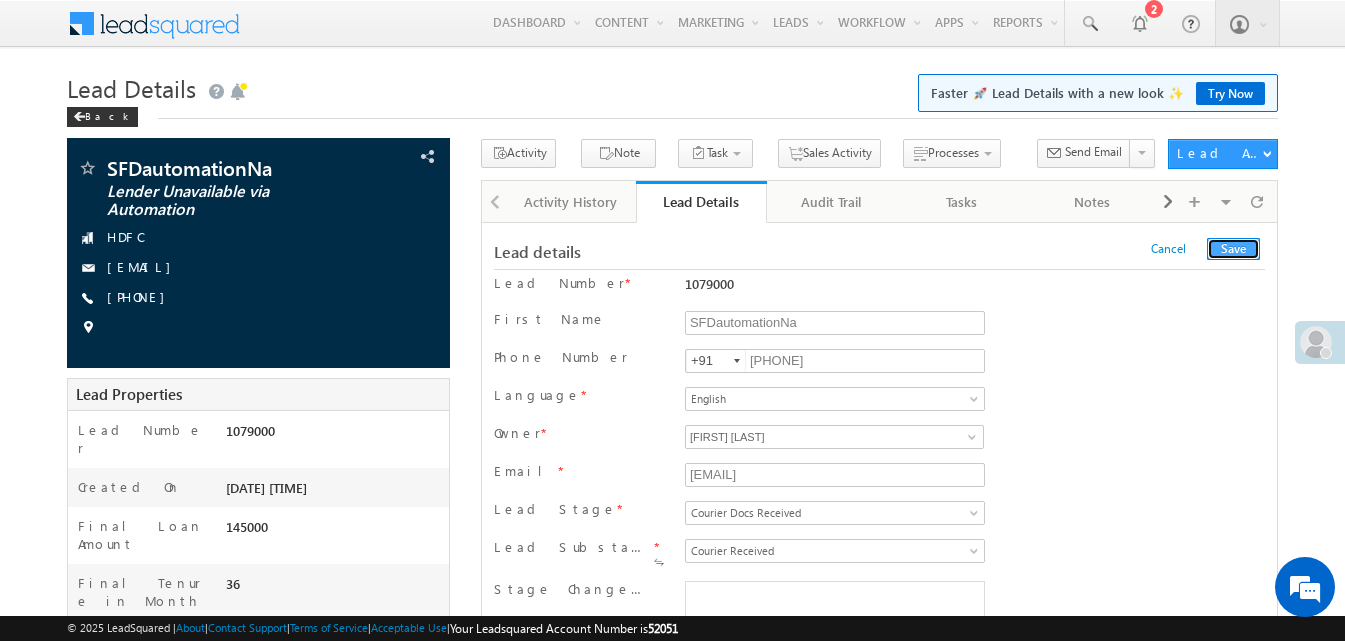 click on "Save" at bounding box center (1233, 249) 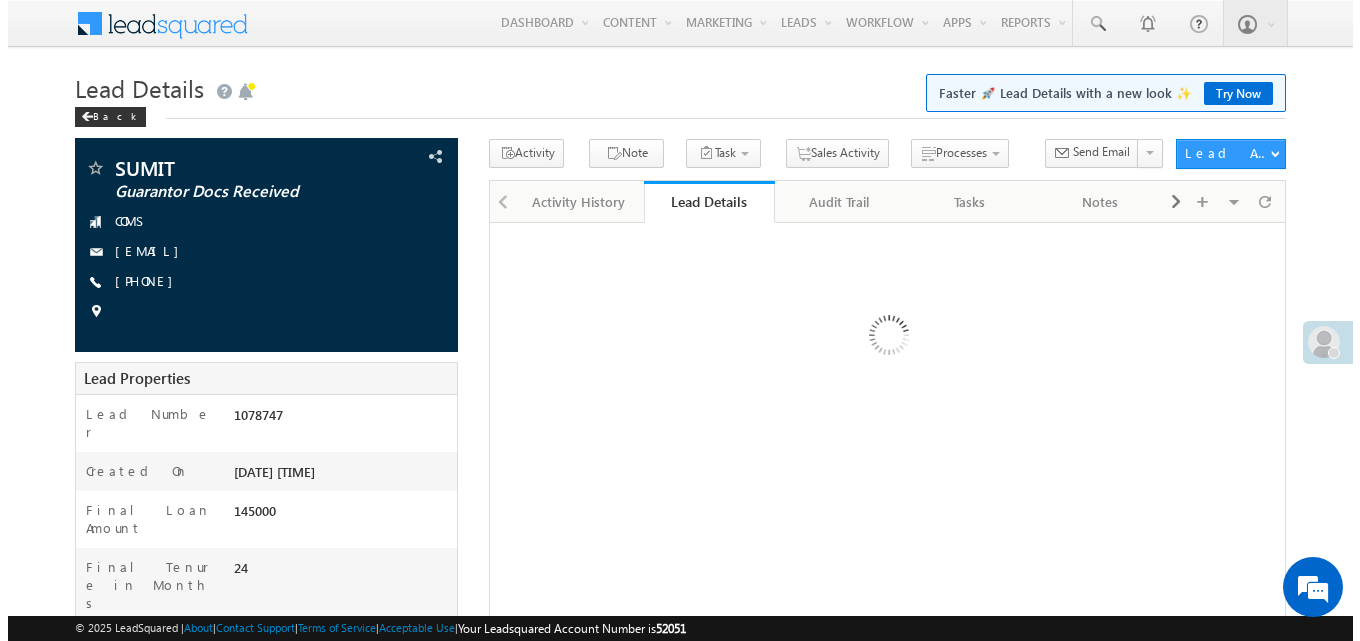 scroll, scrollTop: 0, scrollLeft: 0, axis: both 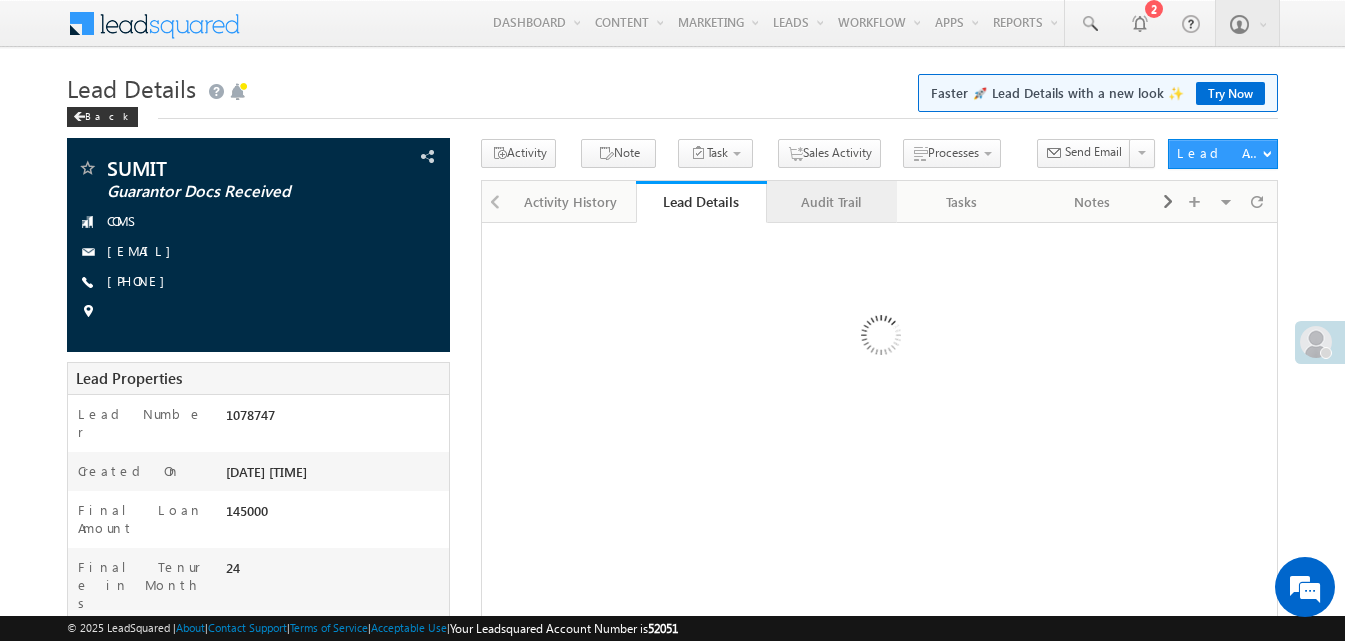 click on "Audit Trail" at bounding box center (831, 202) 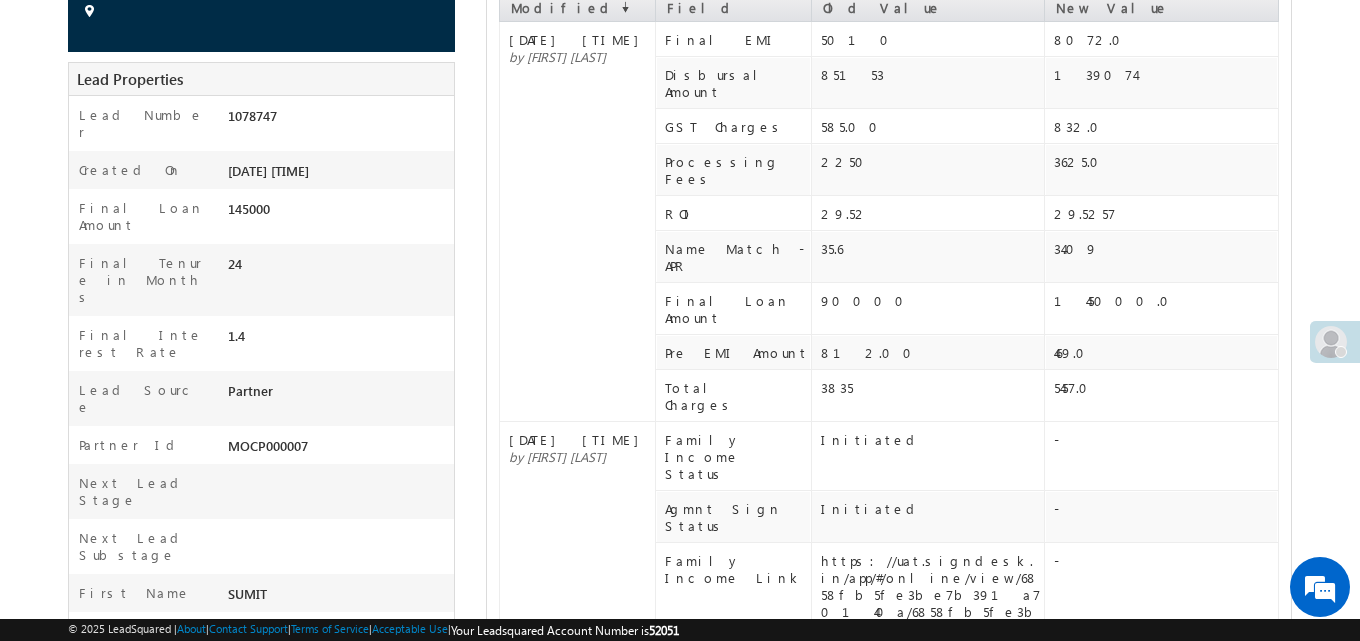 scroll, scrollTop: 200, scrollLeft: 0, axis: vertical 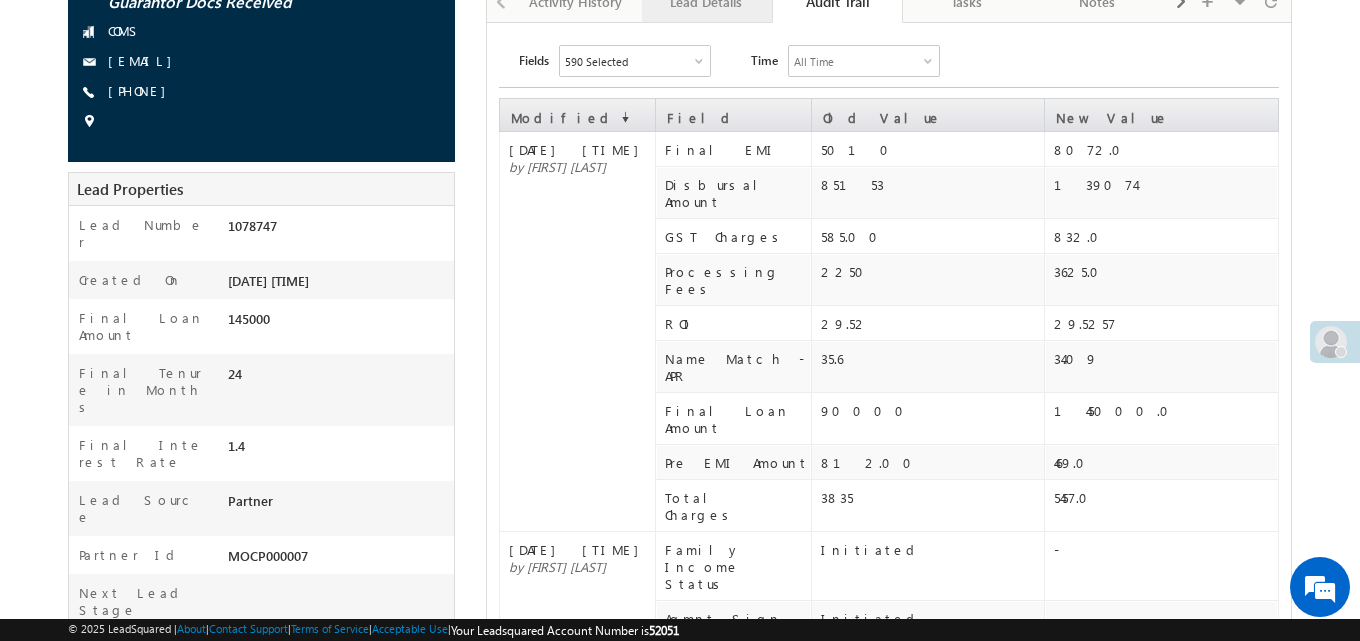 click on "Lead Details" at bounding box center (707, 2) 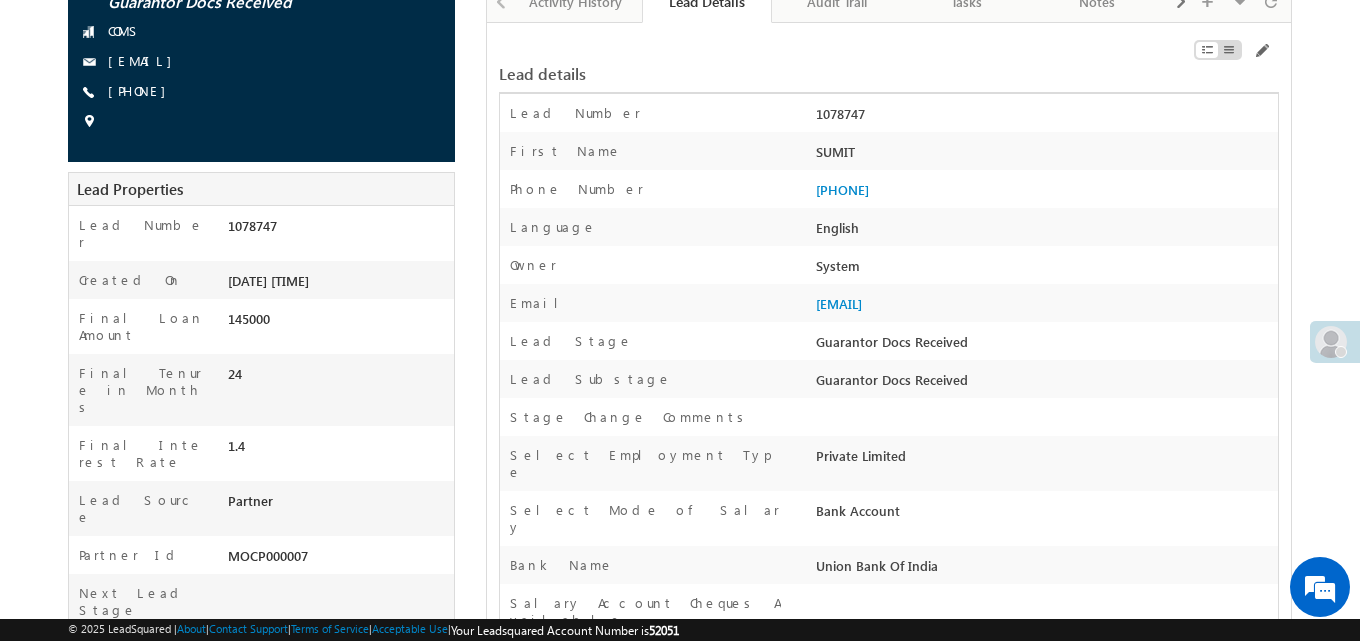 scroll, scrollTop: 0, scrollLeft: 0, axis: both 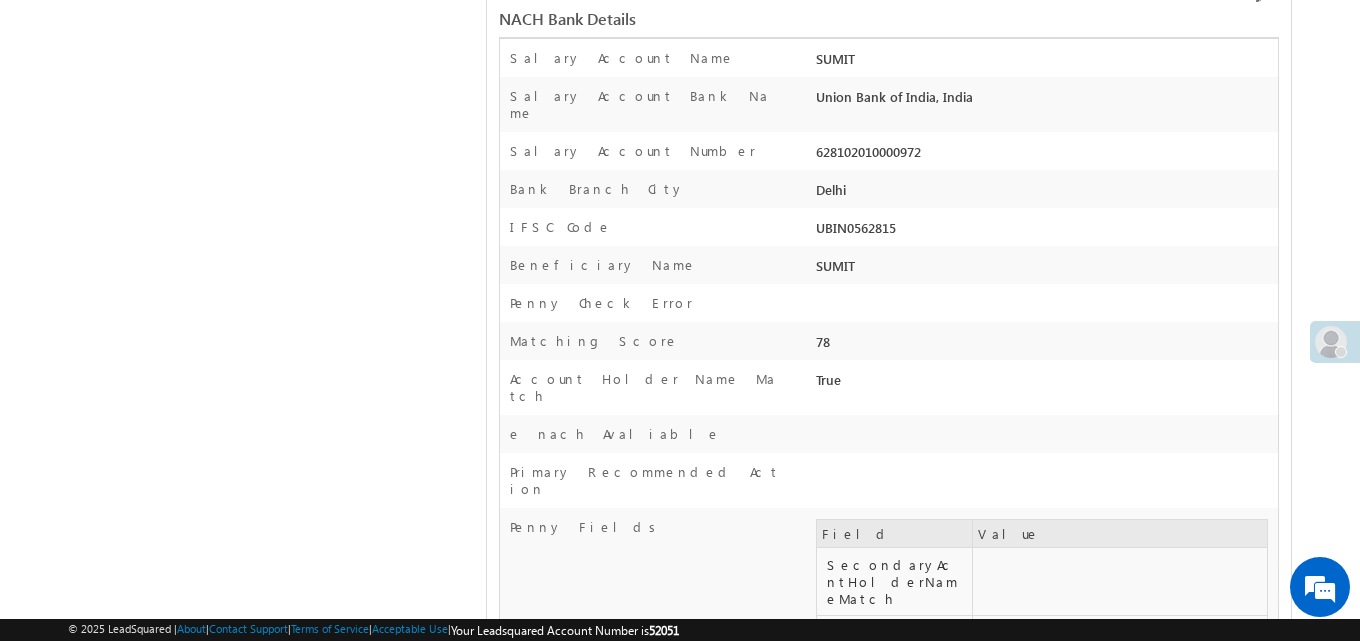 drag, startPoint x: 807, startPoint y: 536, endPoint x: 860, endPoint y: 537, distance: 53.009434 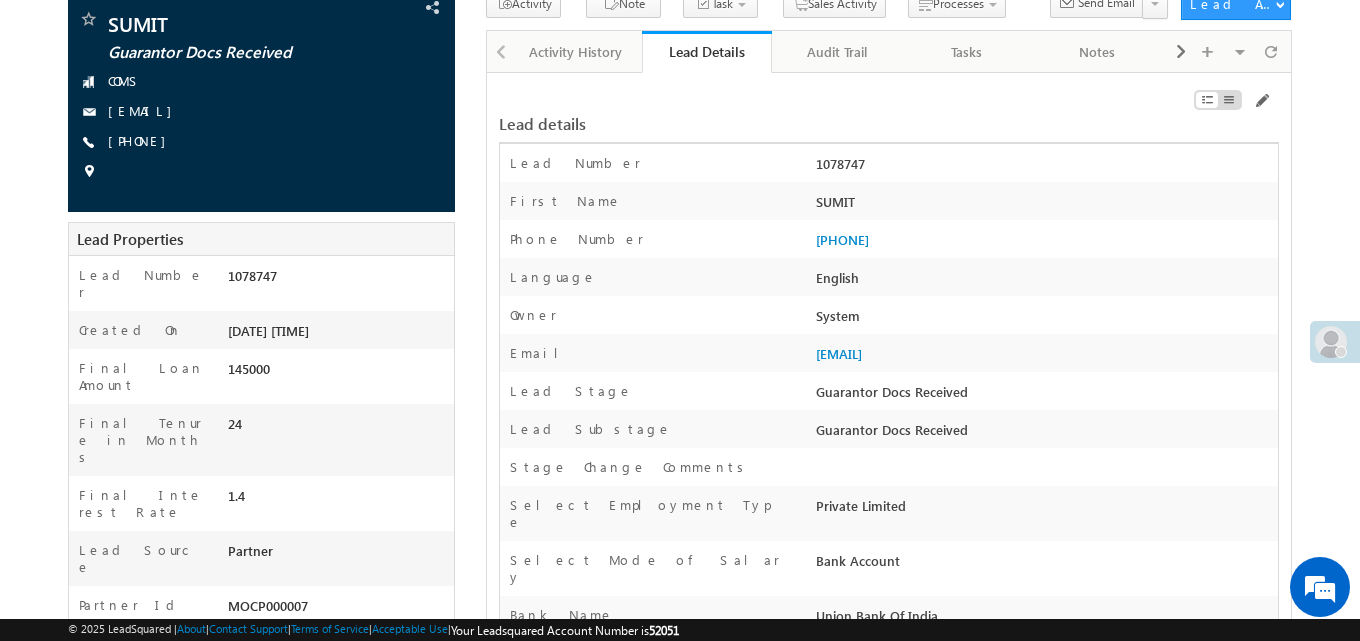 scroll, scrollTop: 0, scrollLeft: 0, axis: both 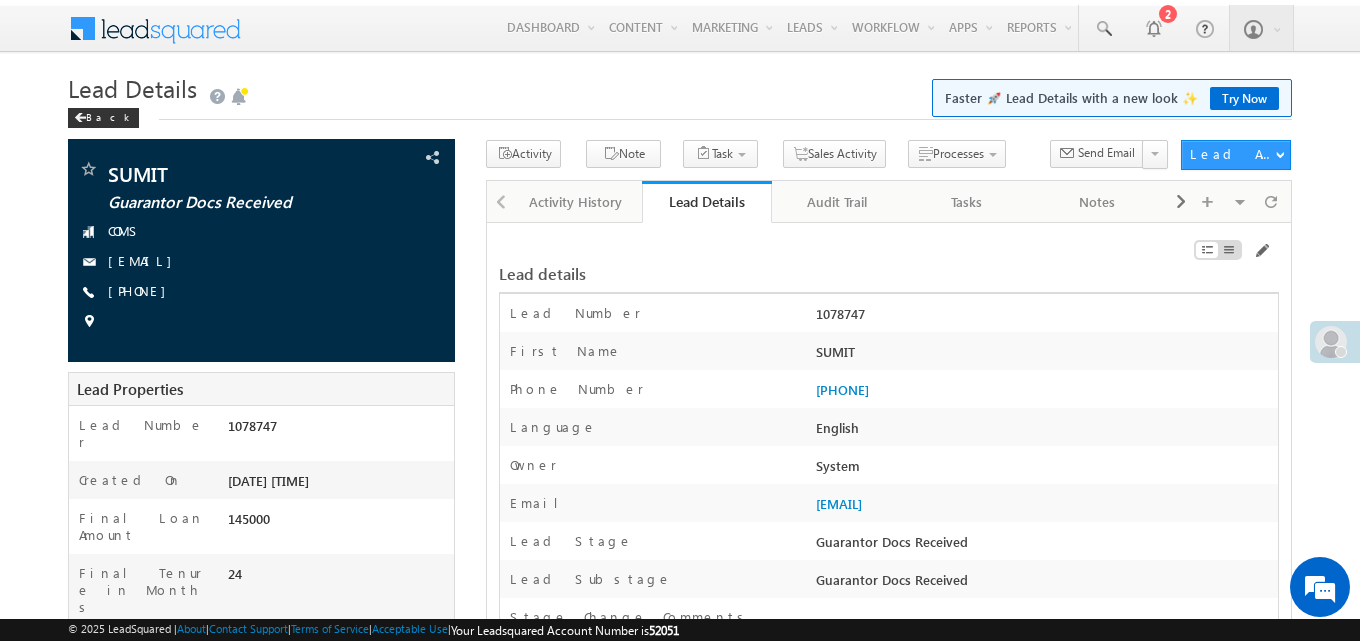 click on "1078747" at bounding box center [1044, 318] 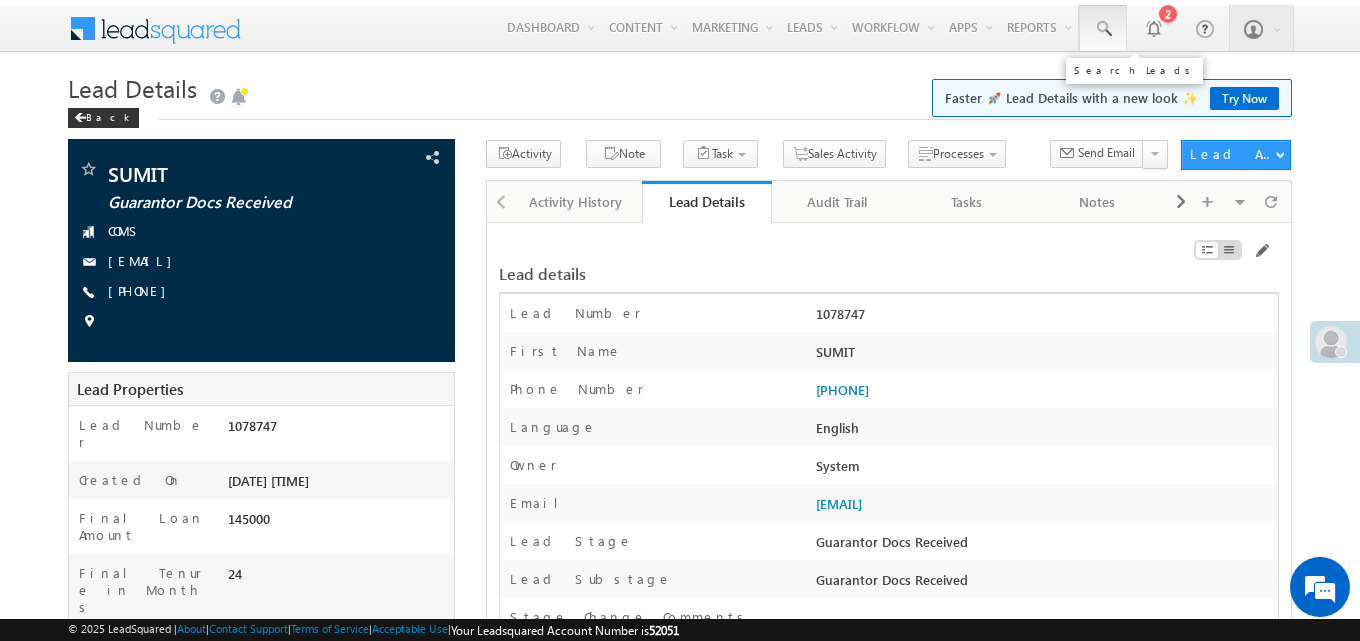 click at bounding box center (1103, 29) 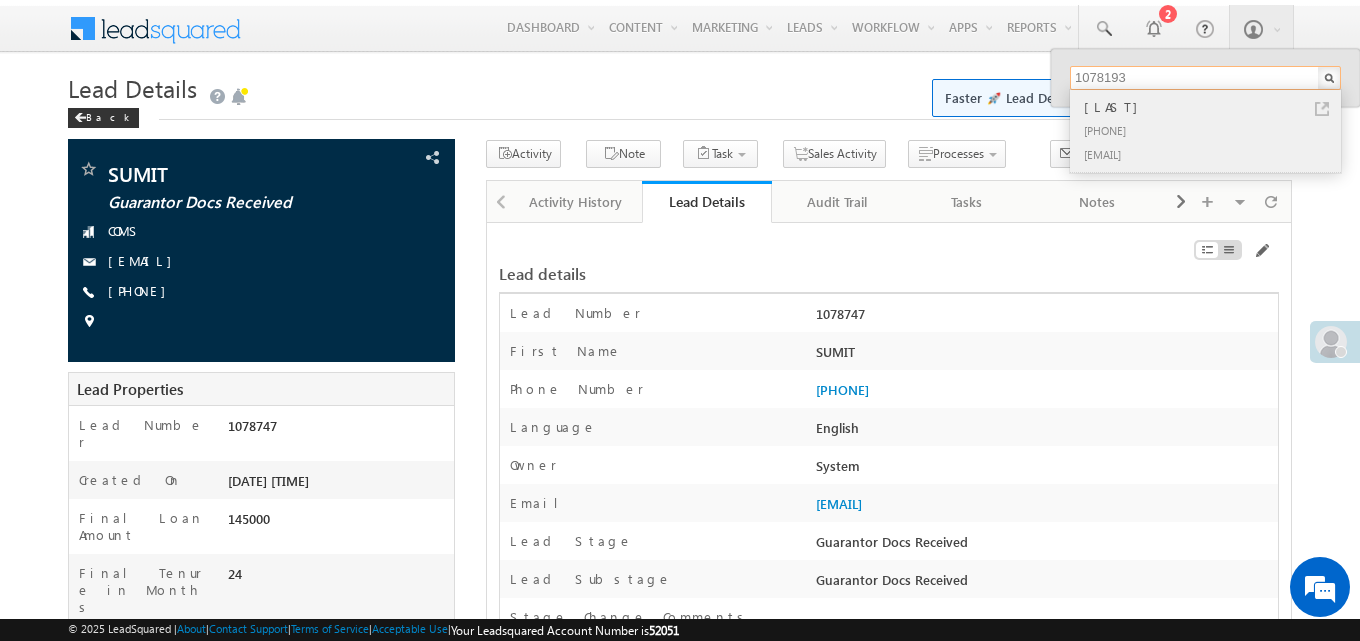 type on "1078193" 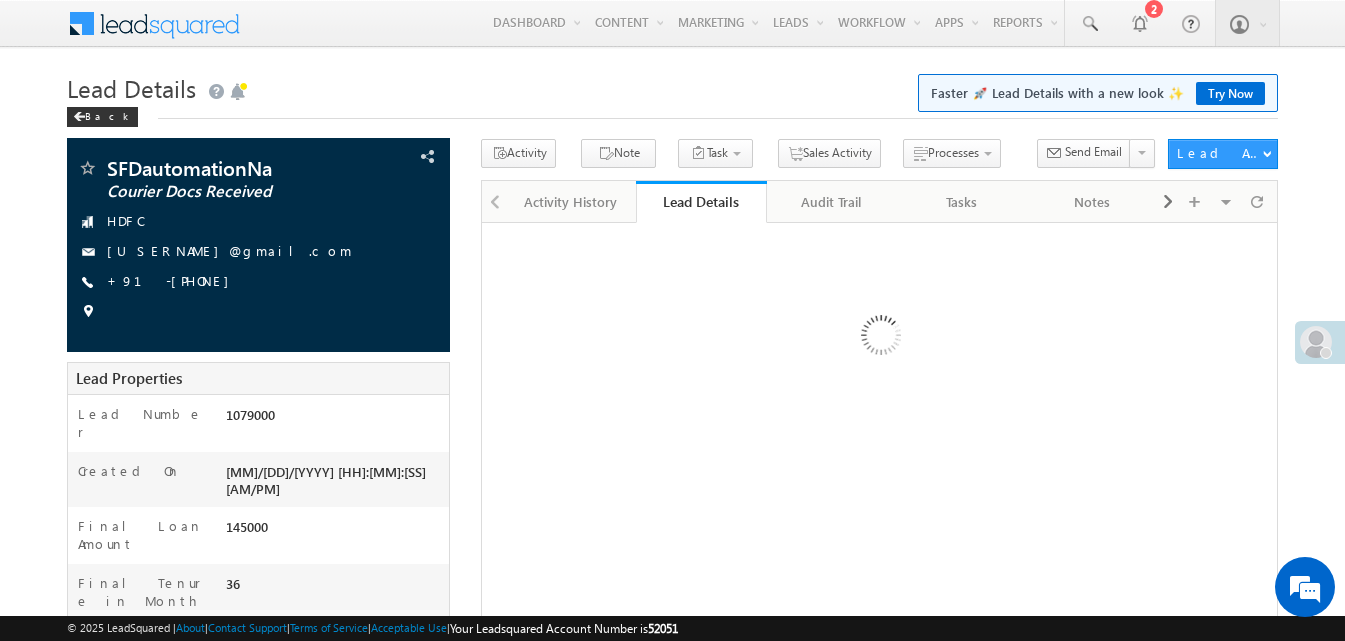 scroll, scrollTop: 0, scrollLeft: 0, axis: both 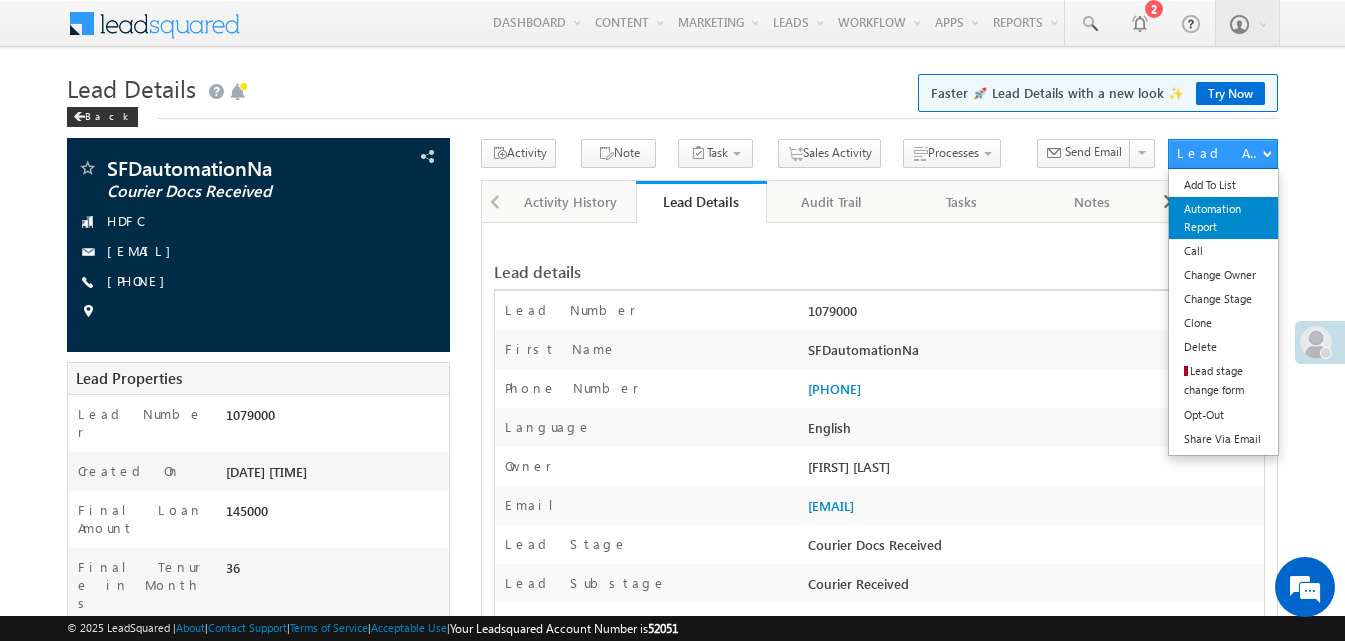 click on "Automation Report" at bounding box center (1223, 218) 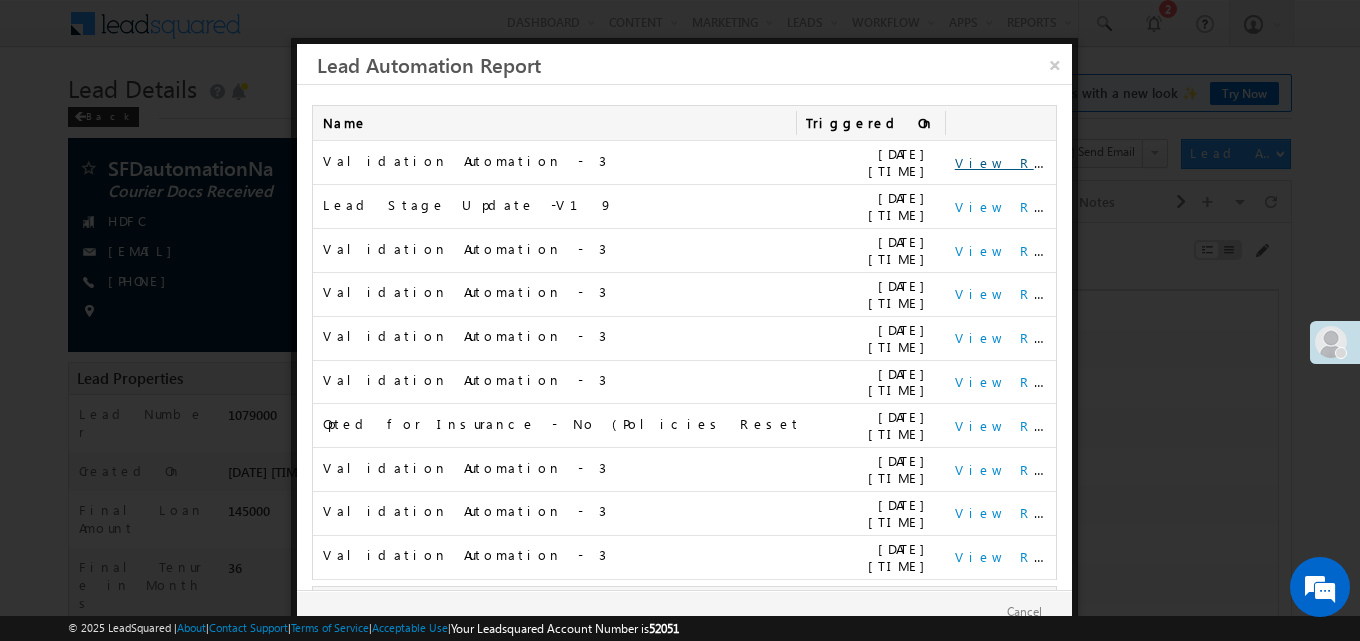 click on "View Report" at bounding box center [1017, 162] 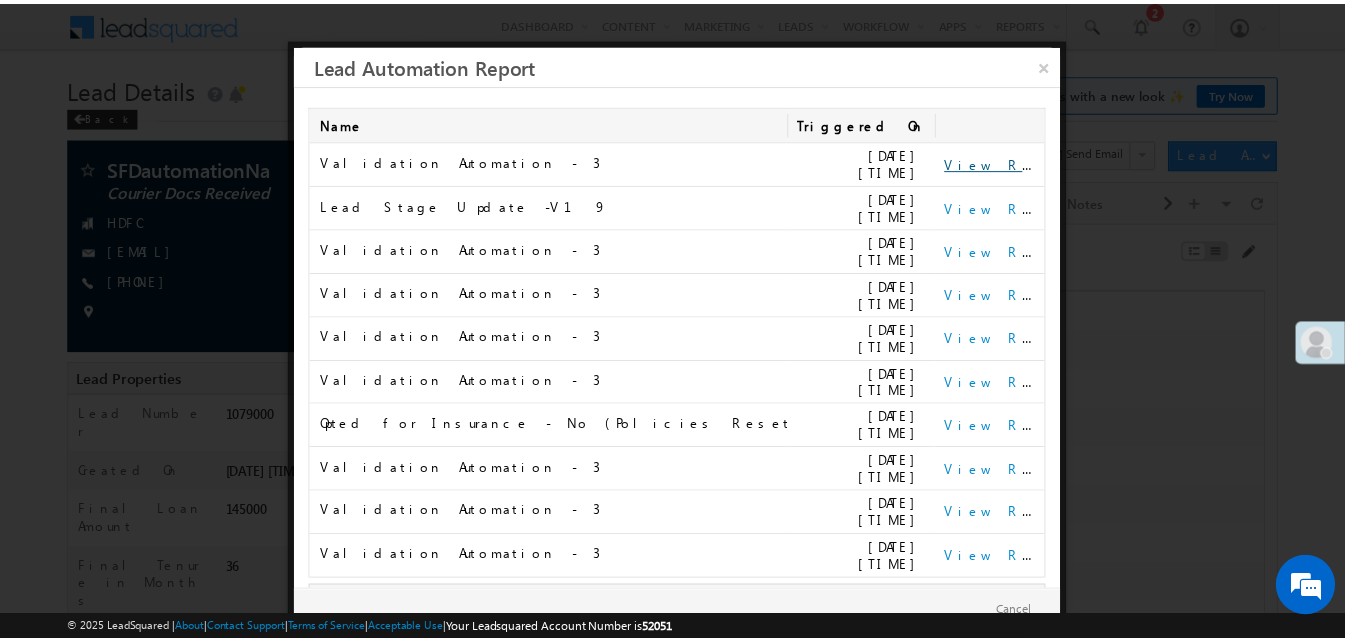 scroll, scrollTop: 0, scrollLeft: 0, axis: both 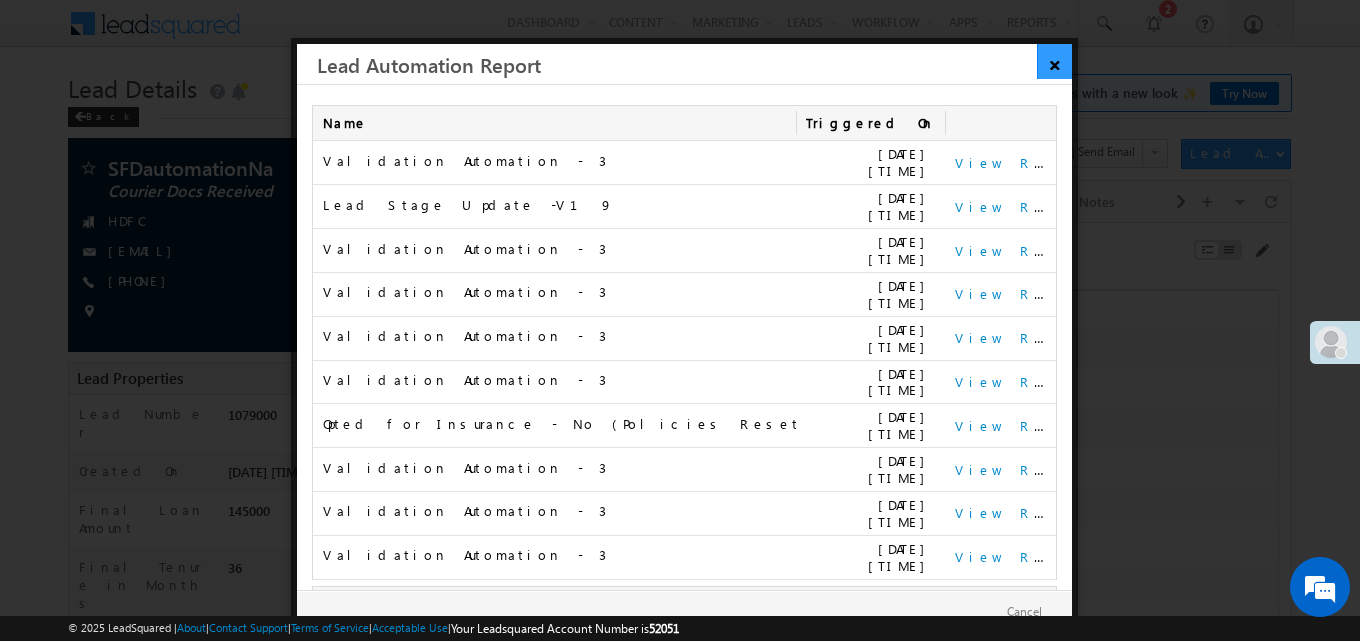 click on "×" at bounding box center [1054, 61] 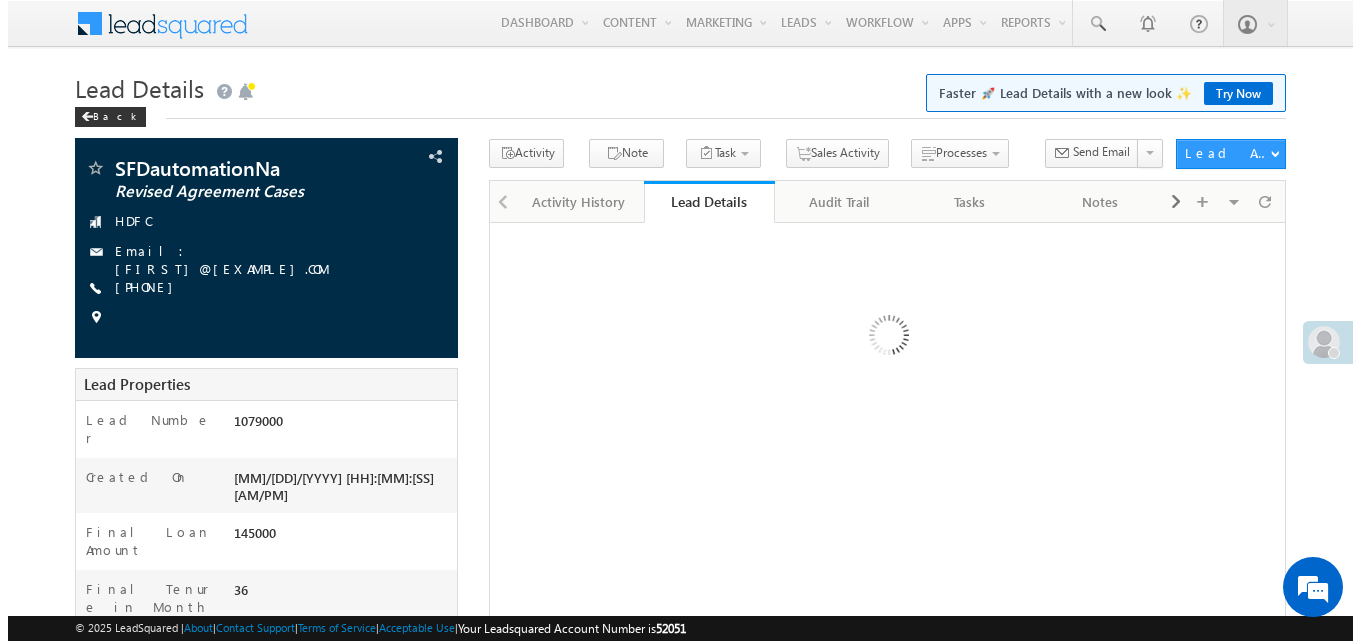 scroll, scrollTop: 0, scrollLeft: 0, axis: both 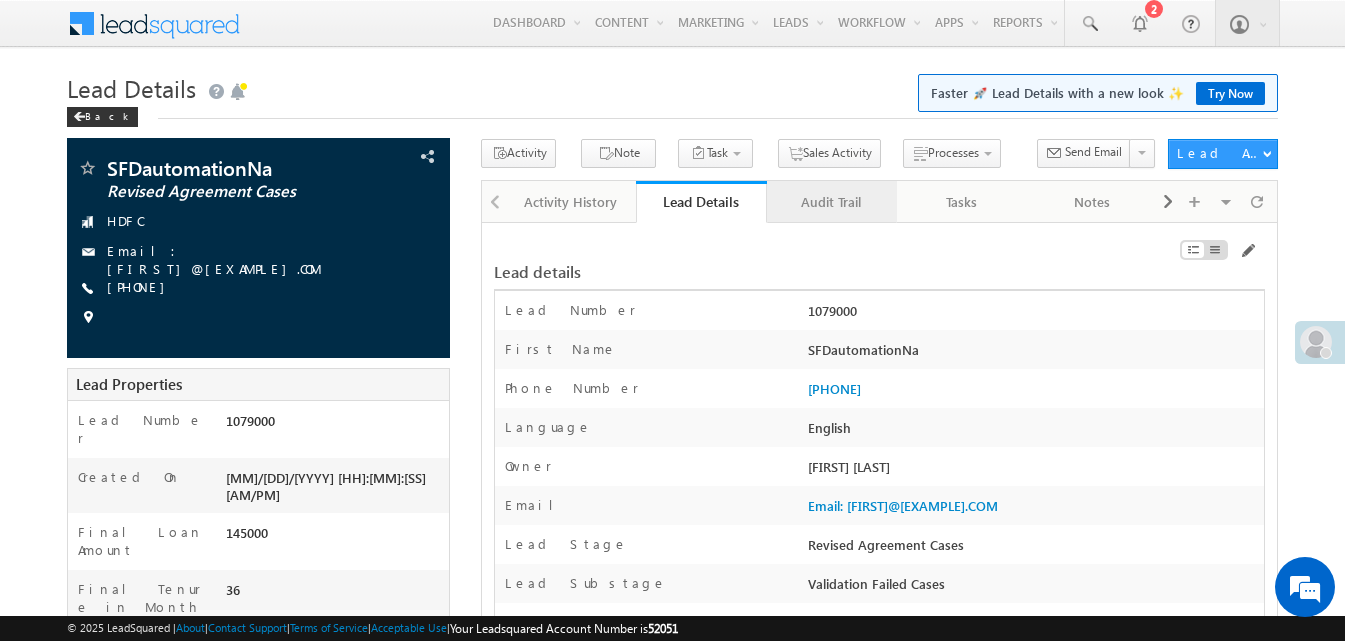 click on "Audit Trail" at bounding box center [831, 202] 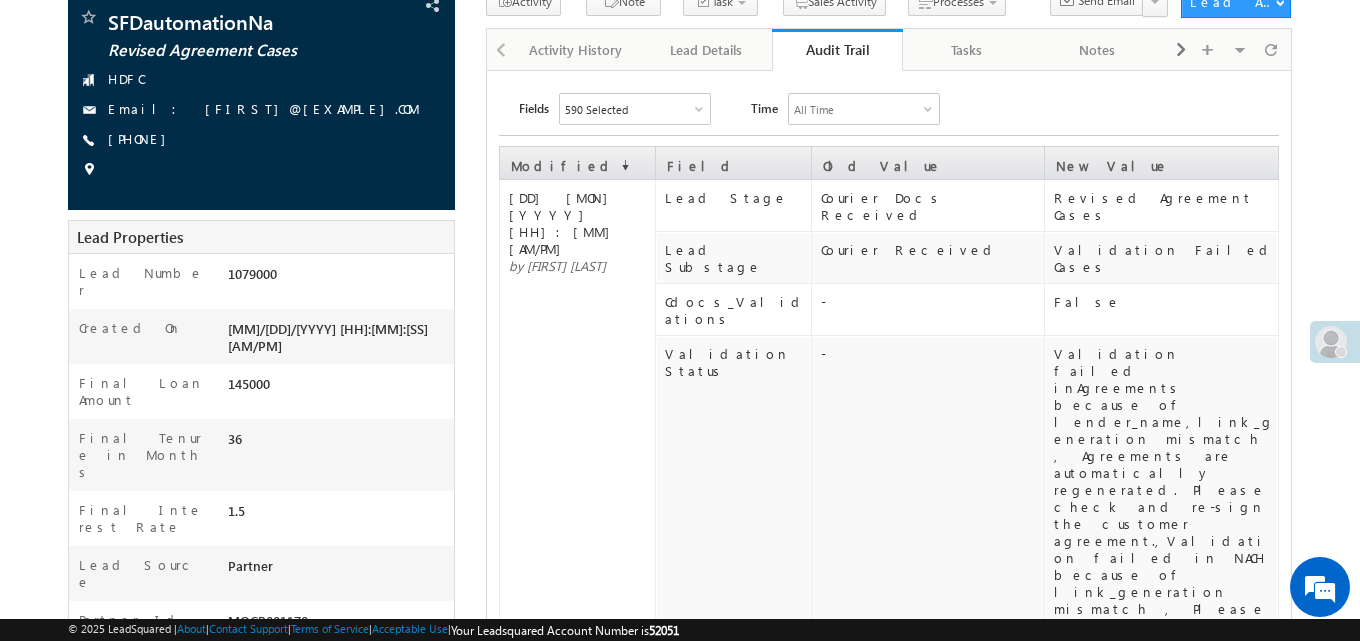 scroll, scrollTop: 155, scrollLeft: 0, axis: vertical 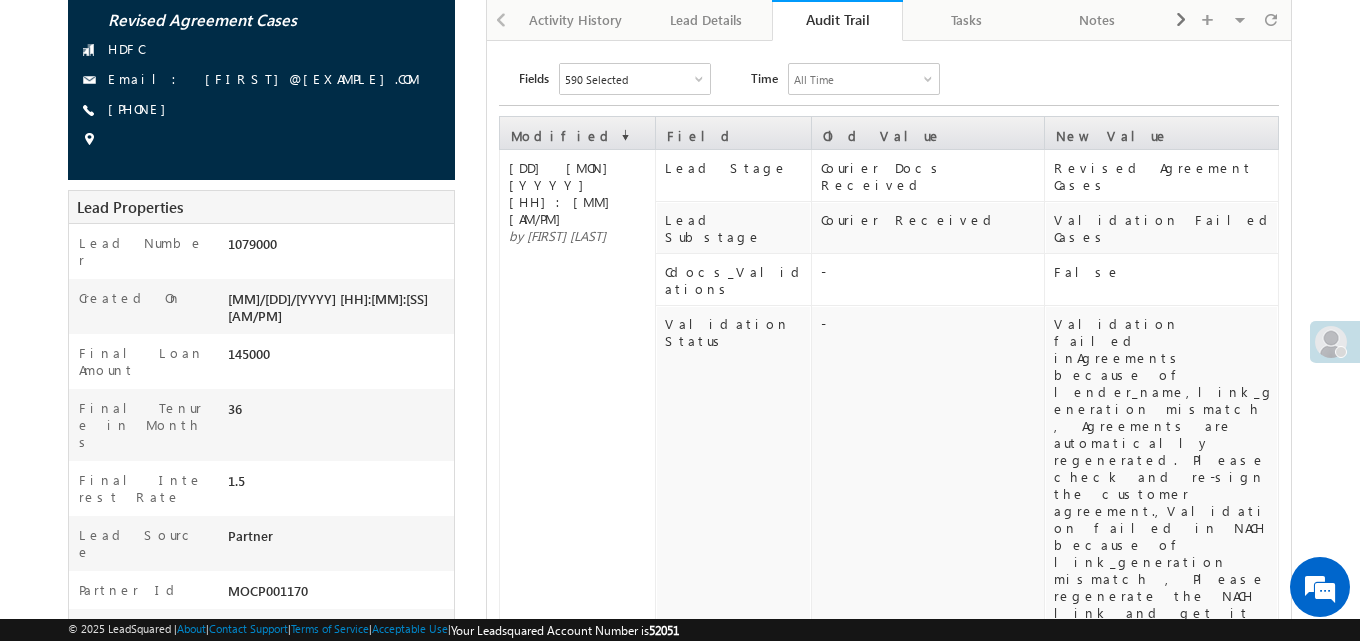 click on "Validation failed inAgreements because of lender_name,link_generation mismatch , Agreements are automatically regenerated. Please check and re-sign the customer agreement.,Validation failed in NACH because of link_generation mismatch , Please regenerate the NACH link and get it complete by the customer.,Either complete VKYC or get the borrower selfie from the mobile app for the lead to get disbursed via Apollo, Please generate the NACH link." at bounding box center [1165, 561] 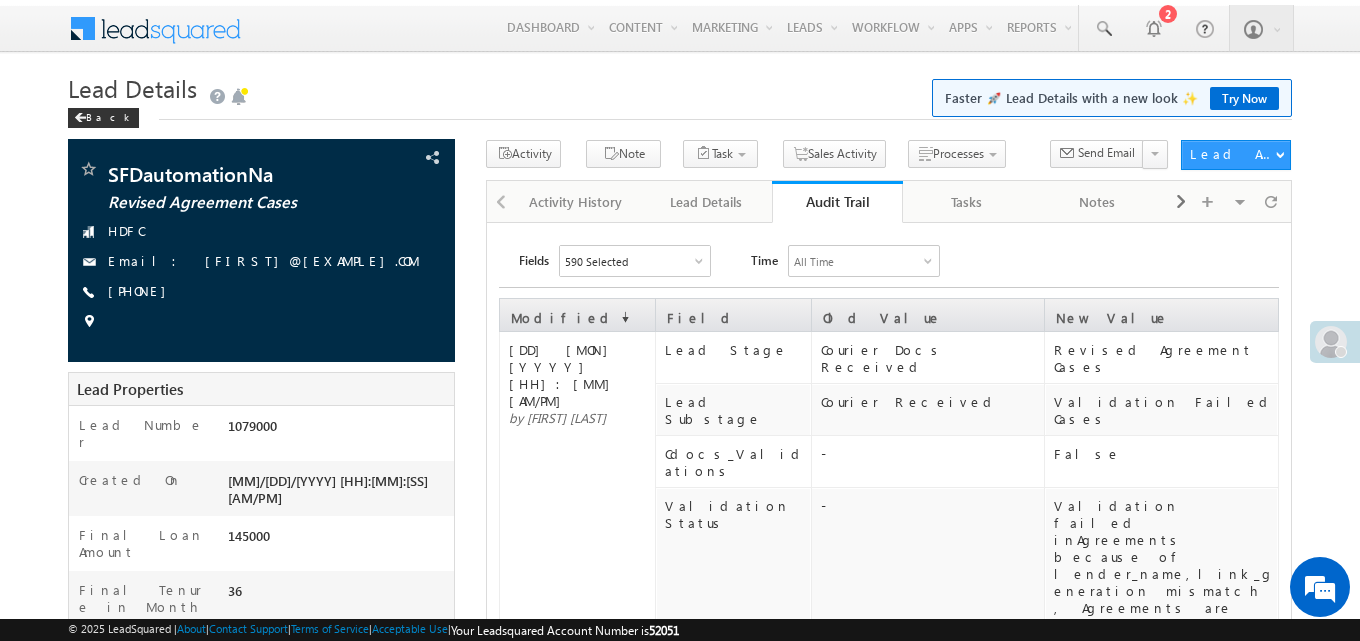 click on "Lead Details Faster 🚀 Lead Details with a new look ✨ Try Now" at bounding box center (680, 89) 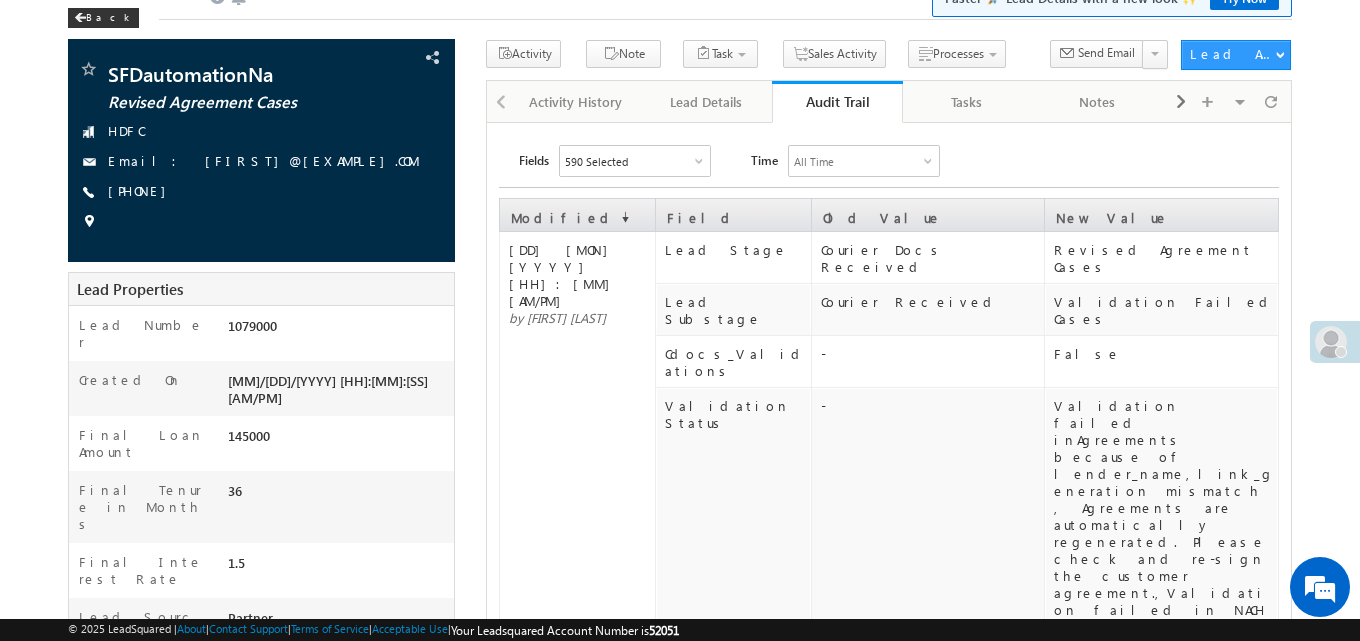 scroll, scrollTop: 0, scrollLeft: 0, axis: both 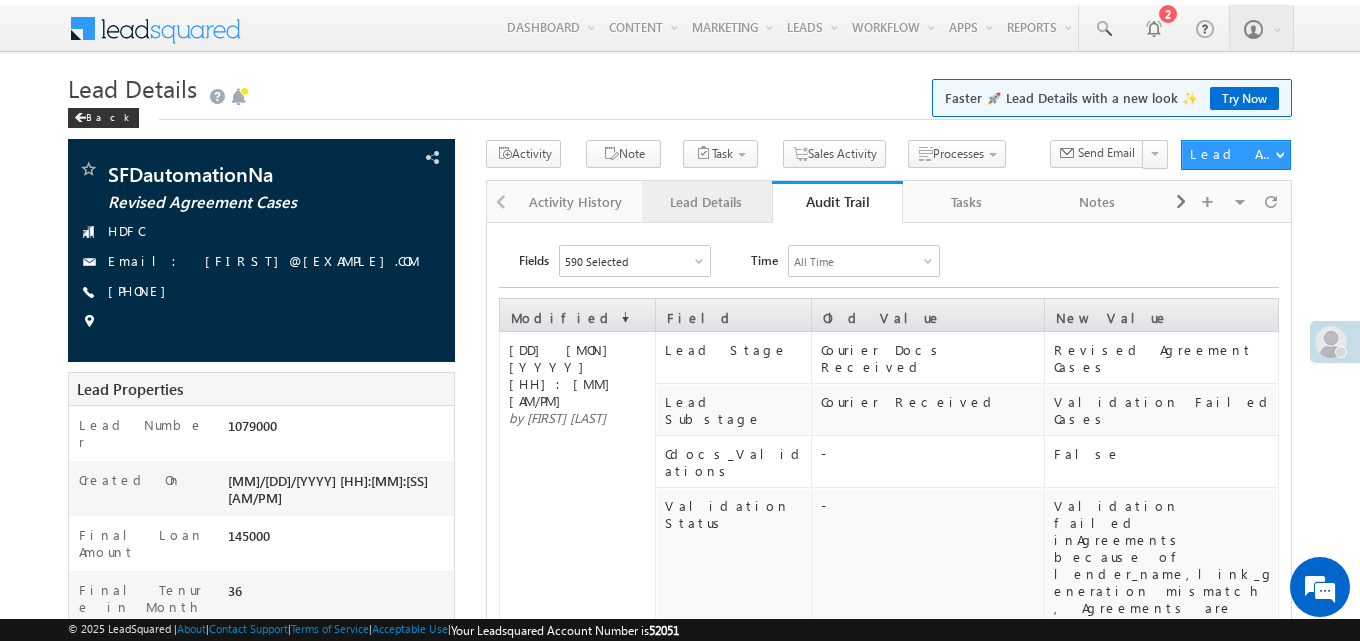 click on "Lead Details" at bounding box center (706, 202) 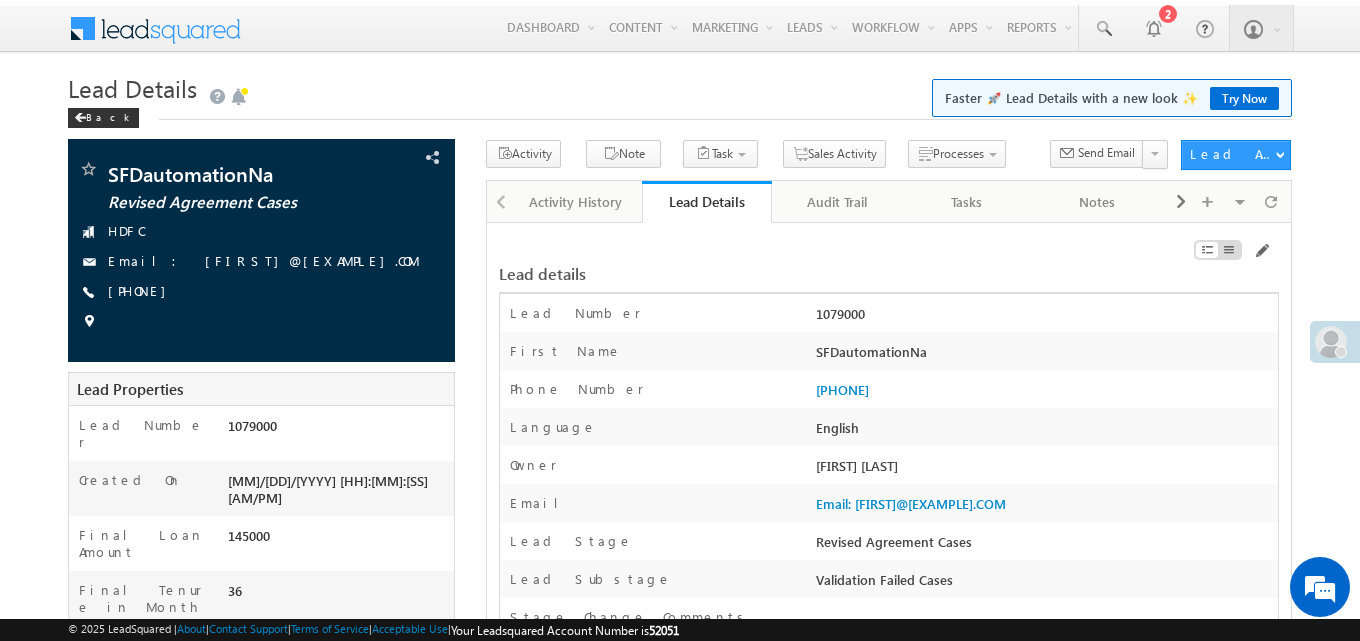 scroll, scrollTop: 3, scrollLeft: 0, axis: vertical 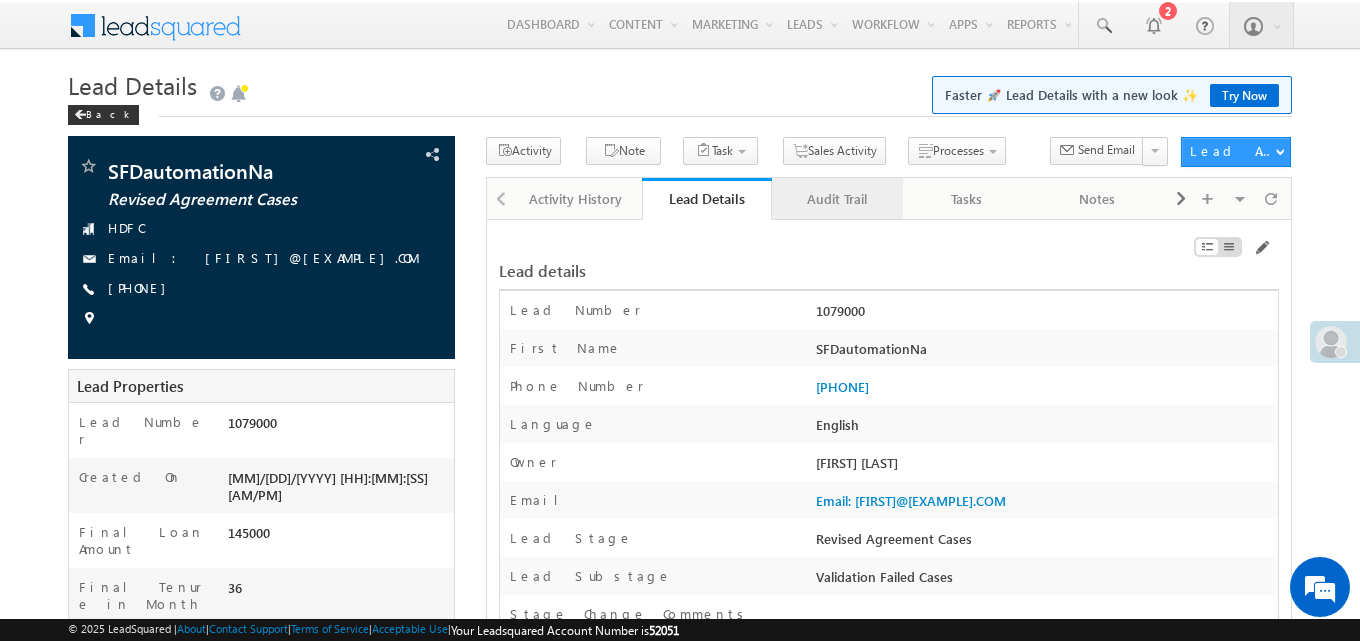 click on "Audit Trail" at bounding box center (836, 199) 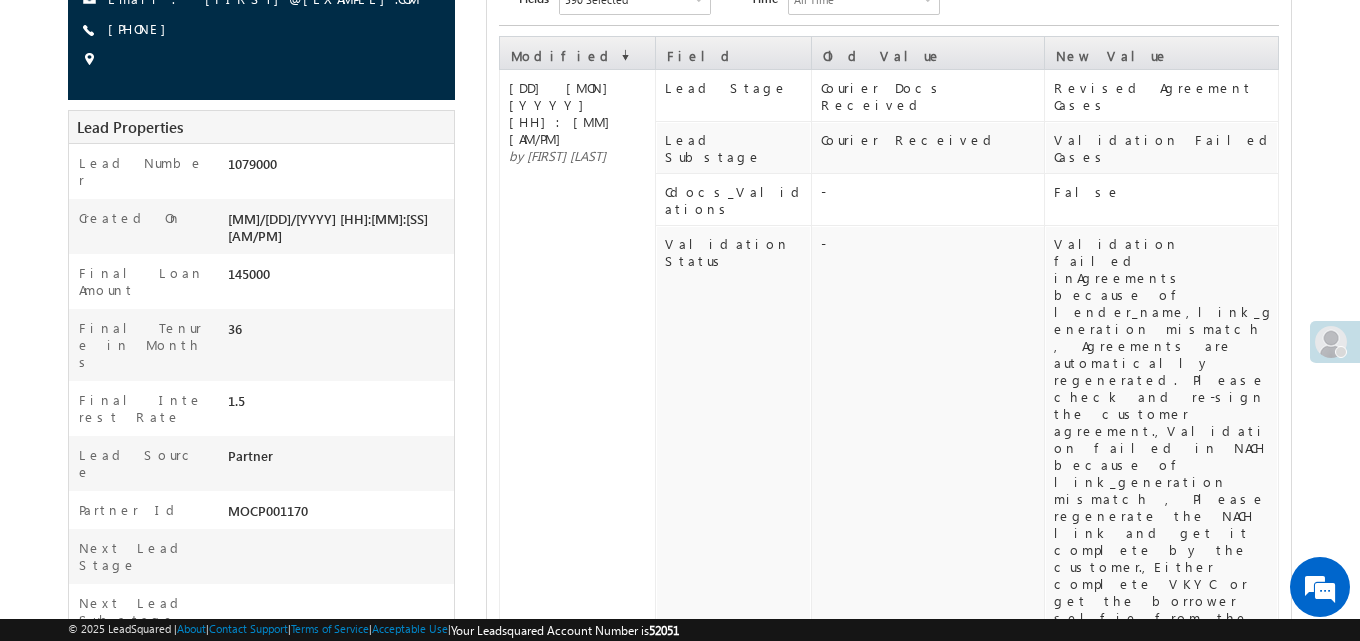 scroll, scrollTop: 0, scrollLeft: 0, axis: both 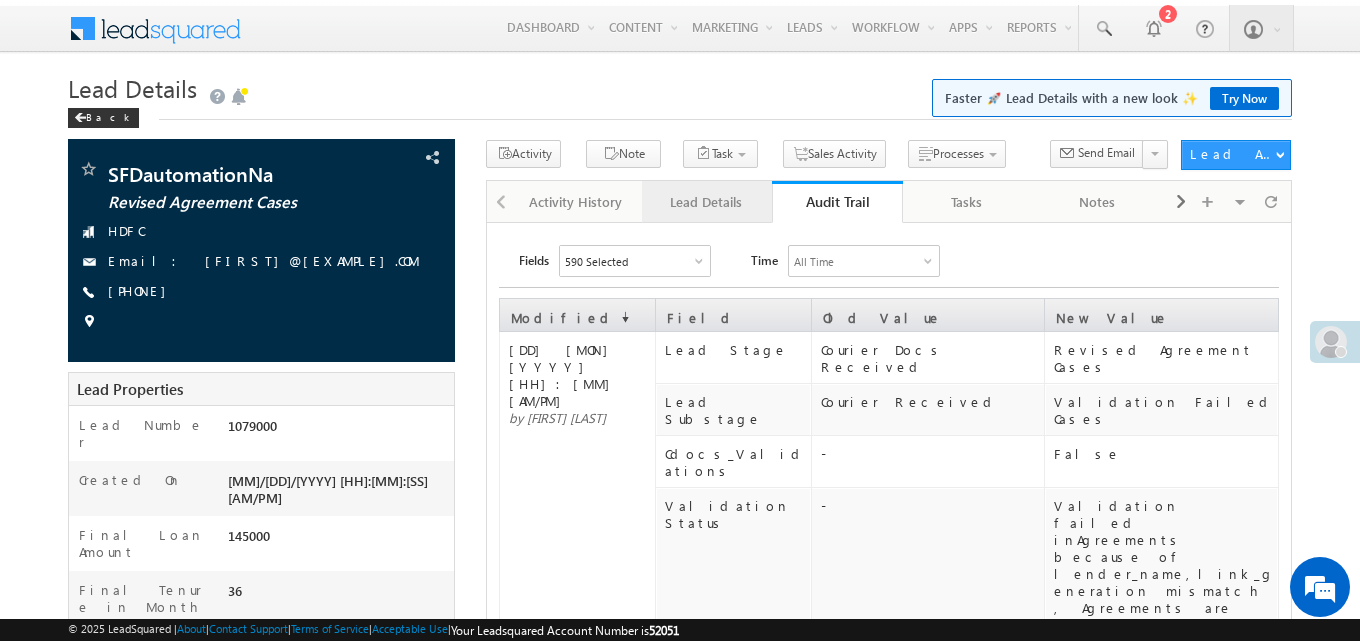 click on "Lead Details" at bounding box center [706, 202] 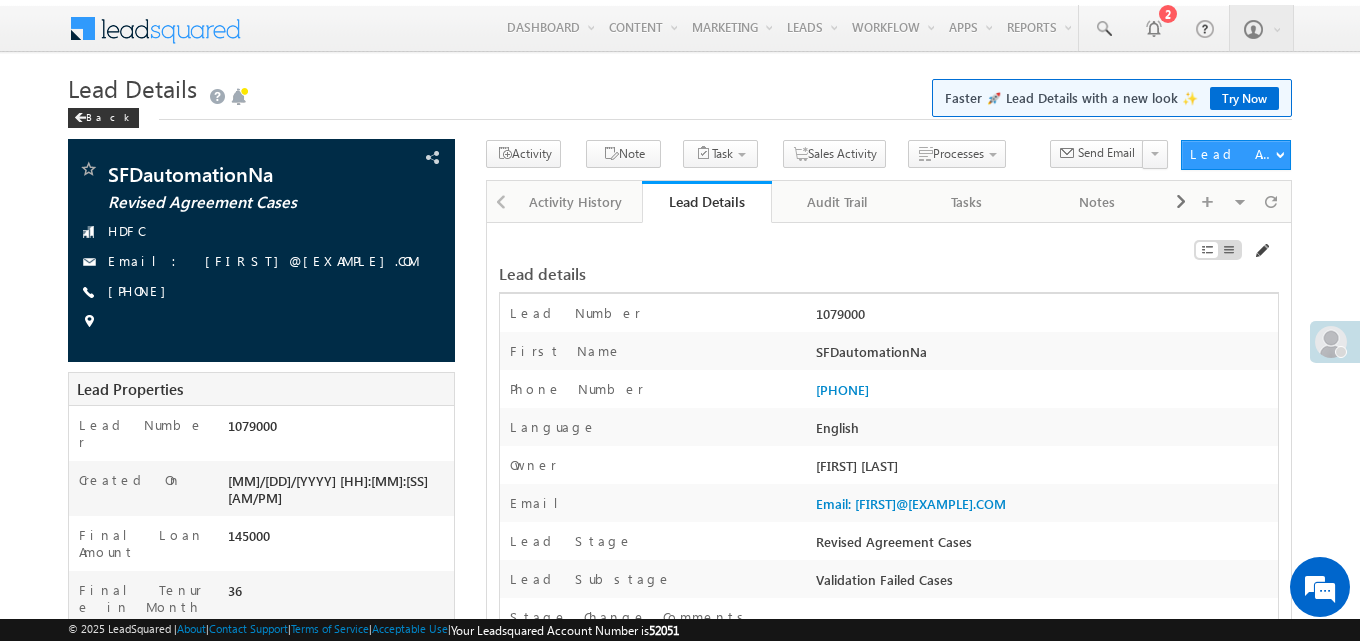 click at bounding box center (1261, 251) 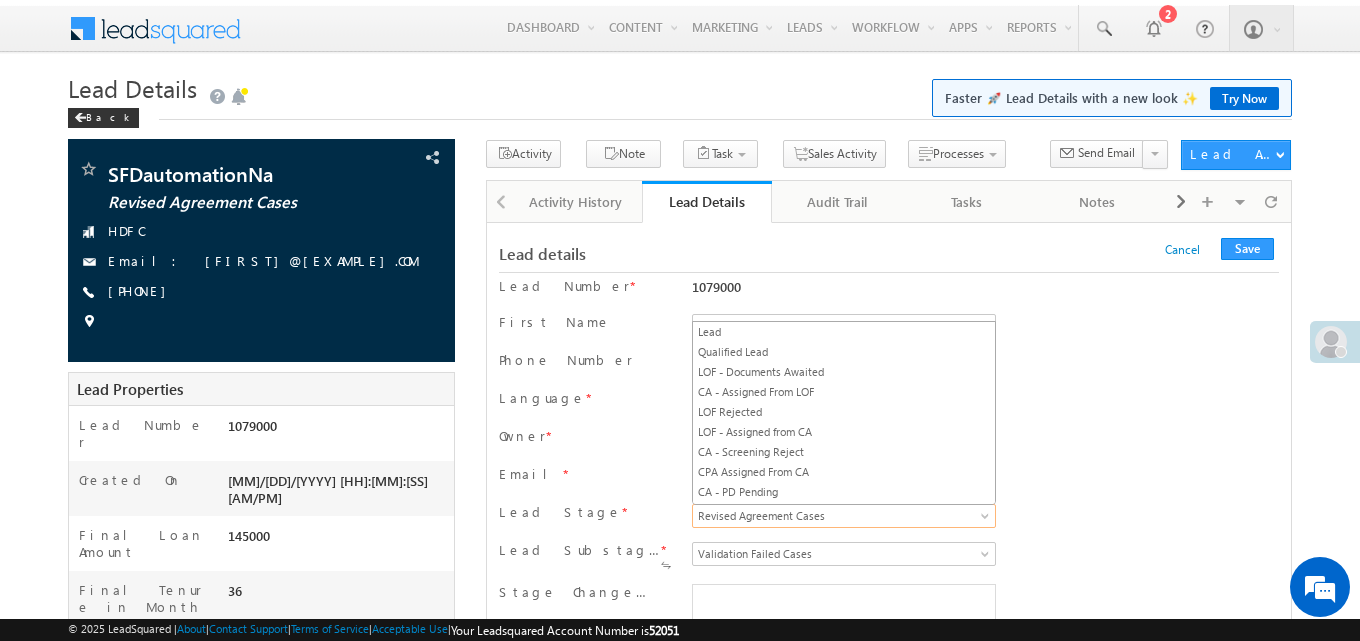 click on "Revised Agreement Cases" at bounding box center [840, 516] 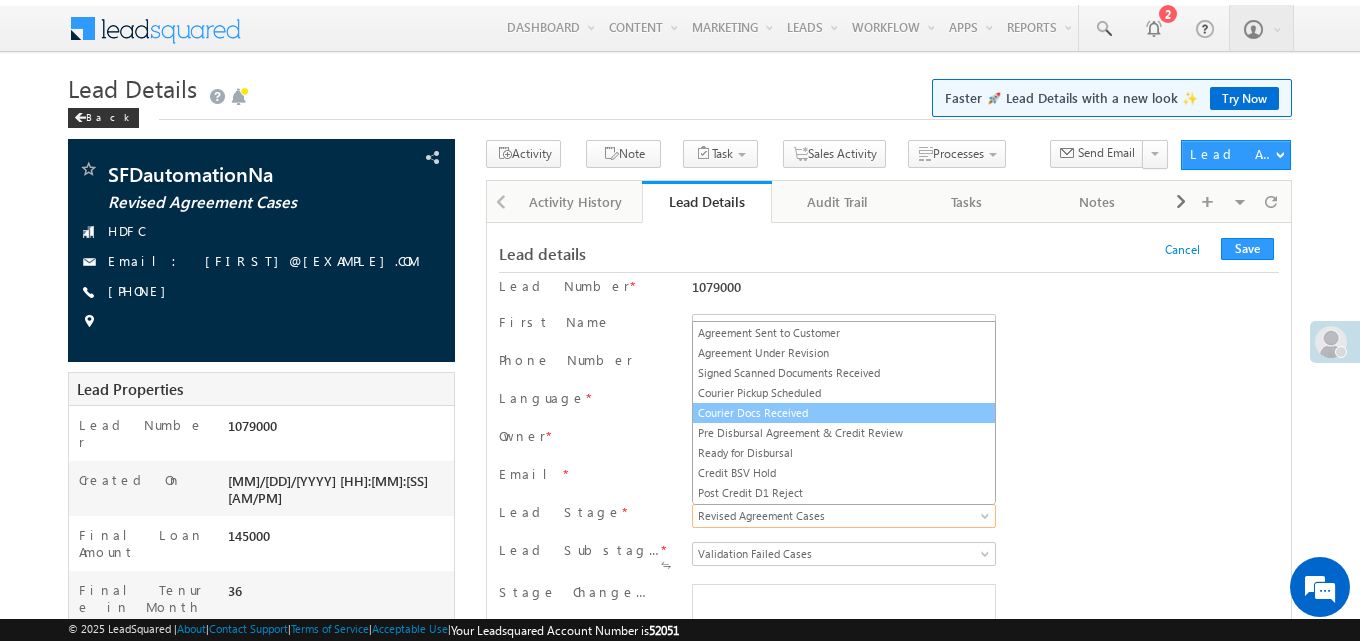 scroll, scrollTop: 399, scrollLeft: 0, axis: vertical 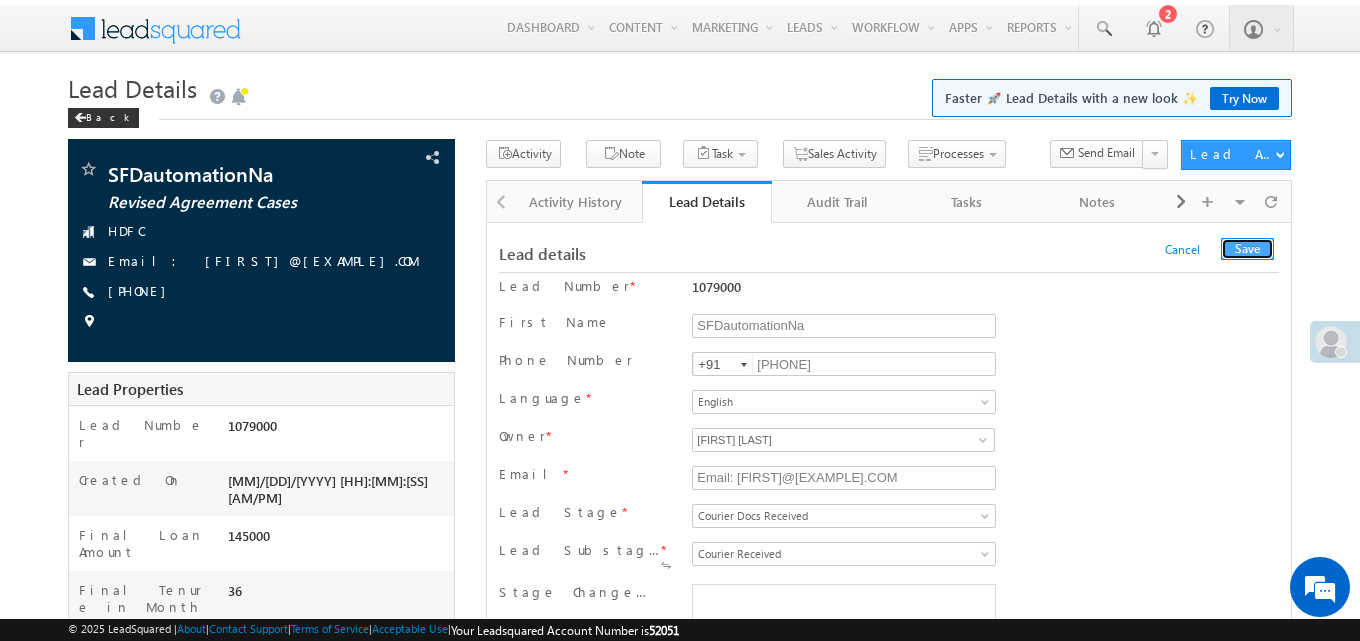 click on "Save" at bounding box center (1247, 249) 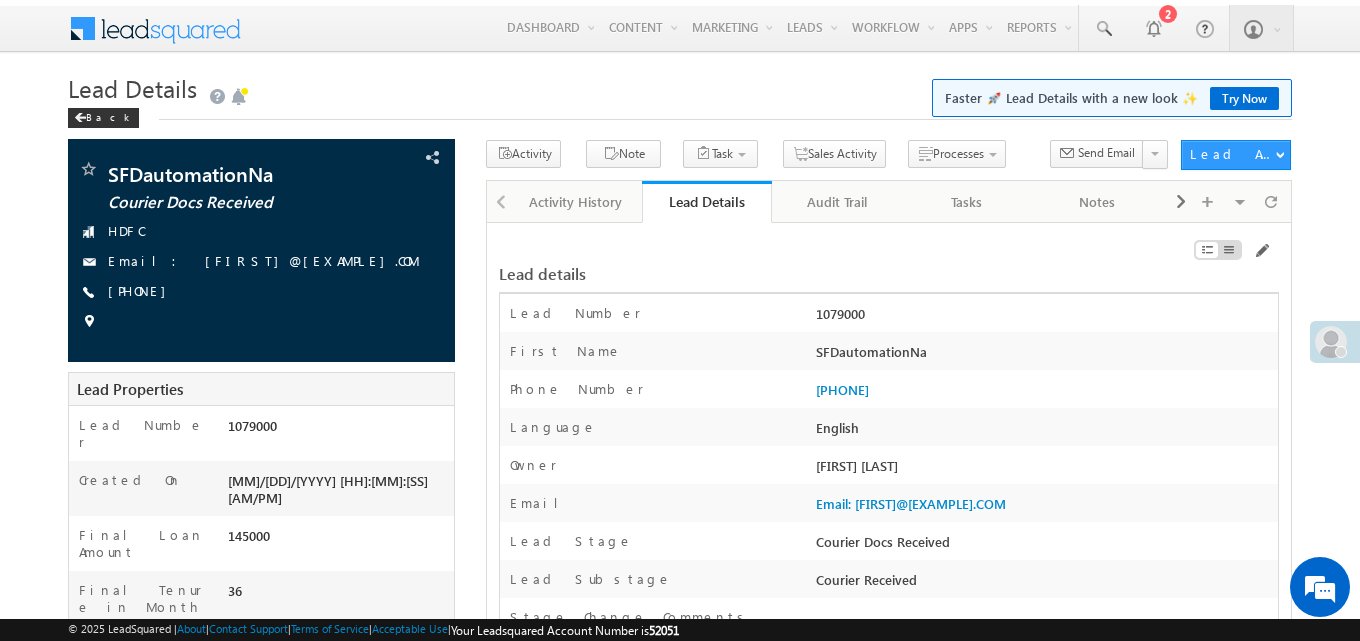 click on "Lead Details Faster 🚀 Lead Details with a new look ✨ Try Now" at bounding box center (680, 89) 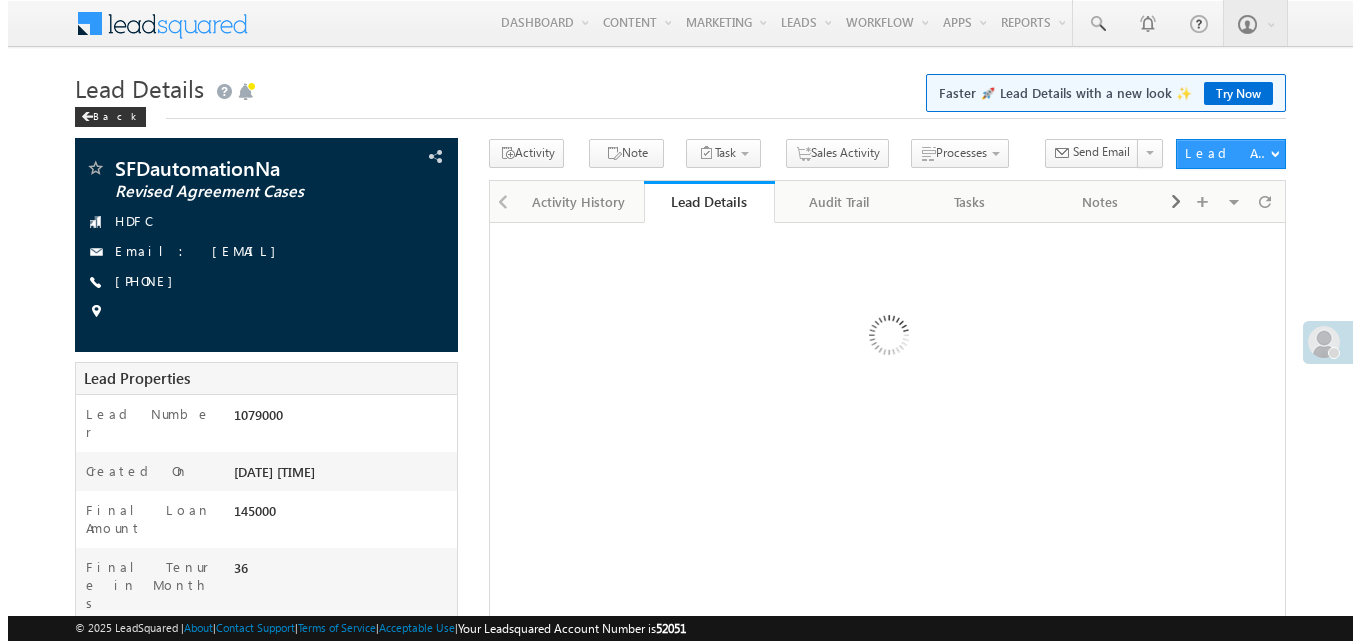 scroll, scrollTop: 0, scrollLeft: 0, axis: both 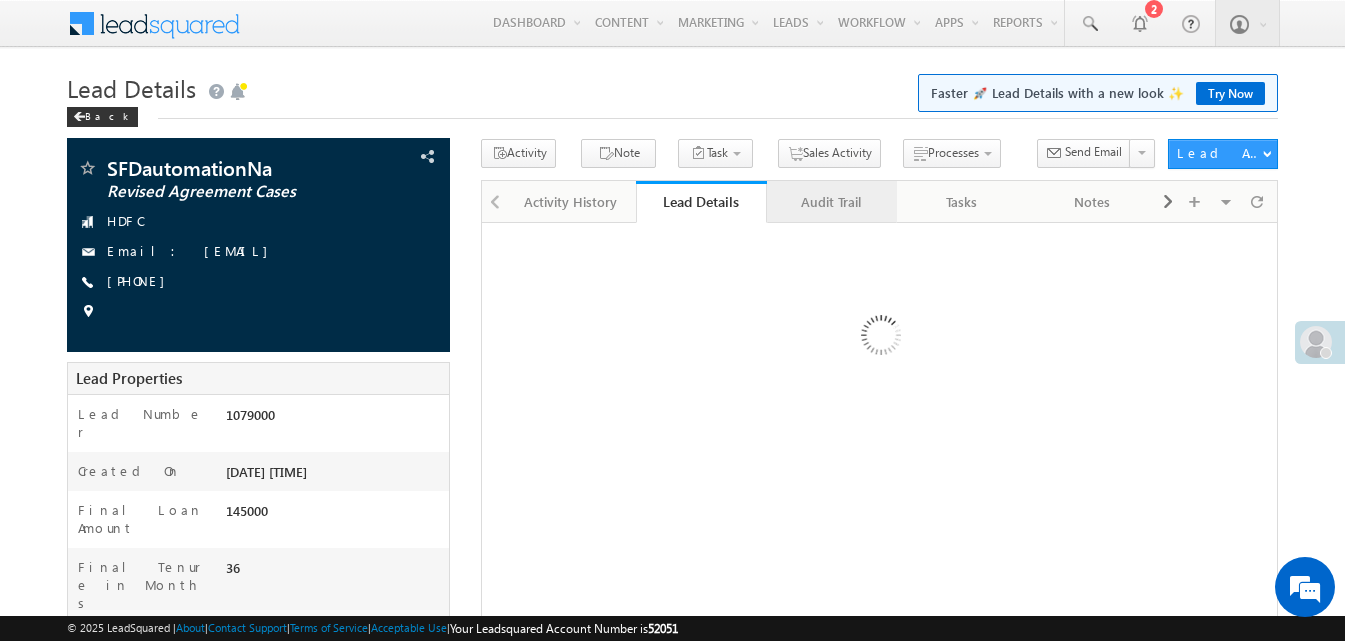 click on "Audit Trail" at bounding box center (831, 202) 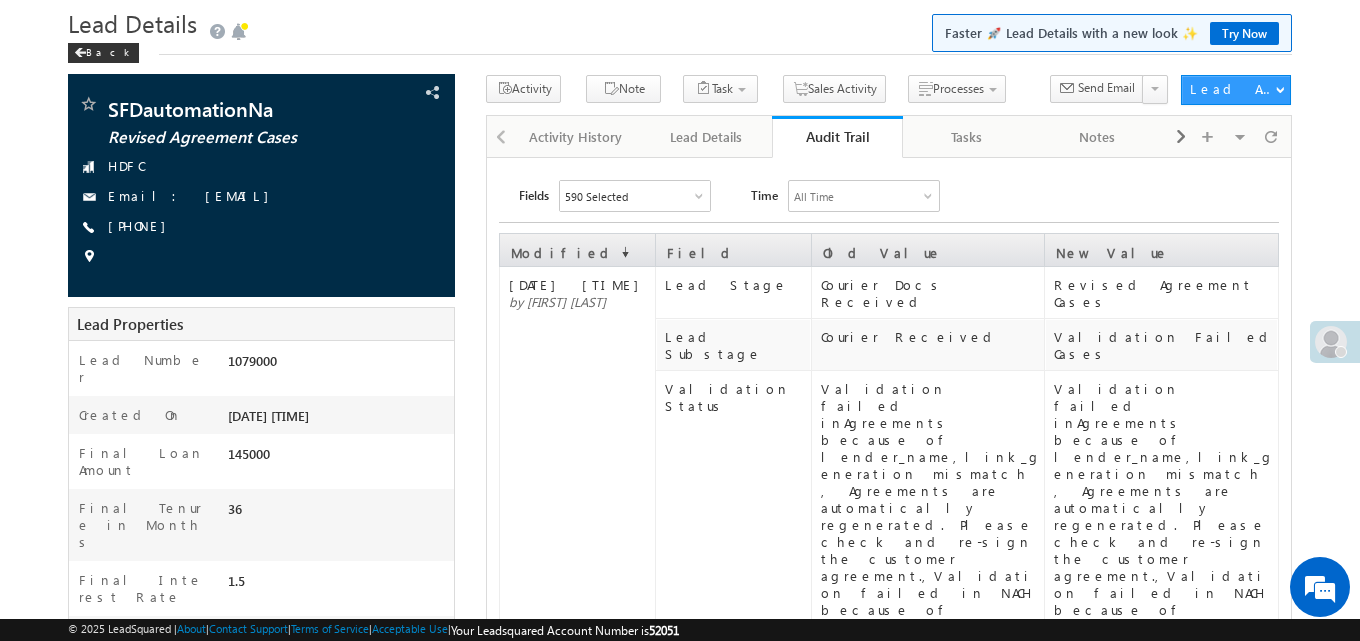scroll, scrollTop: 100, scrollLeft: 0, axis: vertical 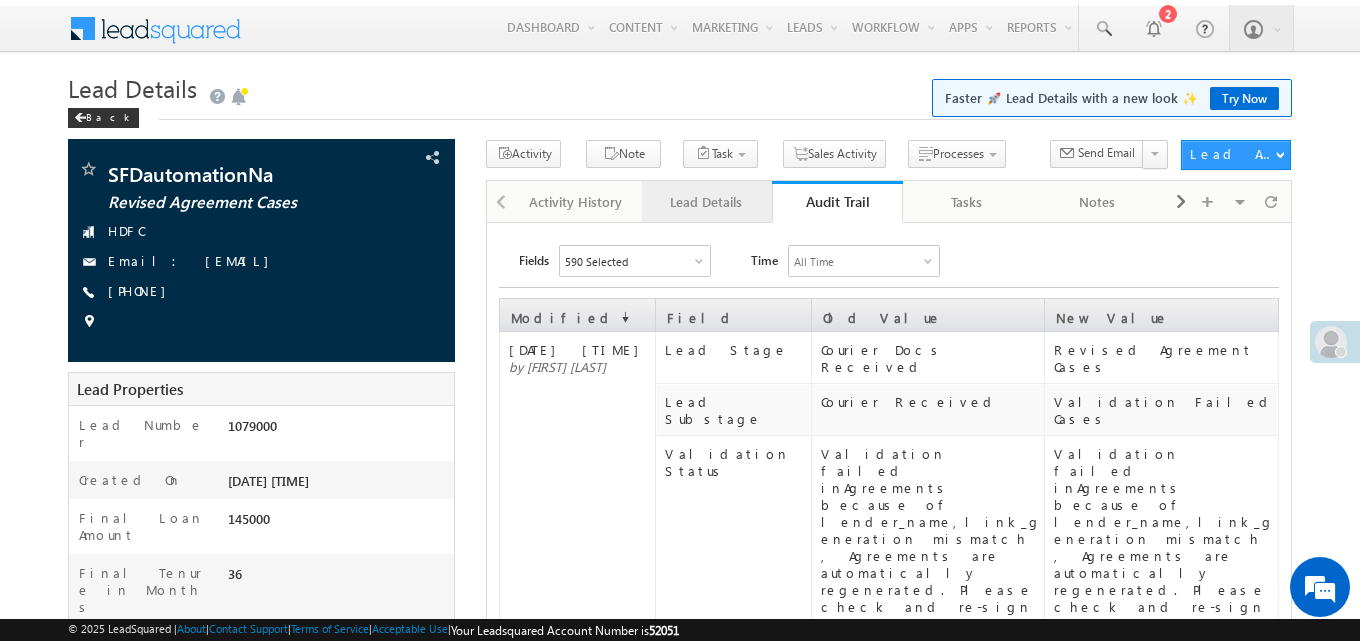 click on "Lead Details" at bounding box center (706, 202) 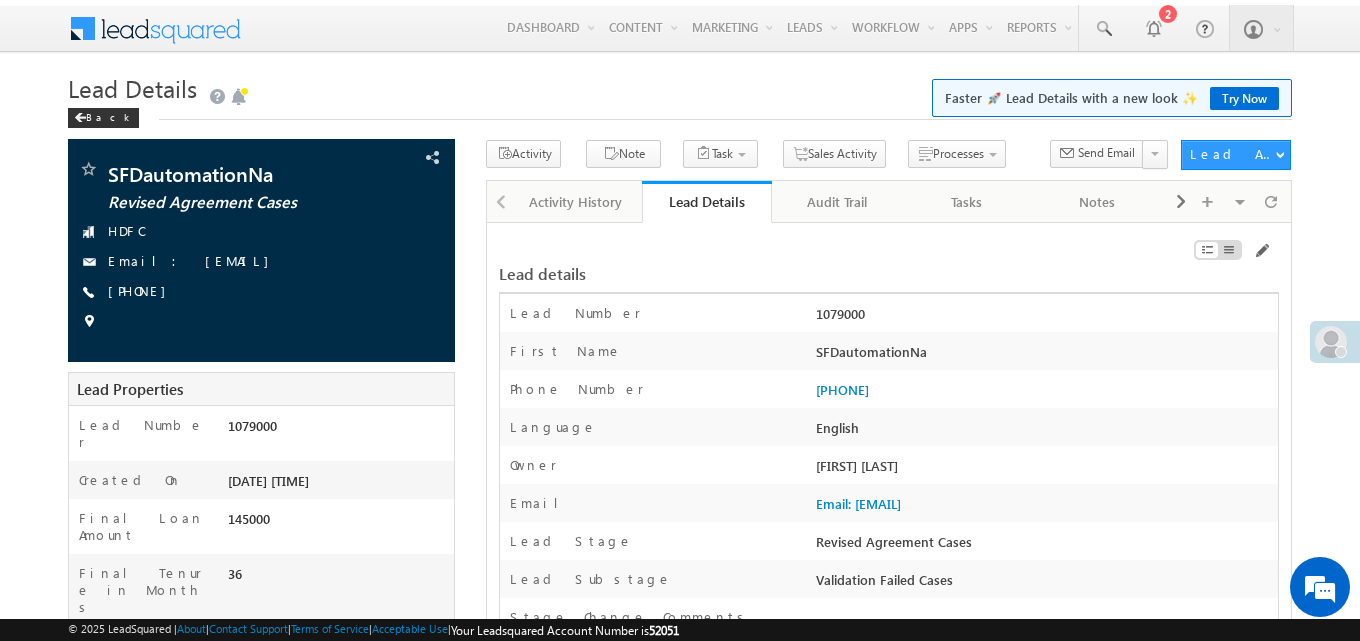 click on "Lead Details Faster 🚀 Lead Details with a new look ✨ Try Now" at bounding box center [680, 89] 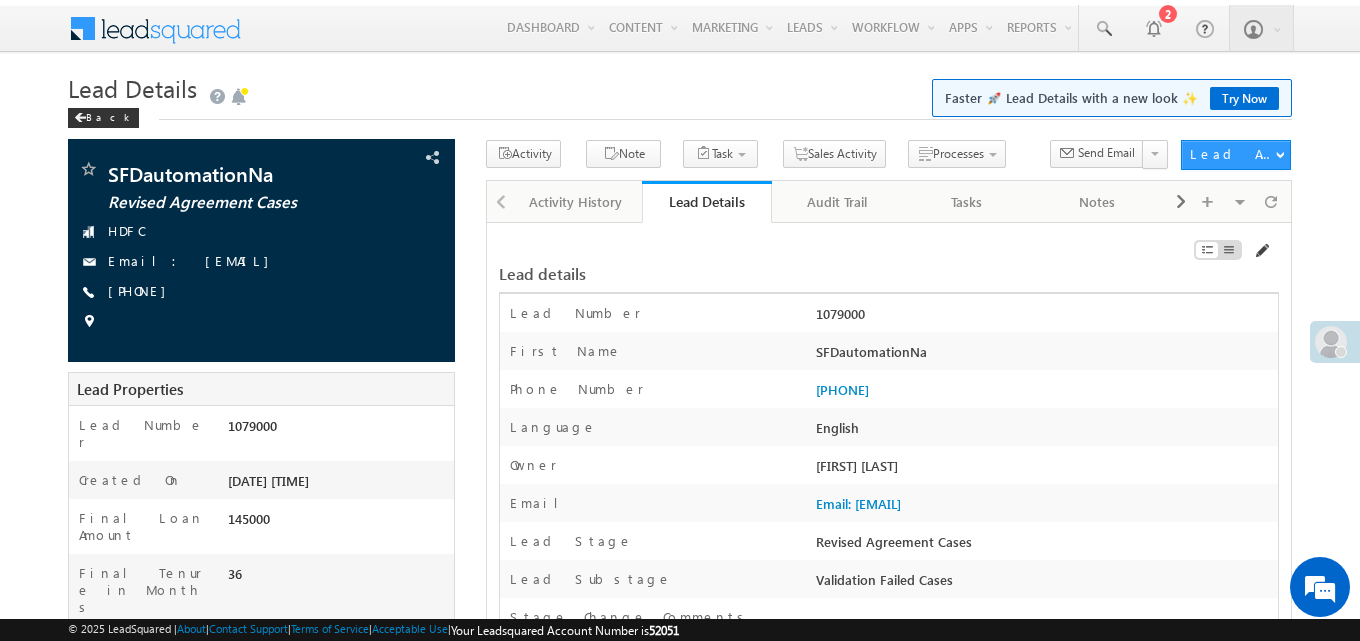 click at bounding box center [1261, 251] 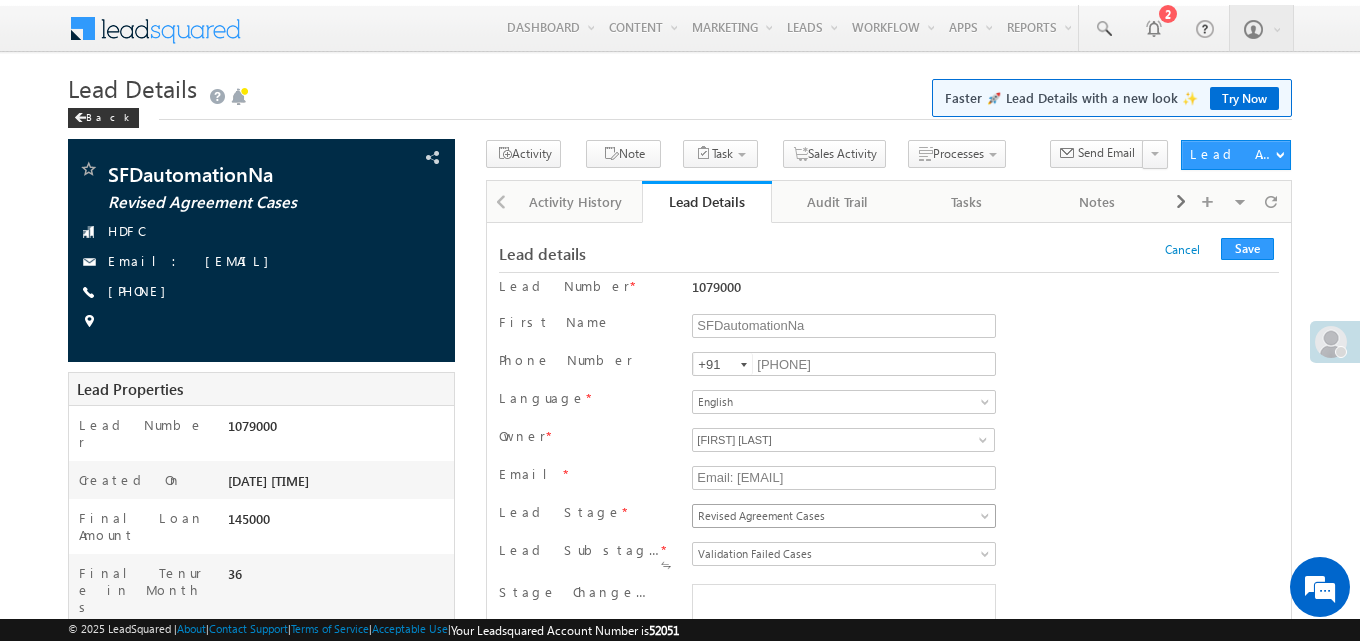 click on "Revised Agreement Cases" at bounding box center [840, 516] 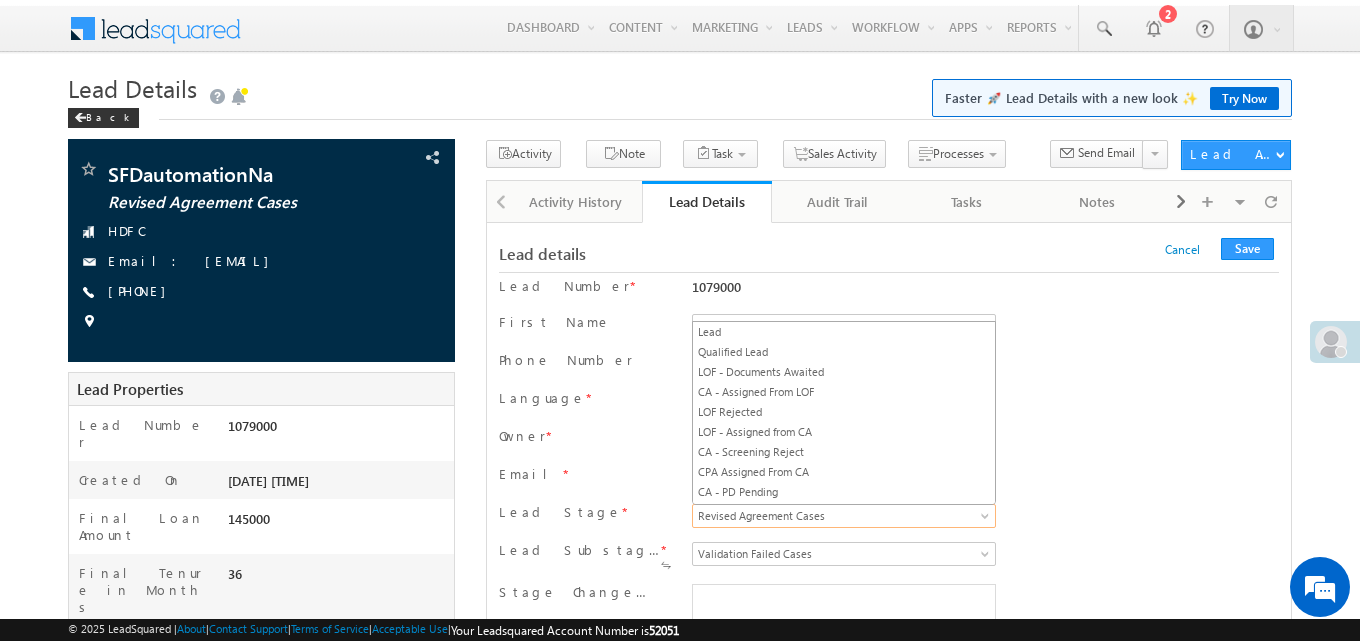 scroll, scrollTop: 639, scrollLeft: 0, axis: vertical 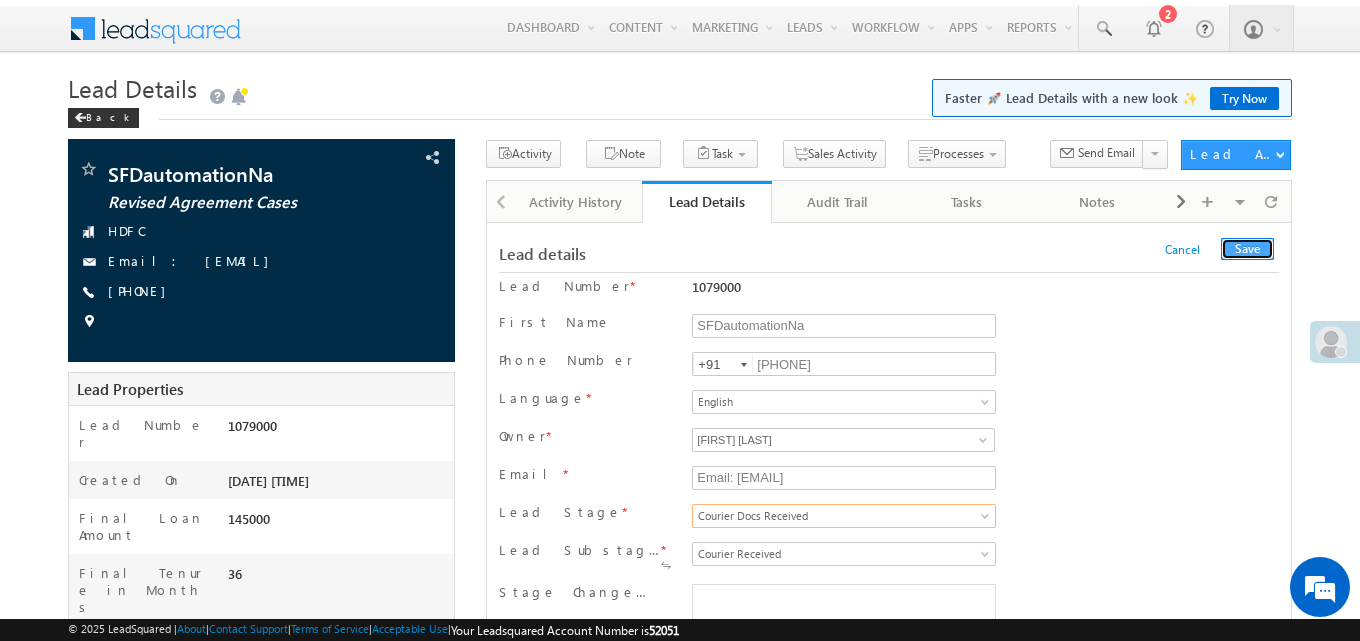 click on "Save" at bounding box center [1247, 249] 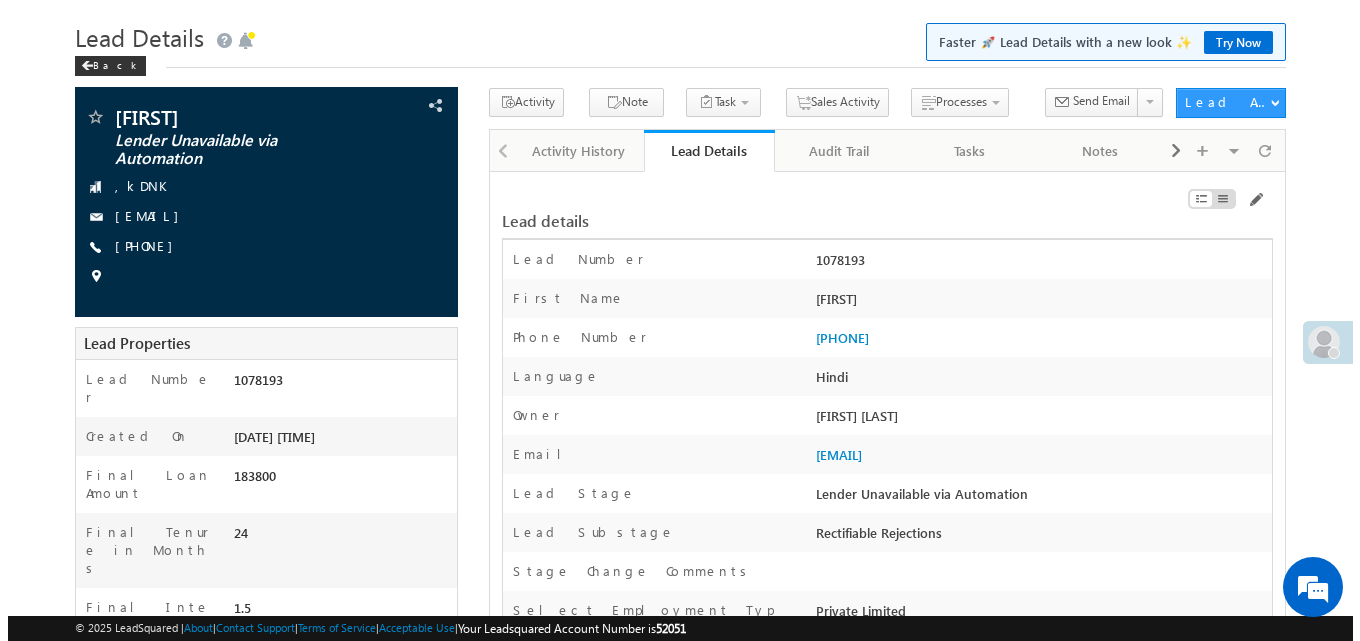 scroll, scrollTop: 52, scrollLeft: 0, axis: vertical 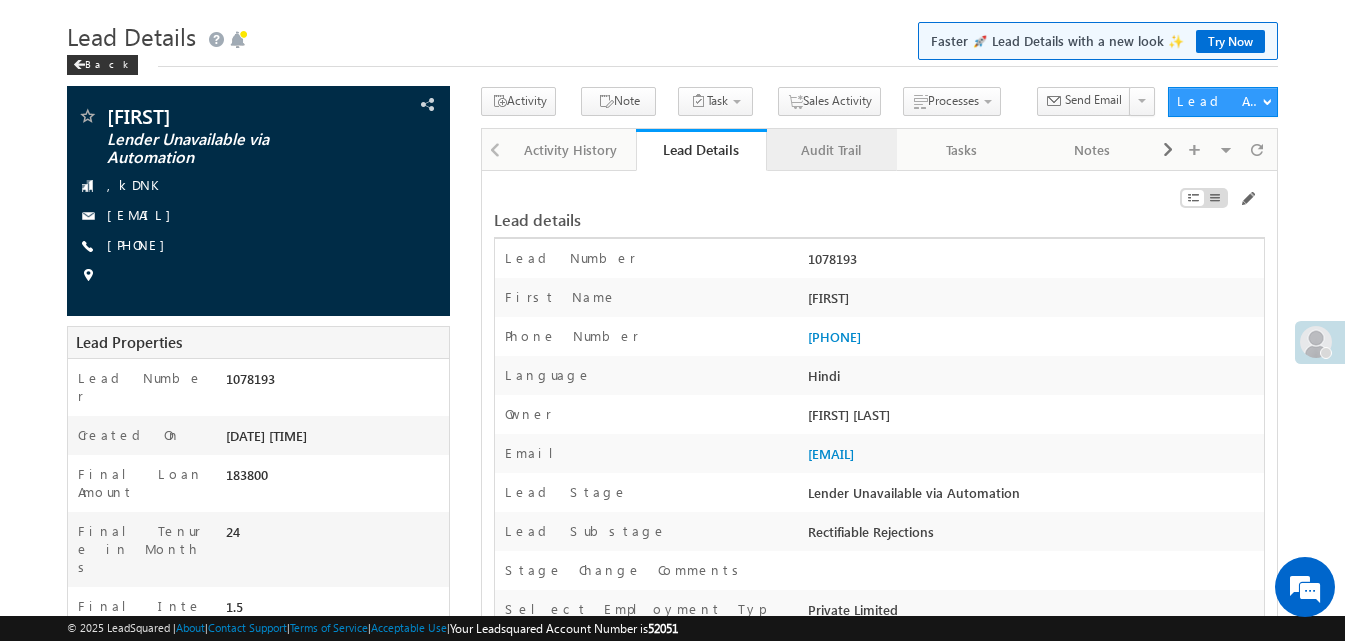 click on "Audit Trail" at bounding box center [831, 150] 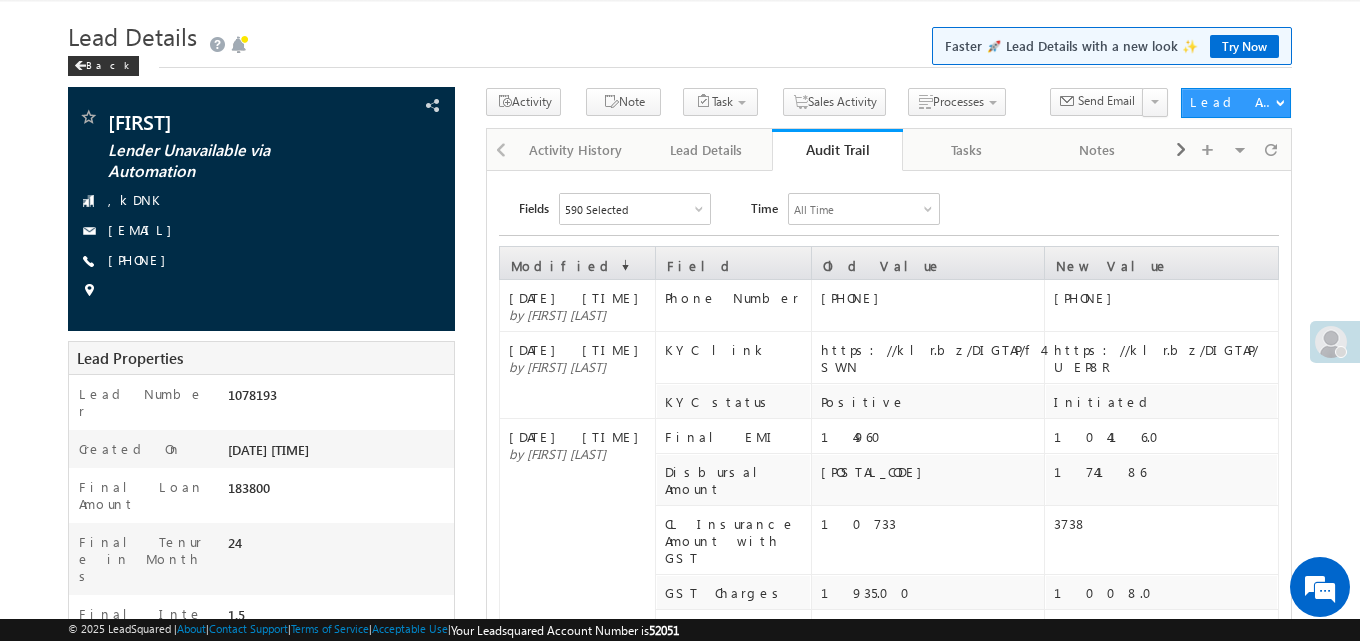 scroll, scrollTop: 0, scrollLeft: 0, axis: both 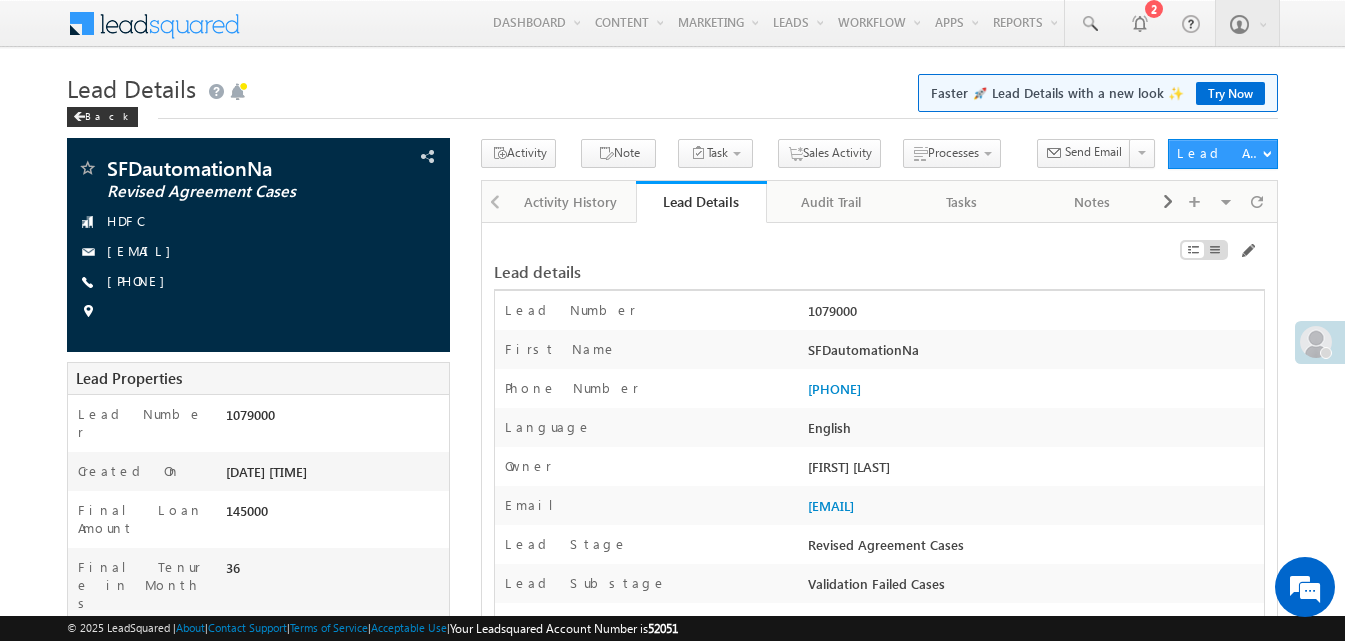 click on "Lead Details Faster 🚀 Lead Details with a new look ✨ Try Now" at bounding box center (672, 86) 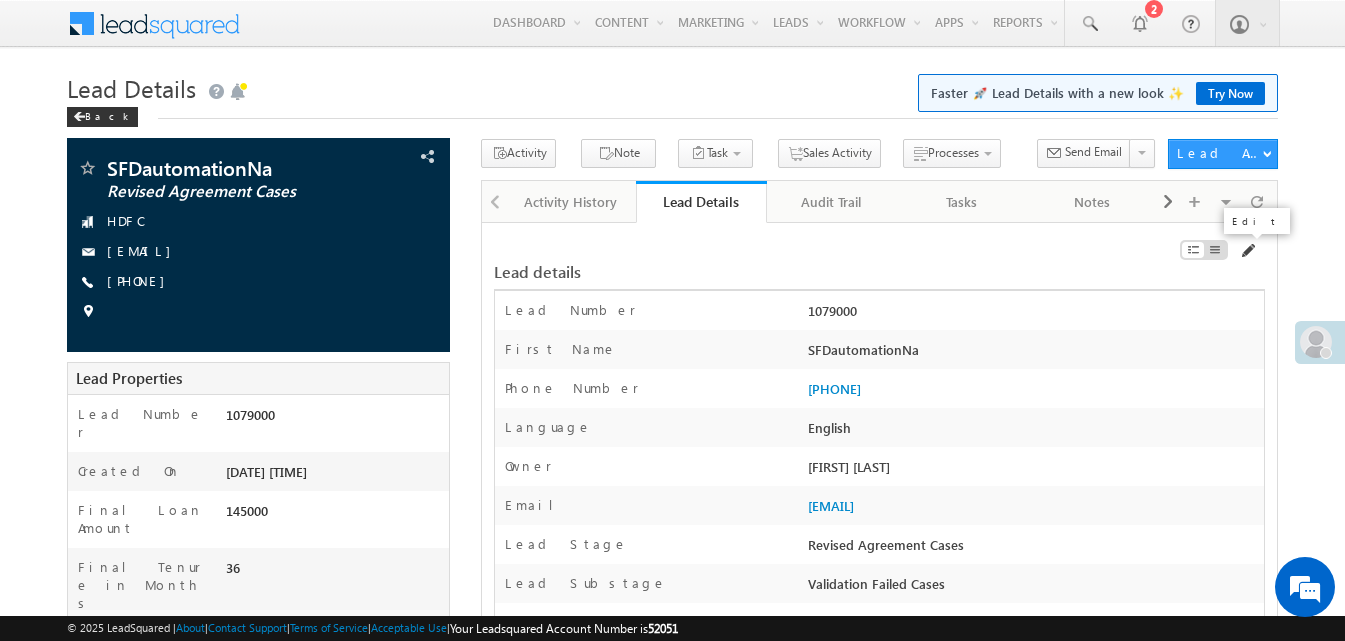 click at bounding box center (1247, 251) 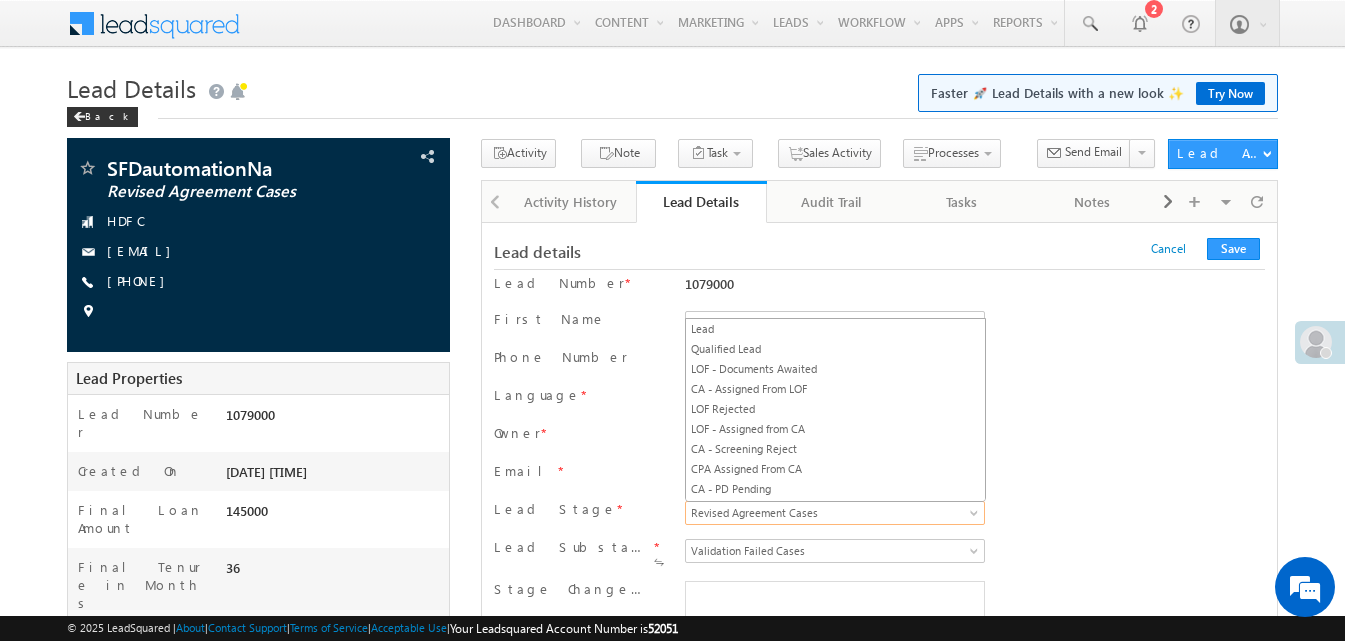 click on "Revised Agreement Cases" at bounding box center [831, 513] 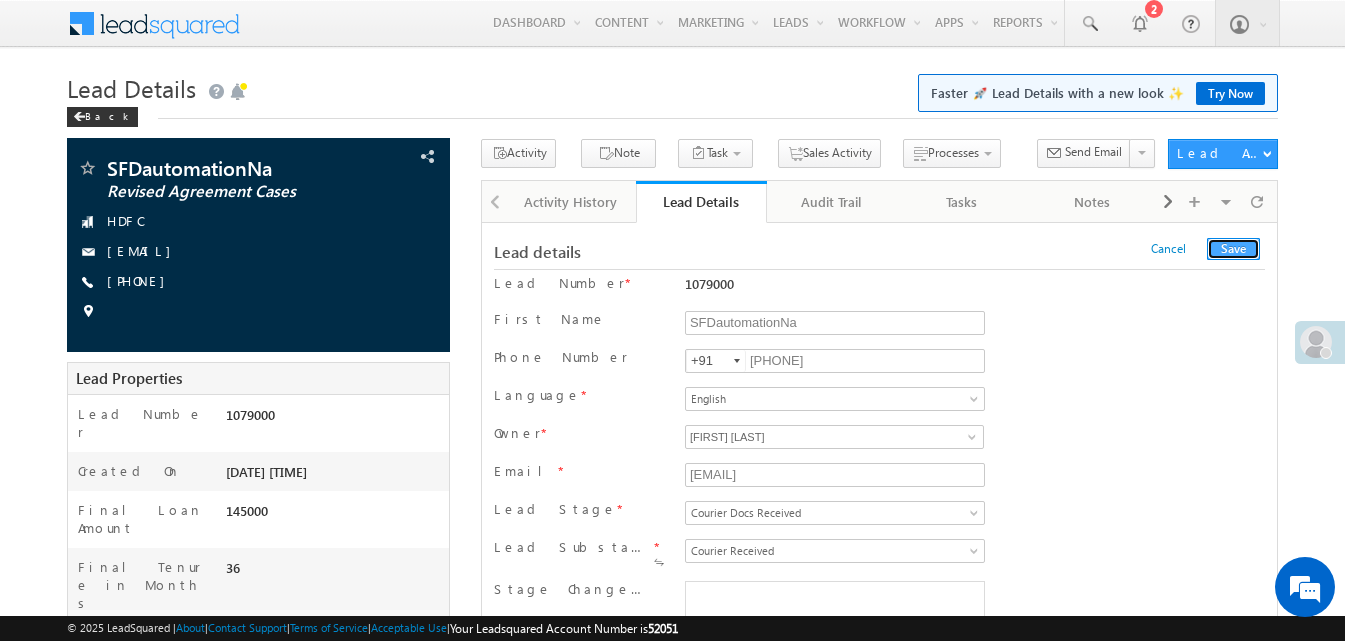click on "Save" at bounding box center [1233, 249] 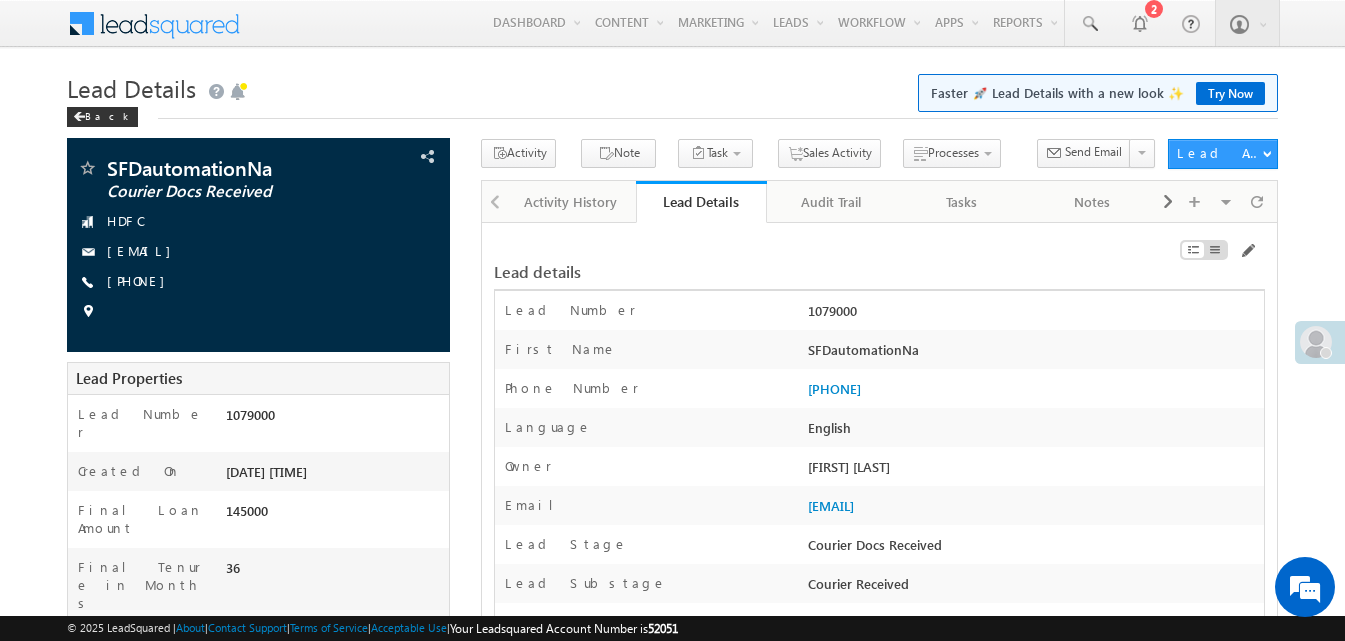 click on "Lead Details Faster 🚀 Lead Details with a new look ✨ Try Now" at bounding box center (672, 86) 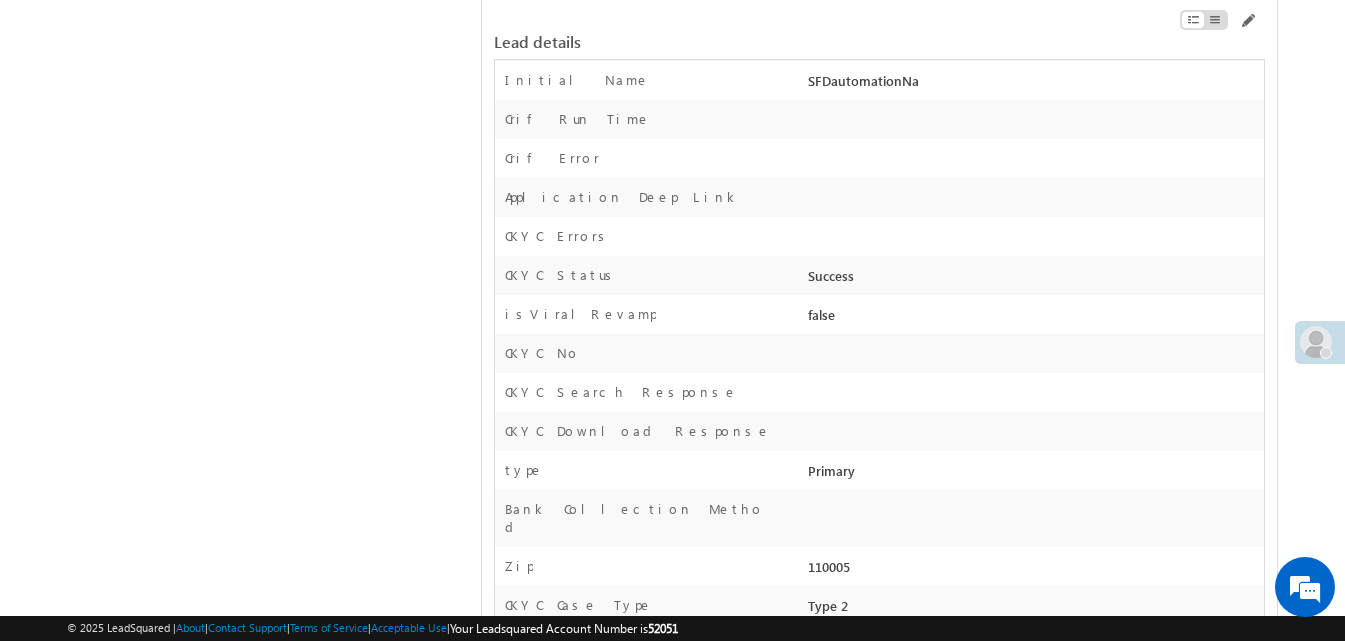 scroll, scrollTop: 1231, scrollLeft: 0, axis: vertical 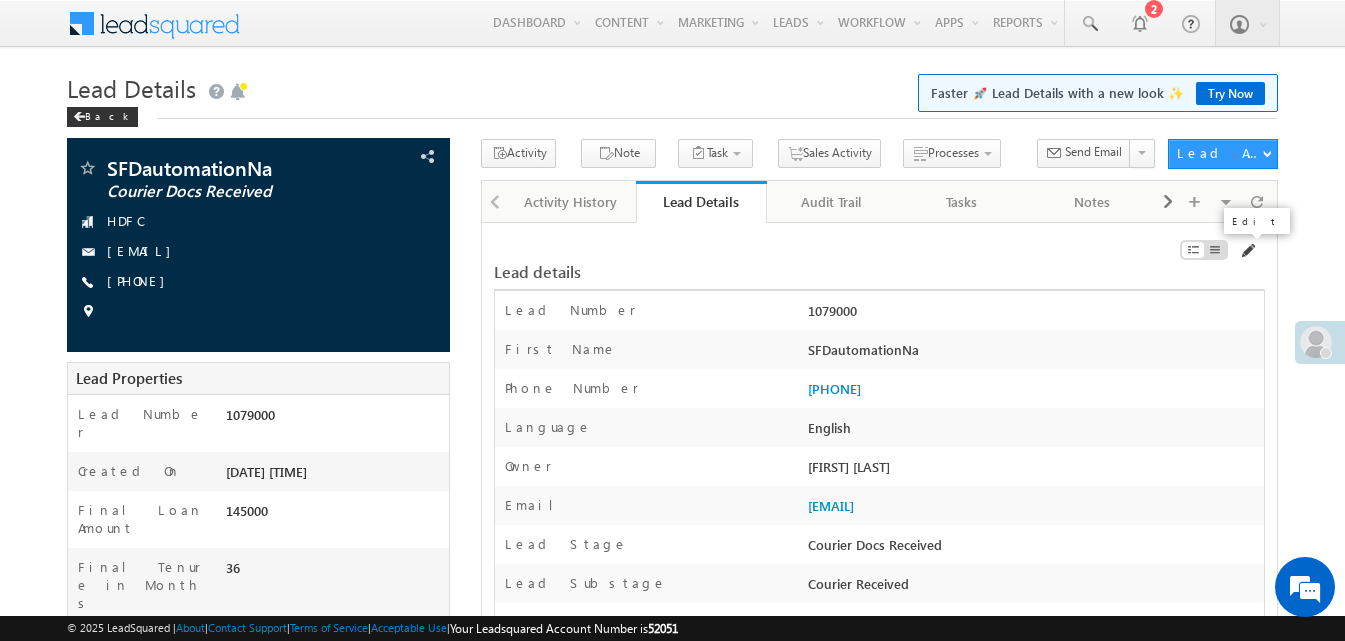 click at bounding box center (1247, 251) 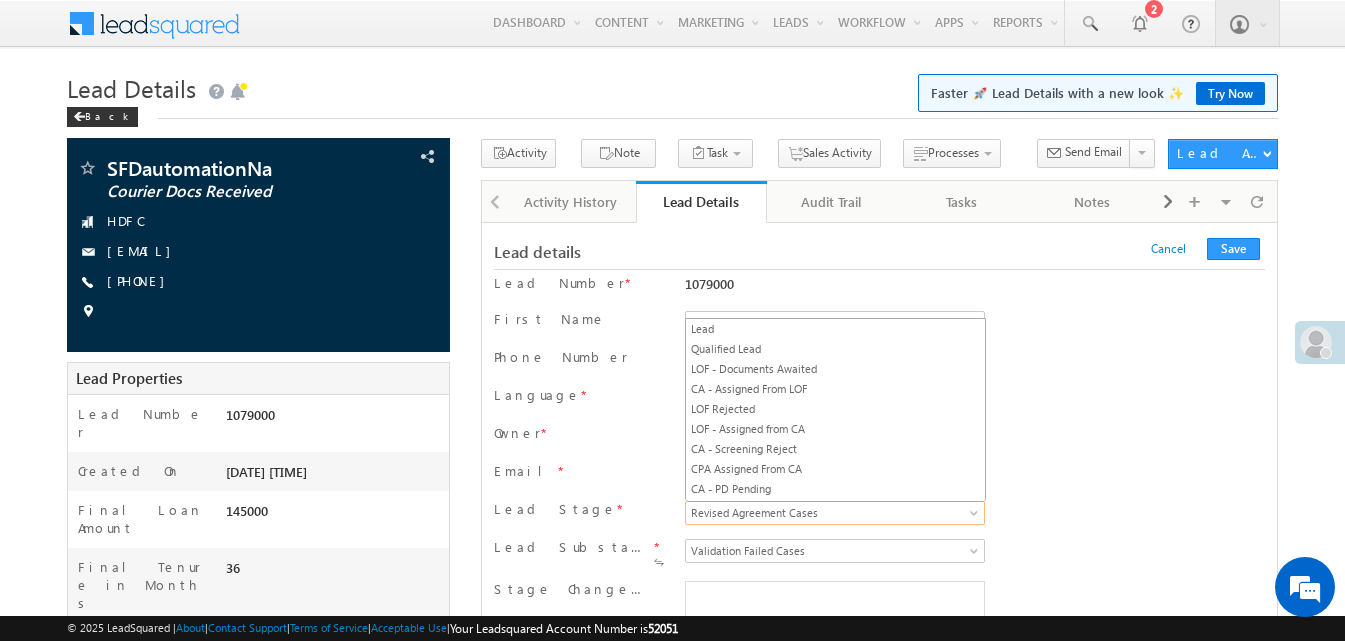 click on "Revised Agreement Cases" at bounding box center (831, 513) 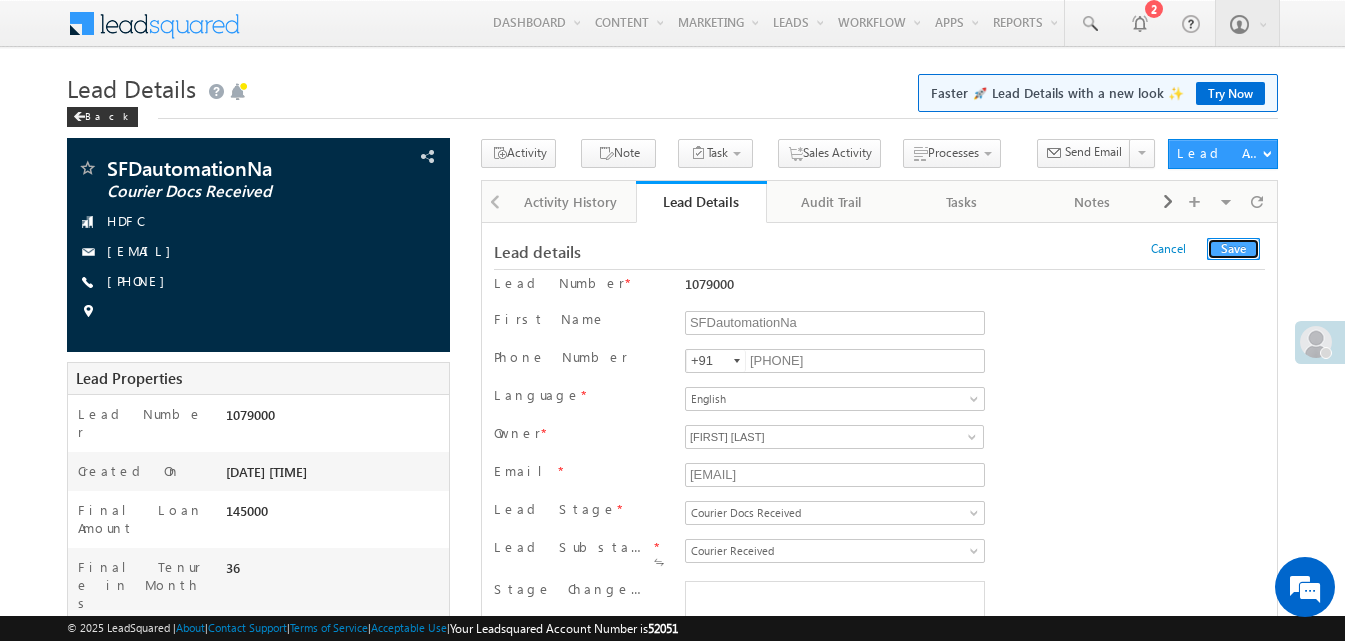 click on "Save" at bounding box center [1233, 249] 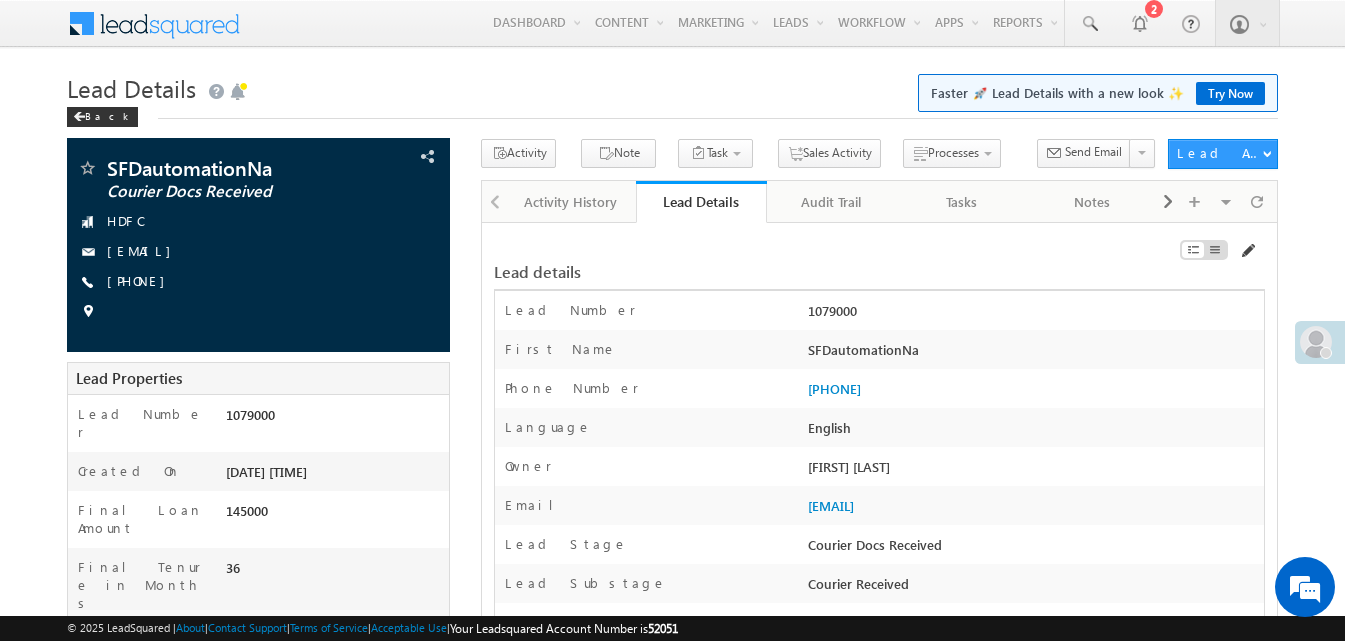 click at bounding box center [1247, 251] 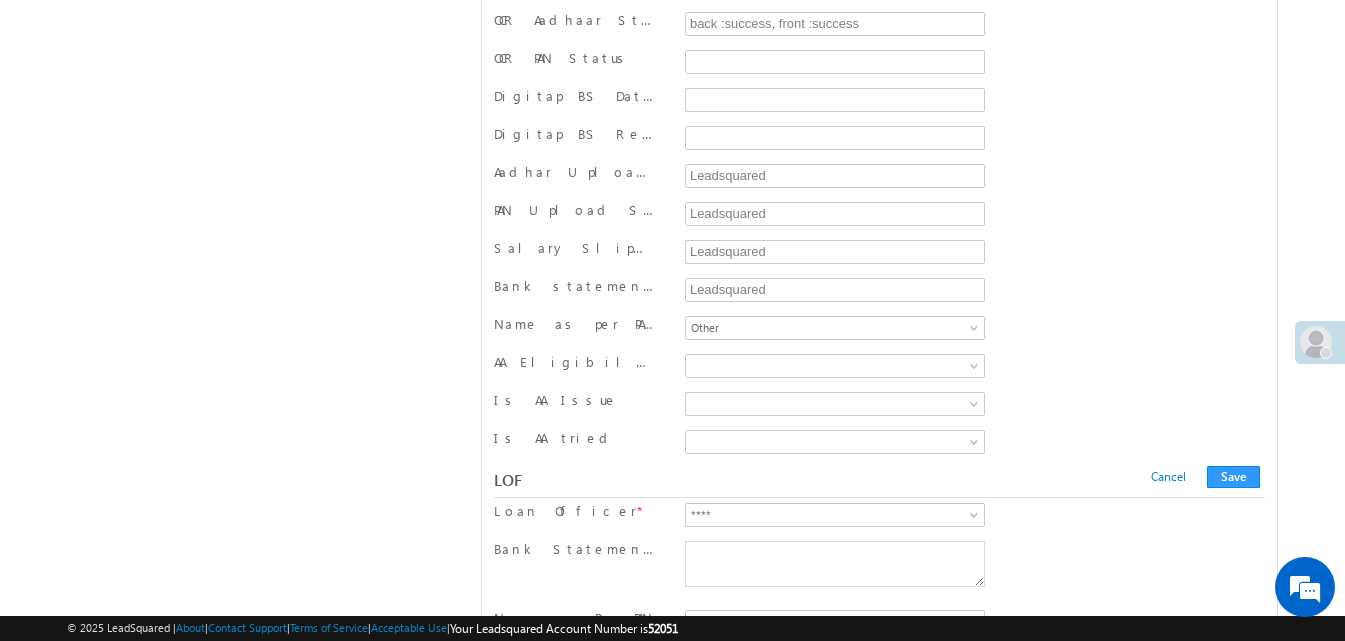 scroll, scrollTop: 6052, scrollLeft: 0, axis: vertical 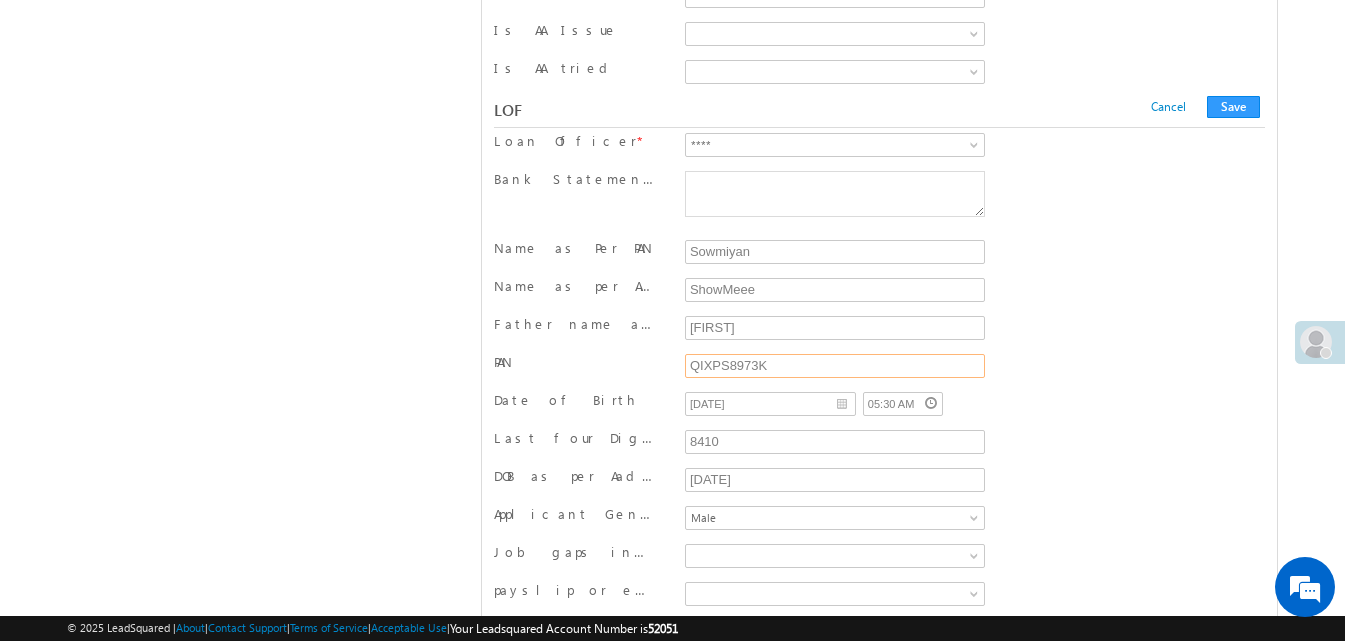 click on "QIXPS8973K" at bounding box center [835, 366] 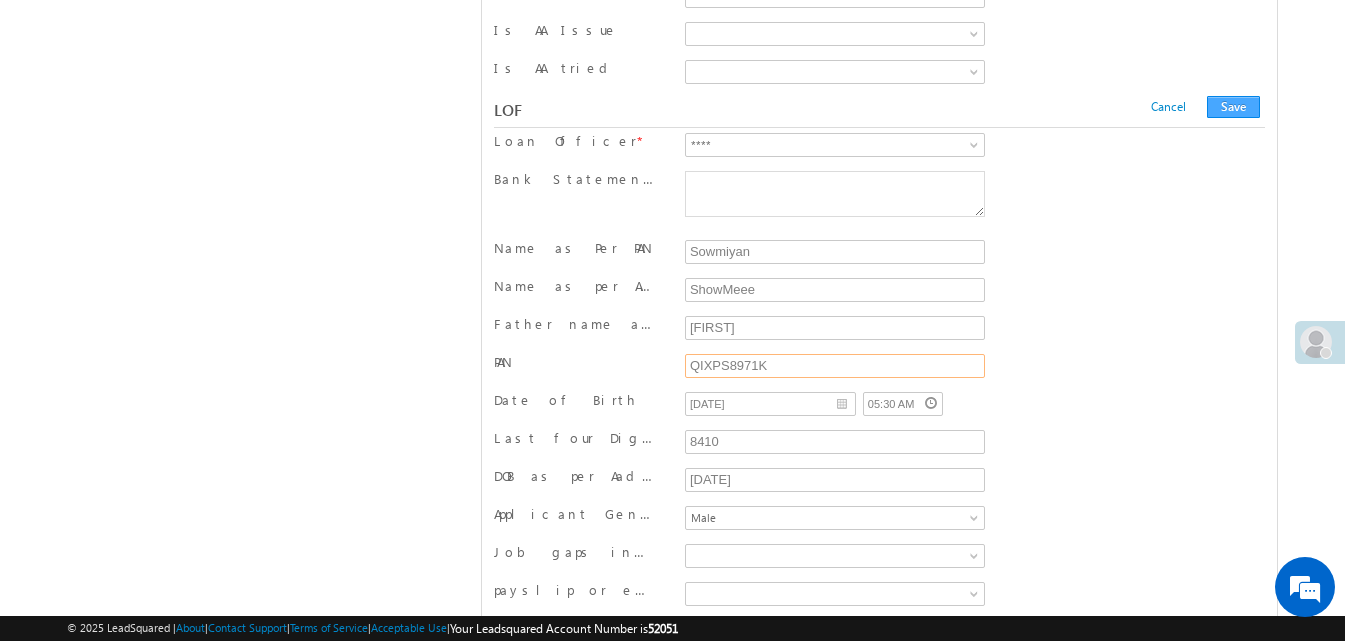 type on "QIXPS8971K" 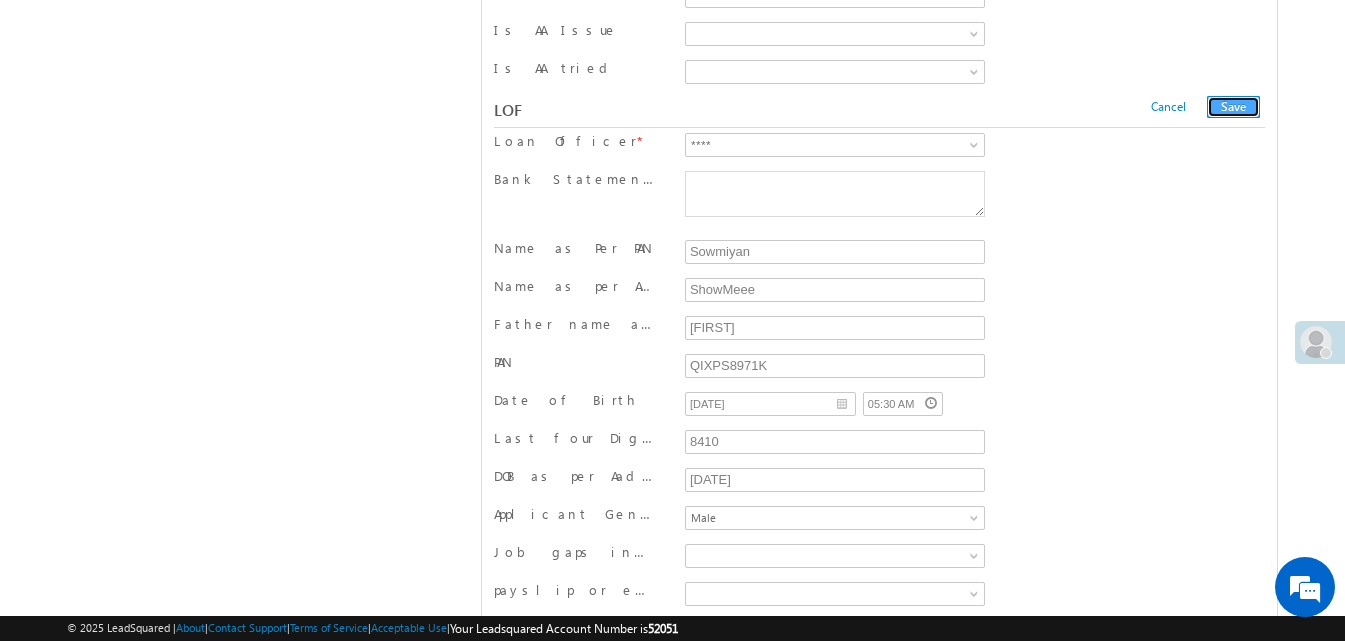 click on "Save" at bounding box center (1233, 107) 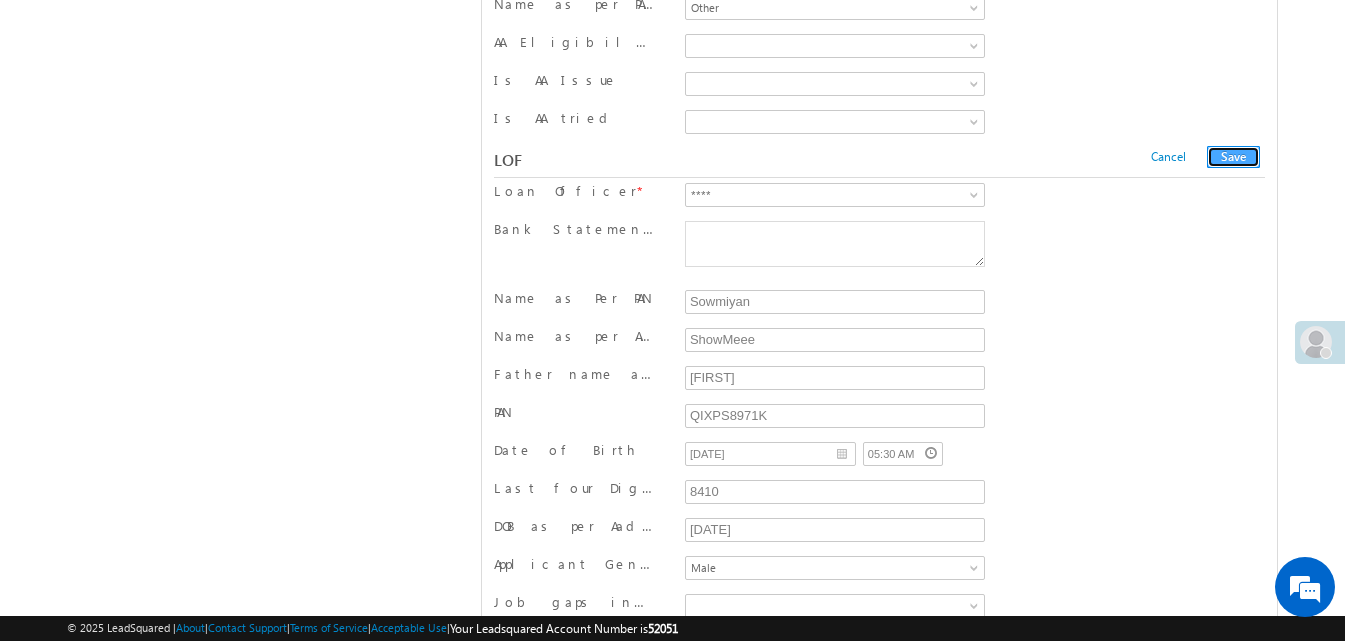 scroll, scrollTop: 0, scrollLeft: 0, axis: both 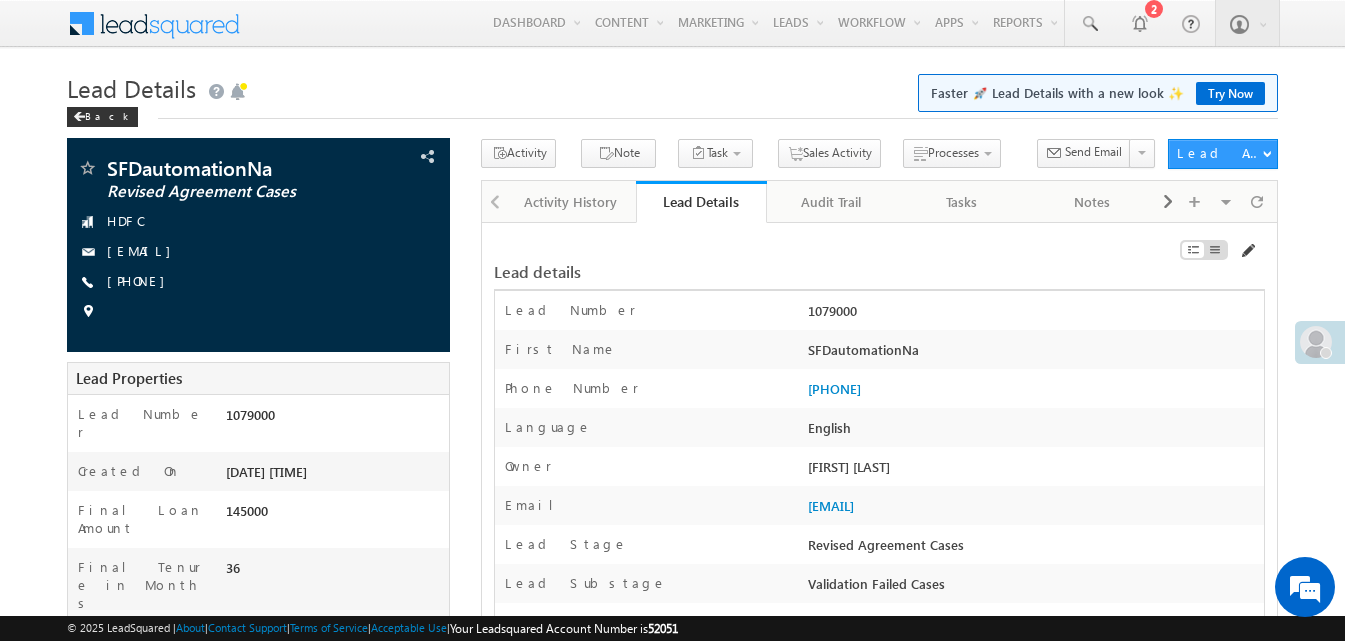 click at bounding box center (1247, 251) 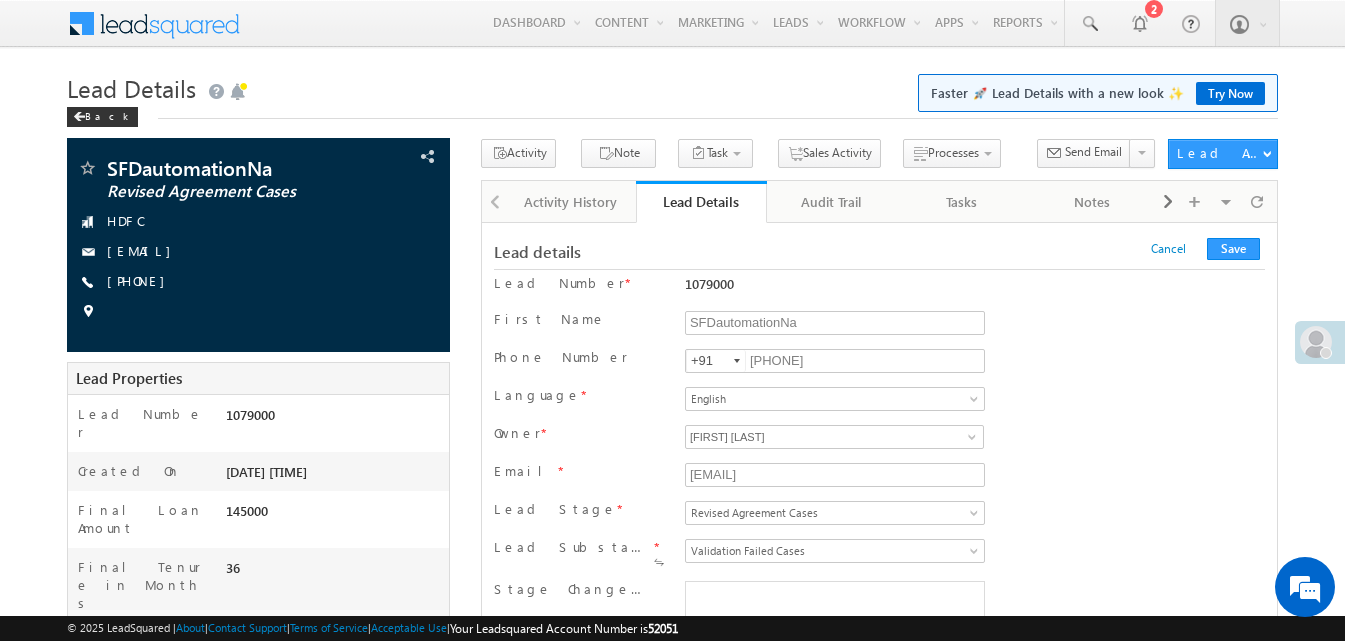 click on "Lead Qualified Lead LOF - Documents Awaited CA - Assigned From LOF LOF Rejected LOF - Assigned from CA CA - Screening Reject CPA Assigned From CA CA - PD Pending AA - Send for final approval CA - Info Required by AA CA - Rejected AA - Final Approval AA - Rejected Offer Sent Offer Under Renegotiation Offer Accepted Guarantor Docs Received Lender Agreement Pending Agreement Ready for Customer Agreement Sent to Customer Agreement Under Revision Signed Scanned Documents Received Courier Pickup Scheduled Courier Docs Received Pre Disbursal Agreement & Credit Review Ready for Disbursal Credit BSV Hold Post Credit D1 Reject Post Credit D2 Reject Sent for Disbursal Risk Reject Post-approval Credit Reject Expired Lender Process Initiated Lender Process Completed Revised Agreement Cases Lender Unavailable via Automation D3 rejection lender assigned - link unavailable Automated Lender Assigned Disbursed Rejected Upfront Revised Agreement Cases" at bounding box center (835, 515) 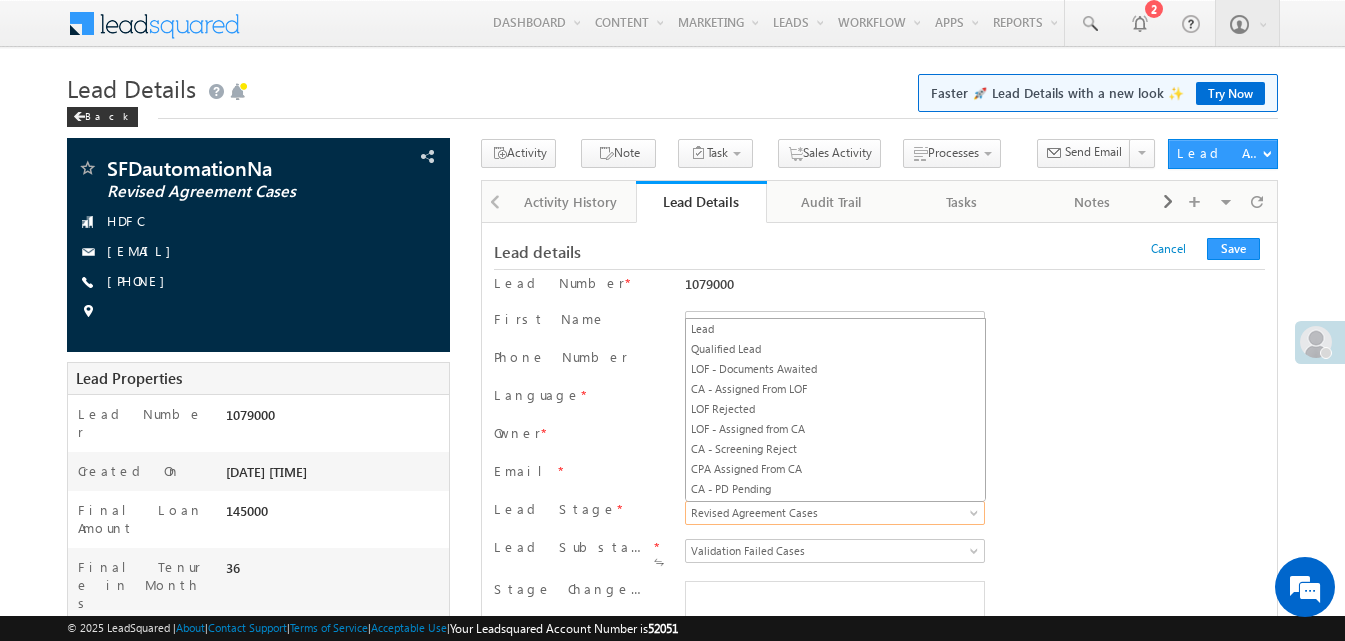 click on "Revised Agreement Cases" at bounding box center (831, 513) 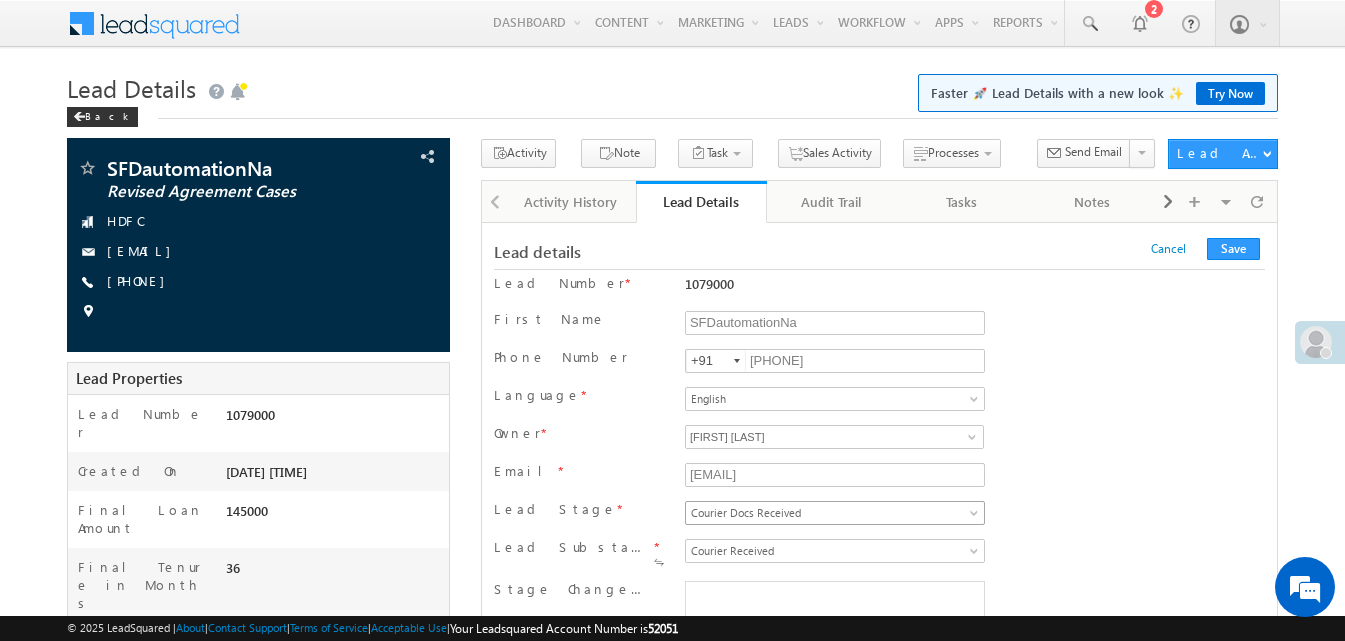 scroll, scrollTop: 0, scrollLeft: 0, axis: both 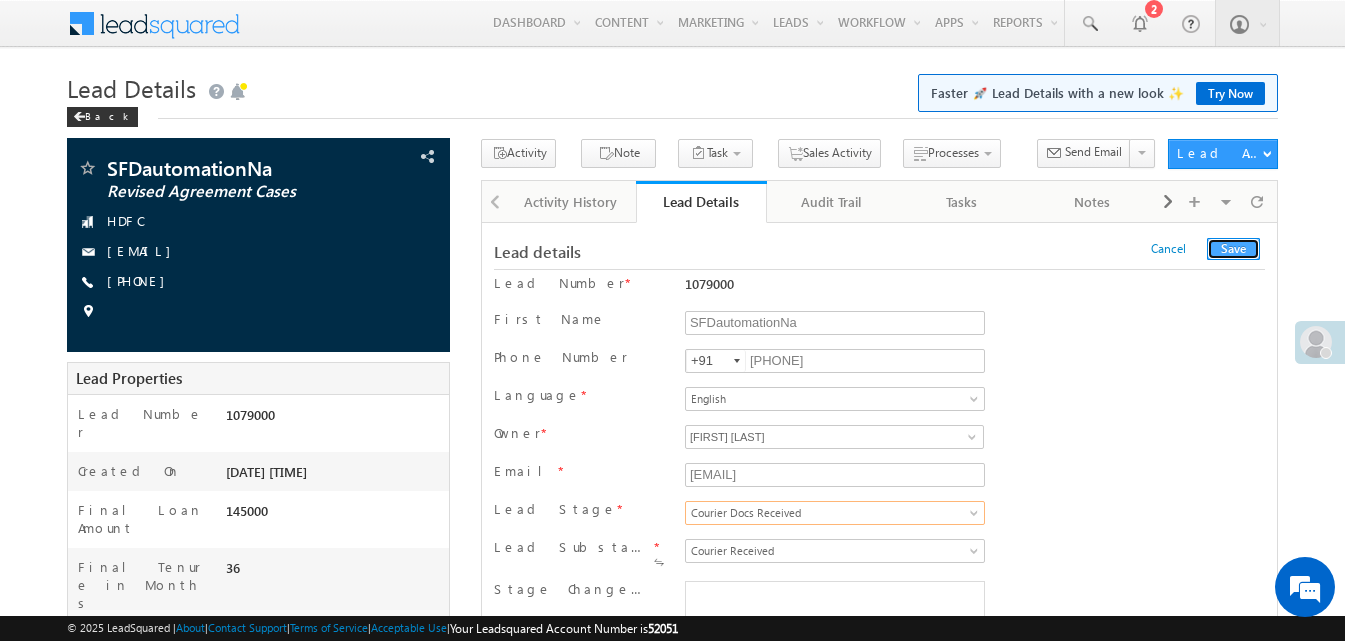click on "Save" at bounding box center [1233, 249] 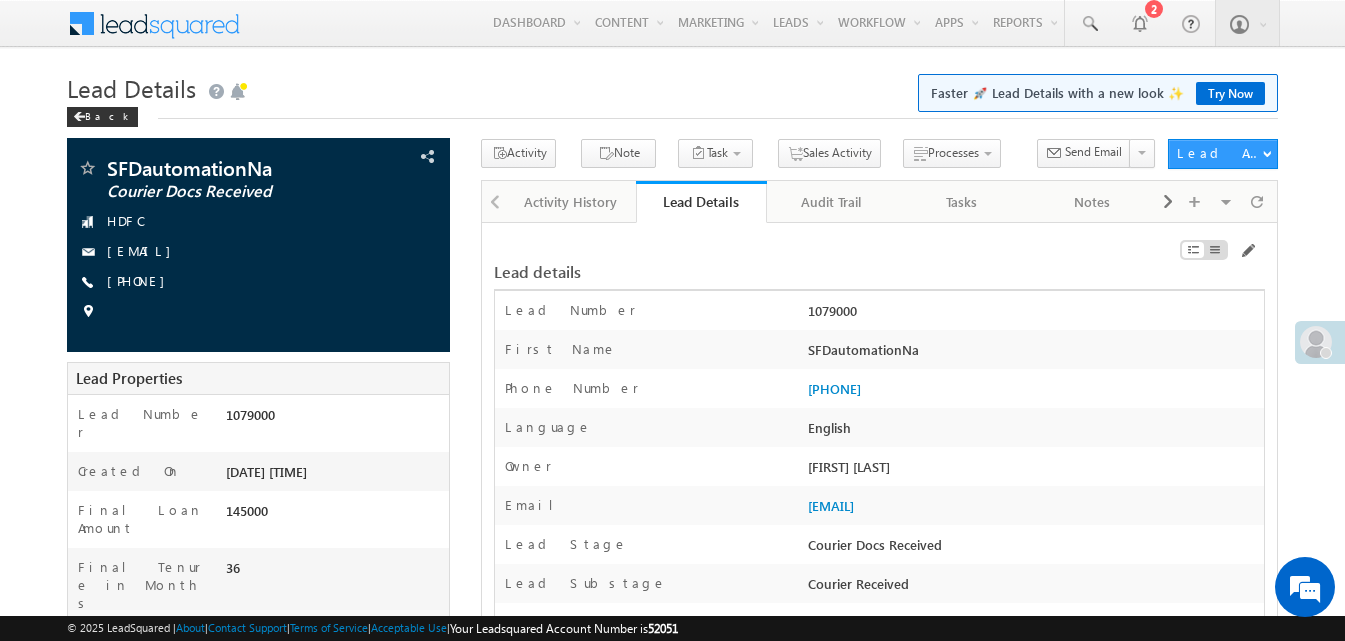 click on "Lead Details Faster 🚀 Lead Details with a new look ✨ Try Now" at bounding box center (672, 86) 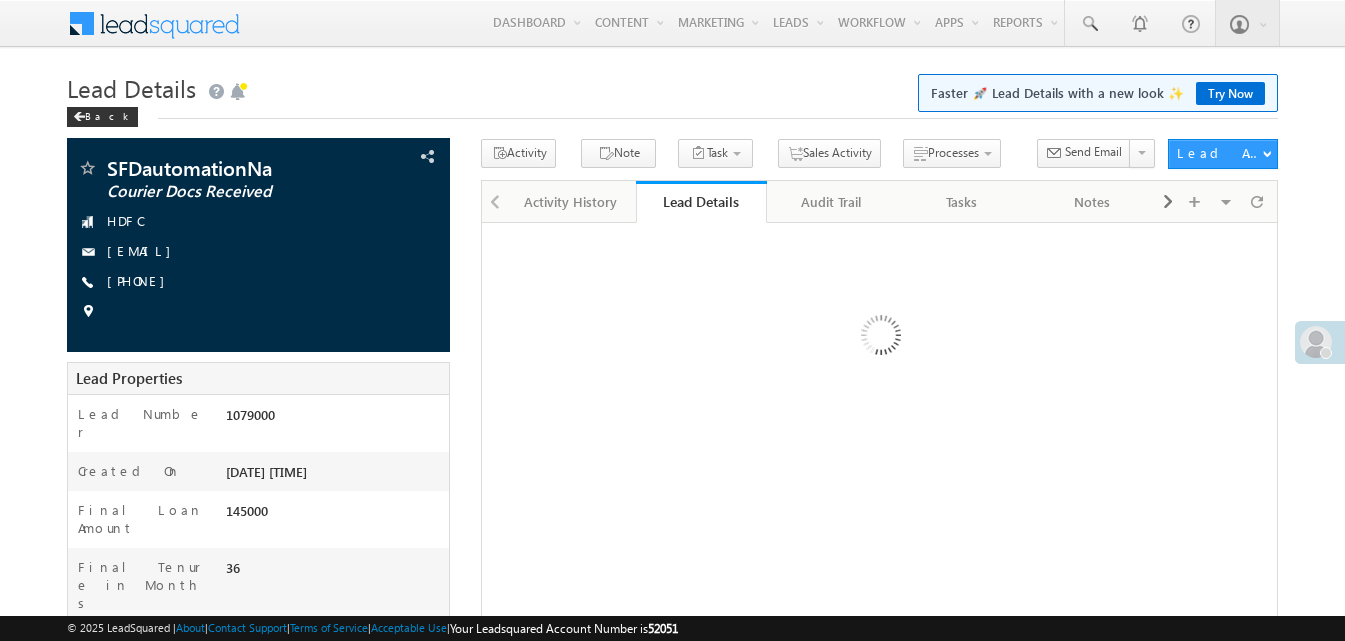 scroll, scrollTop: 0, scrollLeft: 0, axis: both 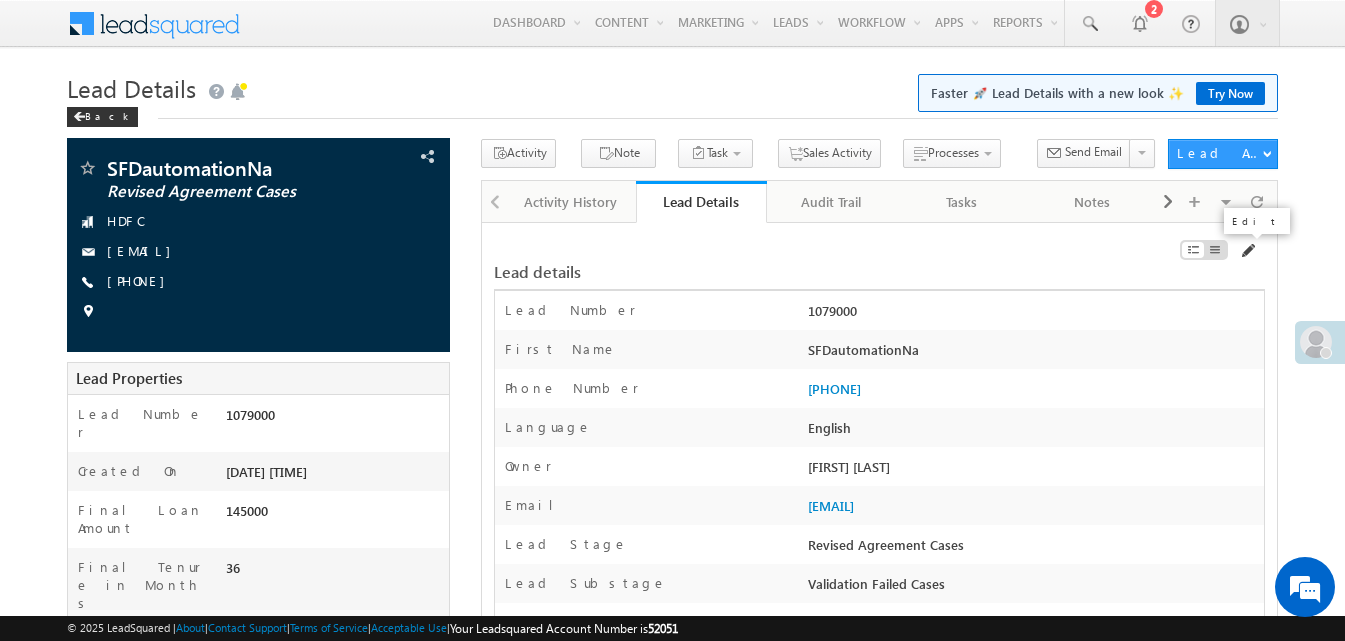 click at bounding box center [1247, 251] 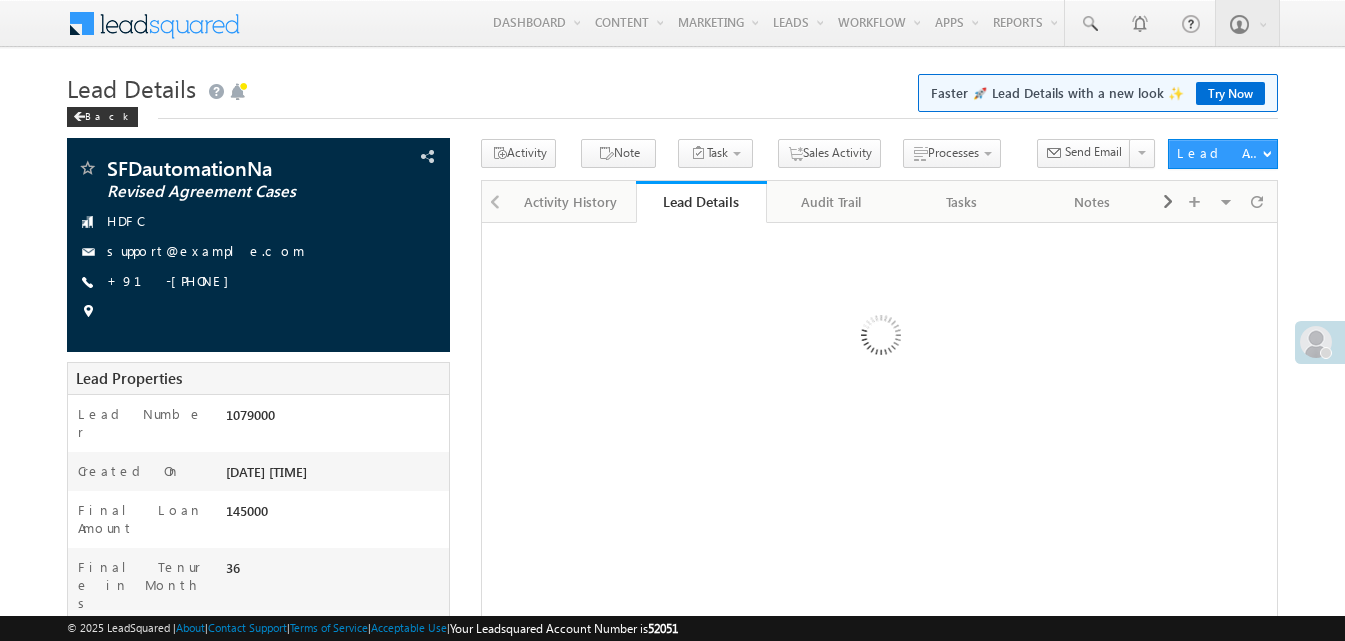 scroll, scrollTop: 0, scrollLeft: 0, axis: both 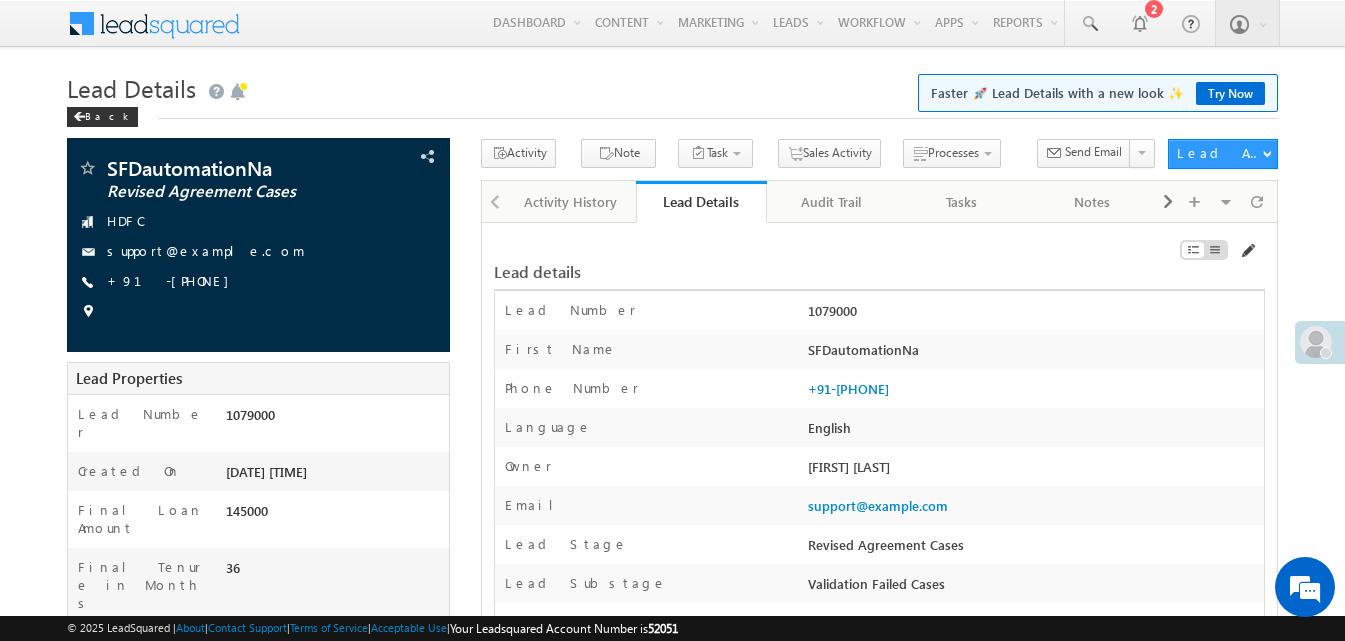 click at bounding box center (1247, 251) 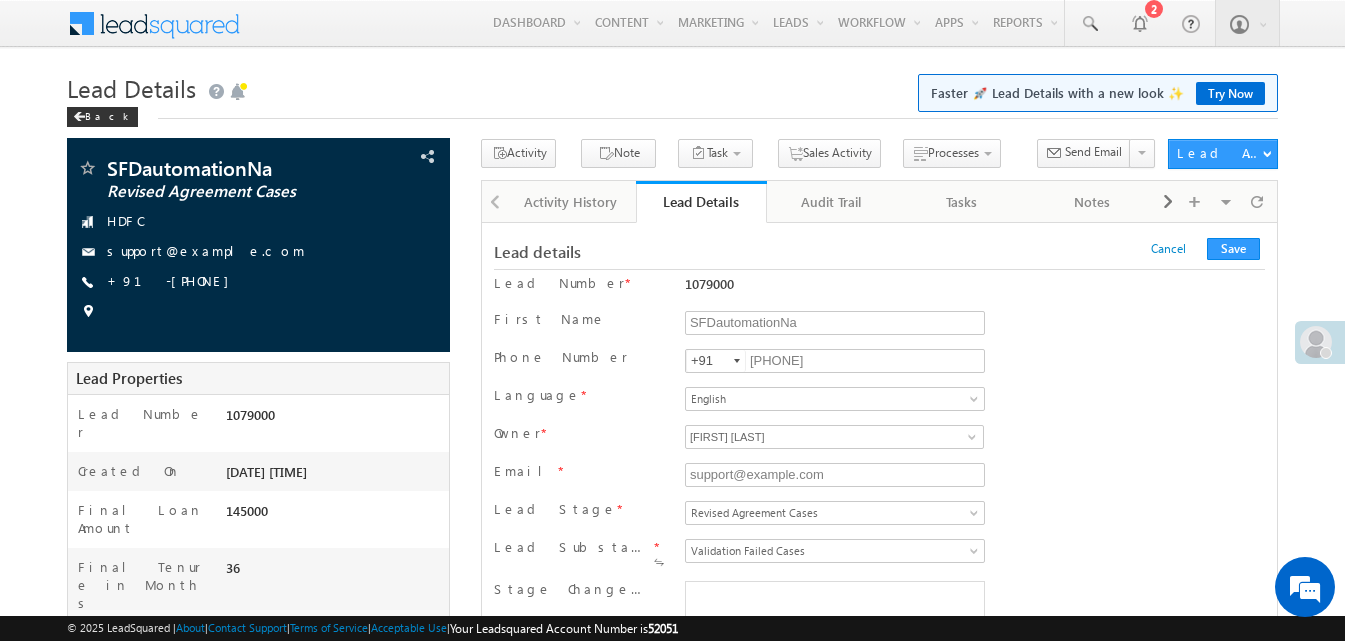scroll, scrollTop: 0, scrollLeft: 0, axis: both 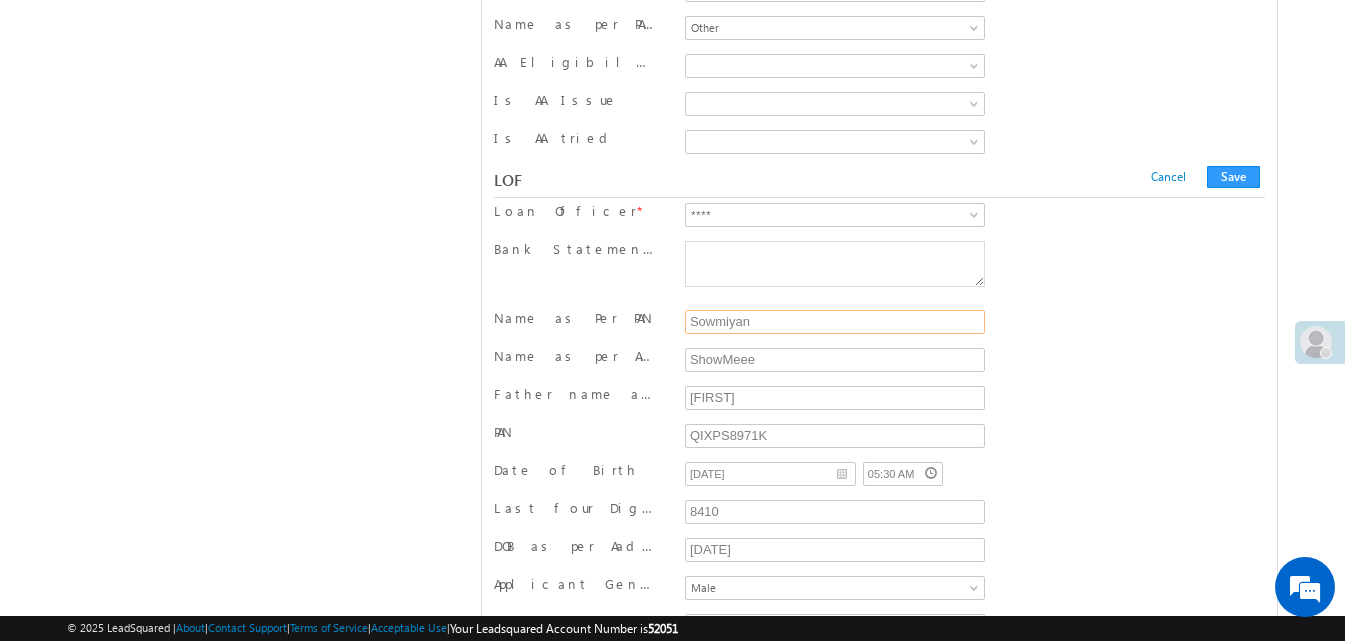 click on "Sowmiyan" at bounding box center (835, 322) 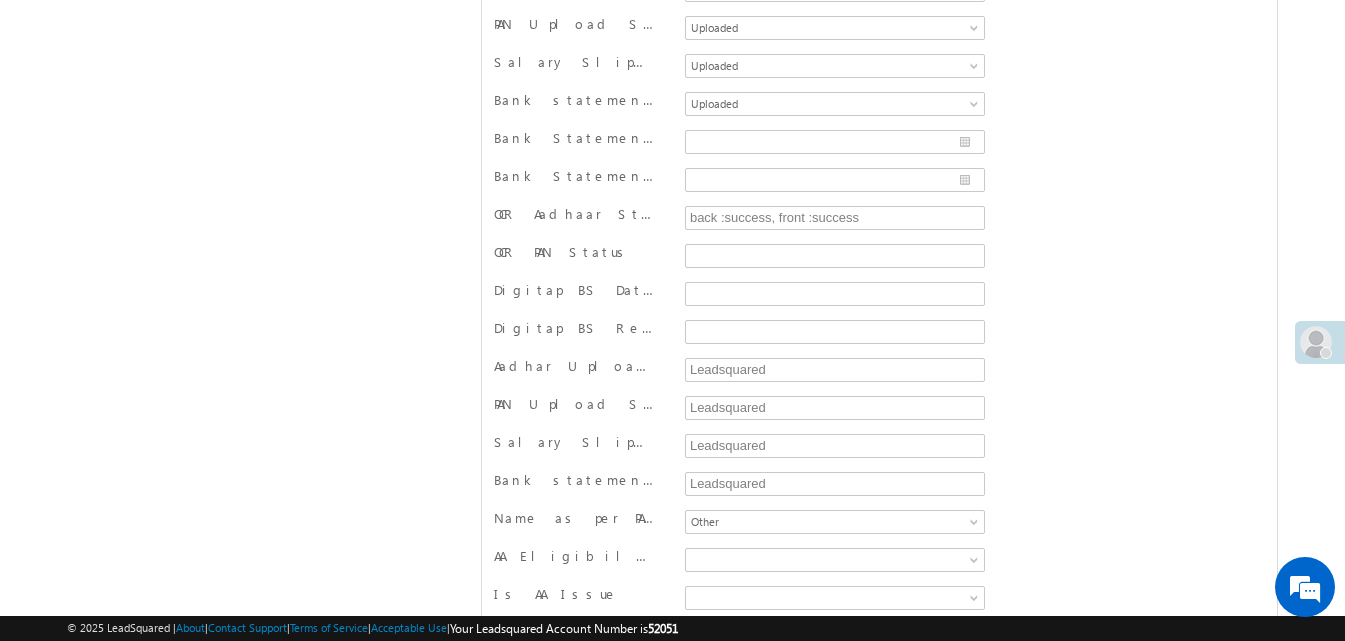 scroll, scrollTop: 5782, scrollLeft: 0, axis: vertical 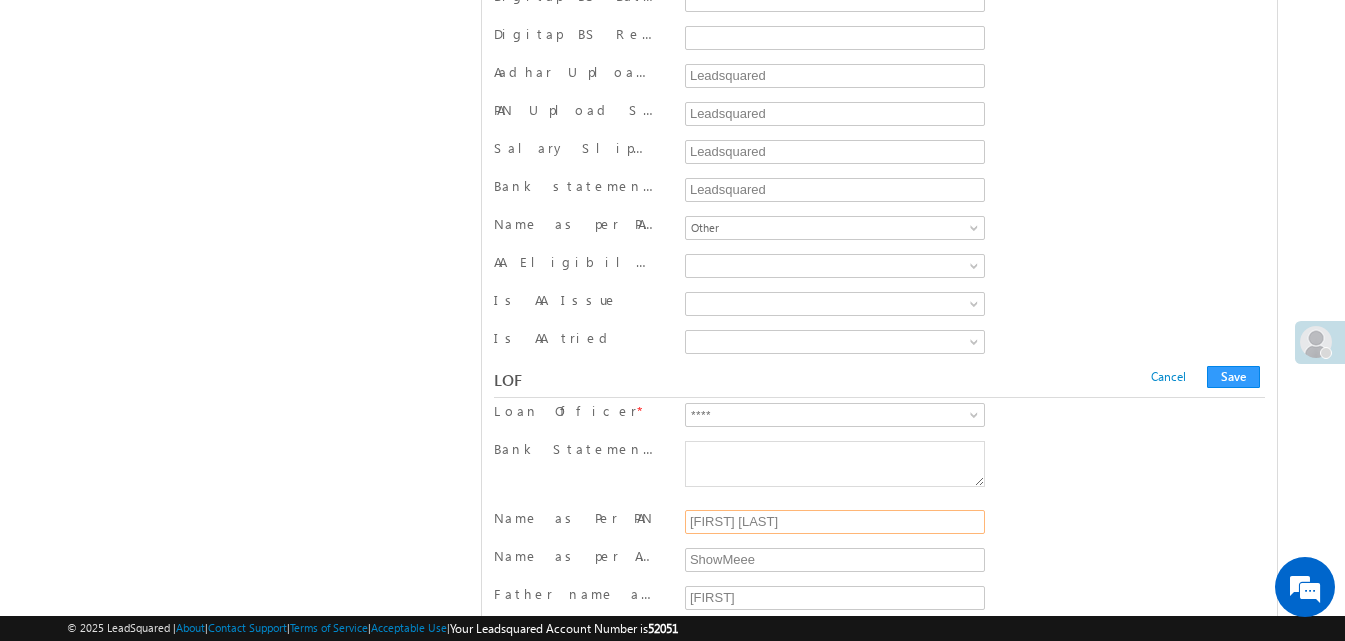 drag, startPoint x: 772, startPoint y: 515, endPoint x: 678, endPoint y: 515, distance: 94 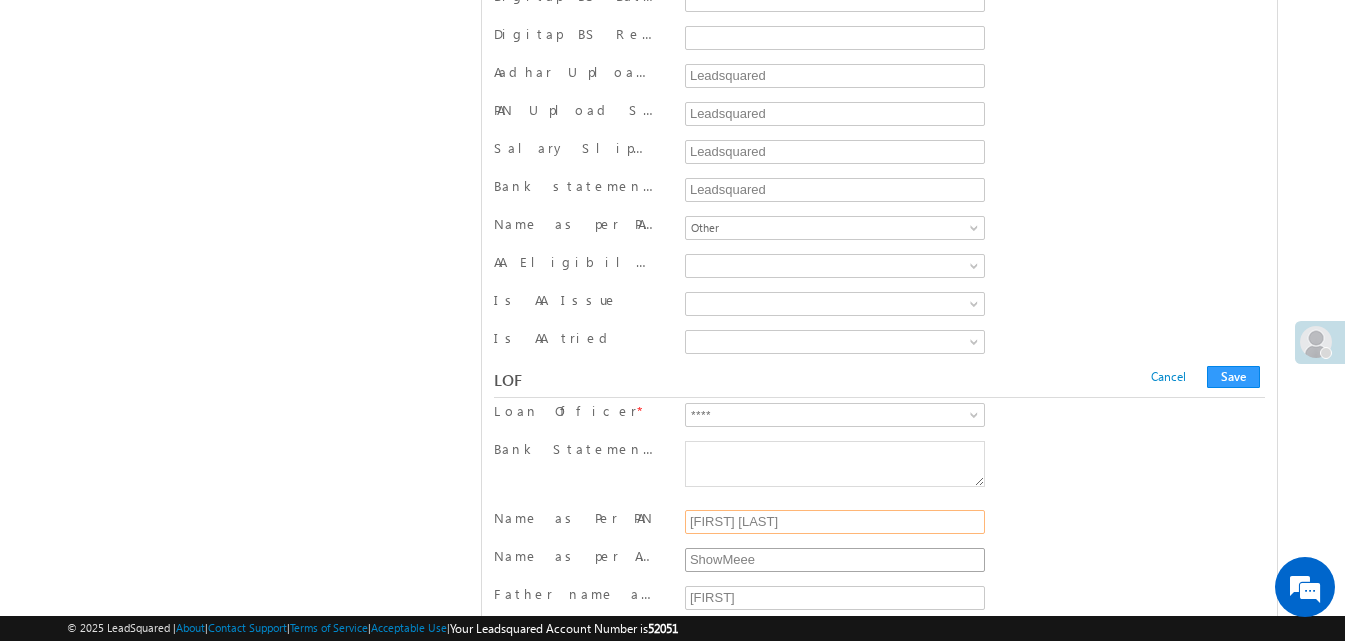 type on "[FIRST] [LAST]" 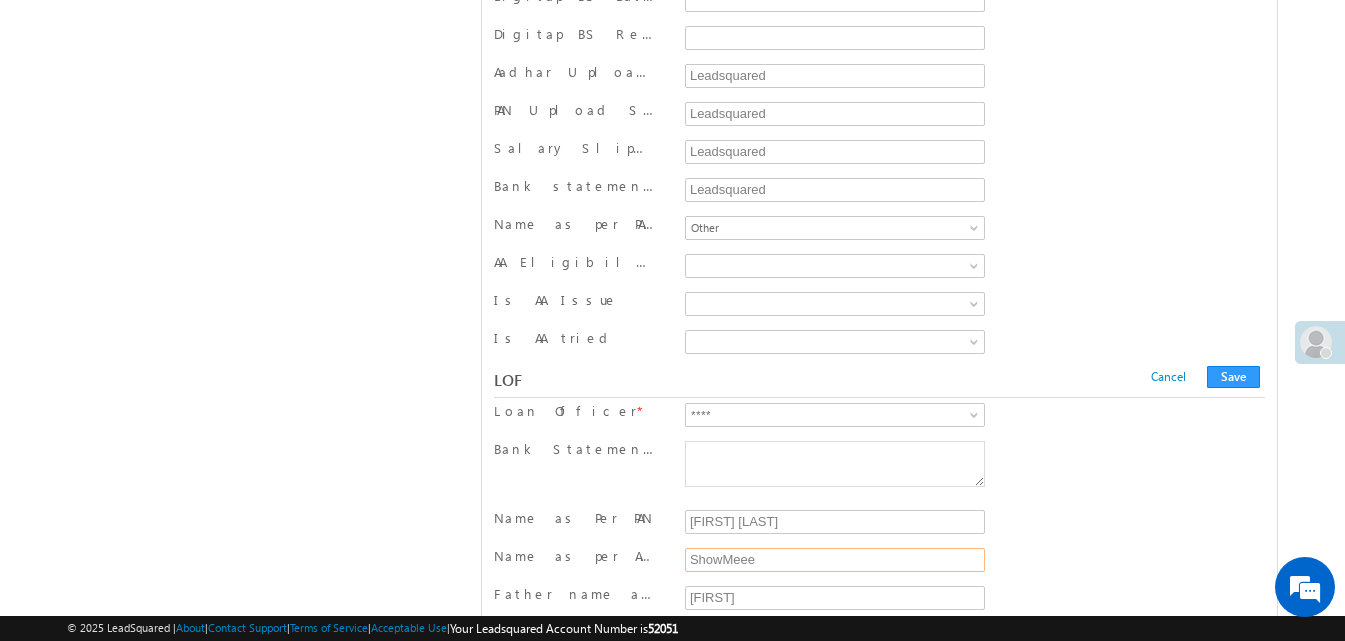 click on "ShowMeee" at bounding box center [835, 560] 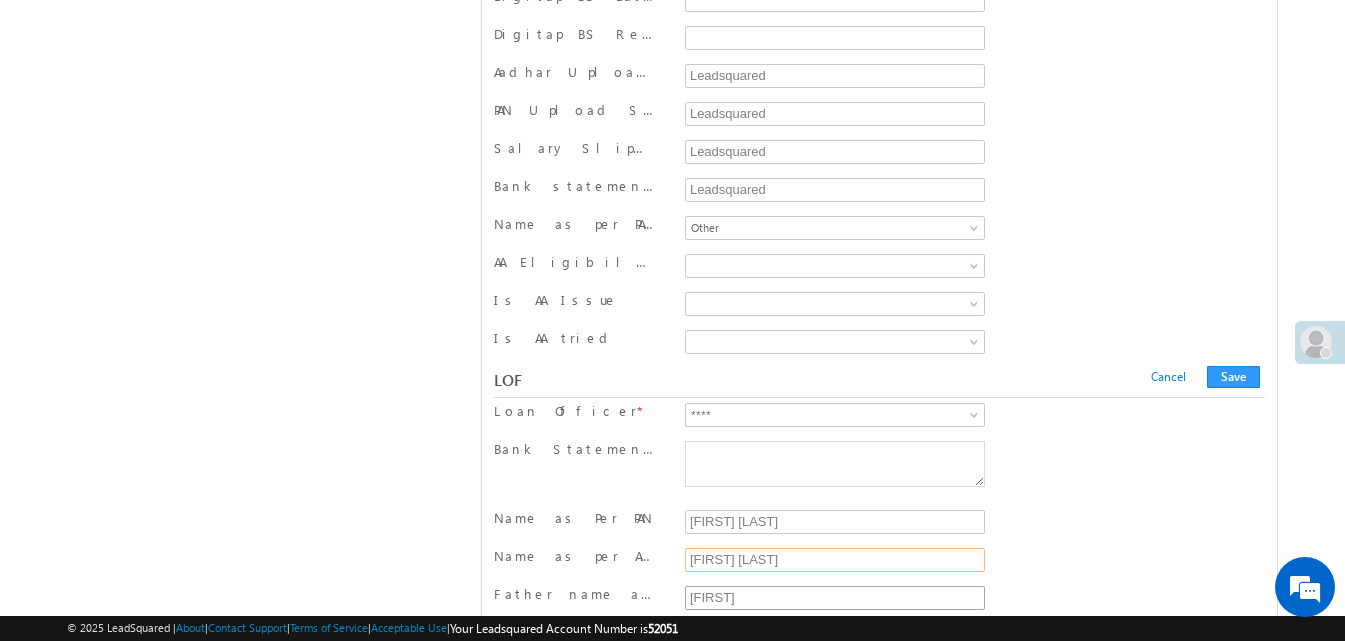 type on "[FIRST] [LAST]" 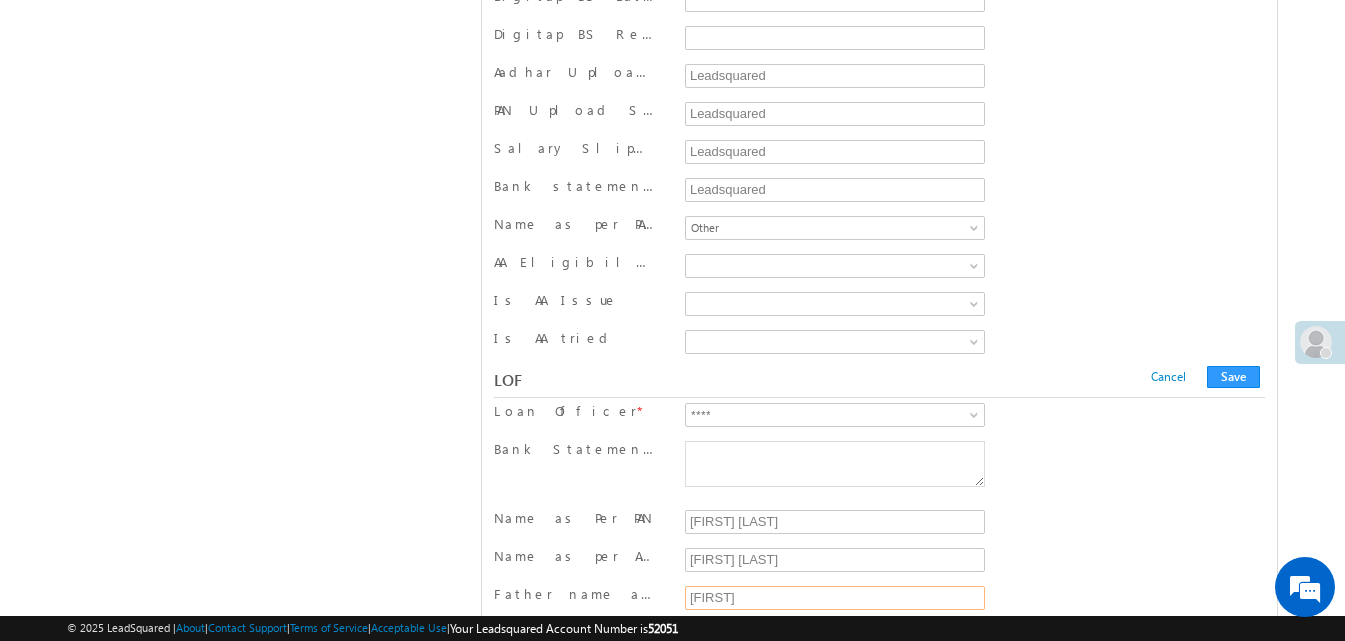 click on "[FIRST]" at bounding box center [835, 598] 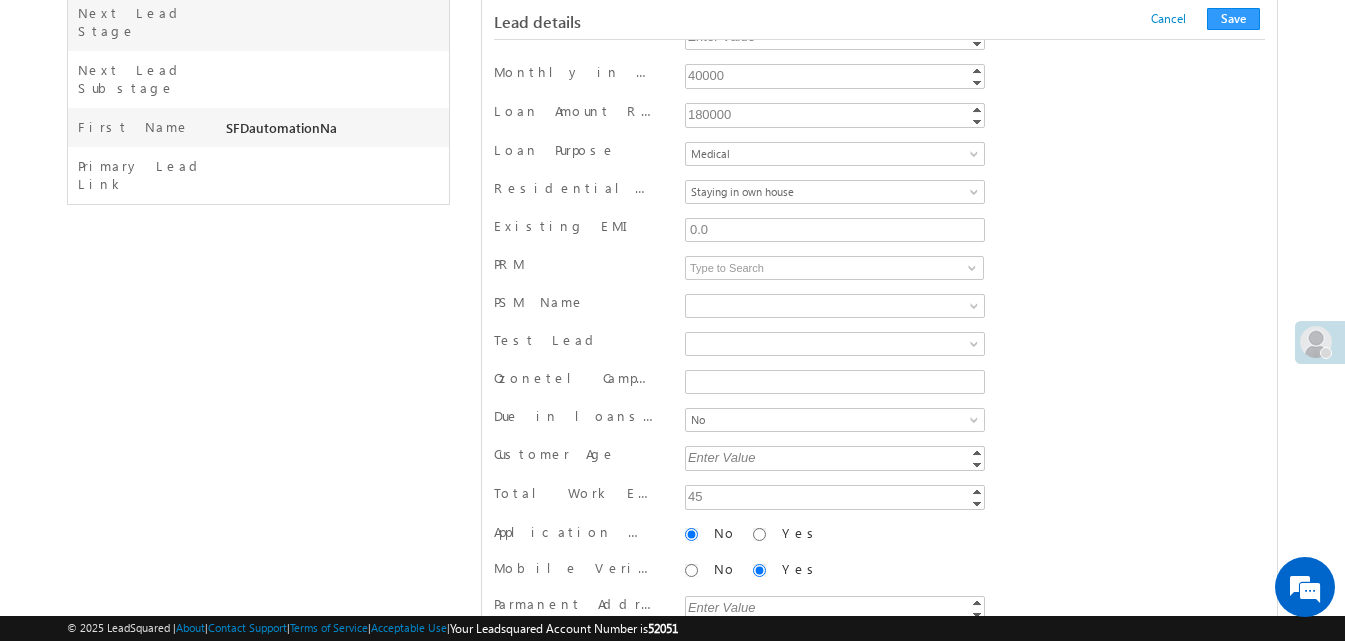 scroll, scrollTop: 0, scrollLeft: 0, axis: both 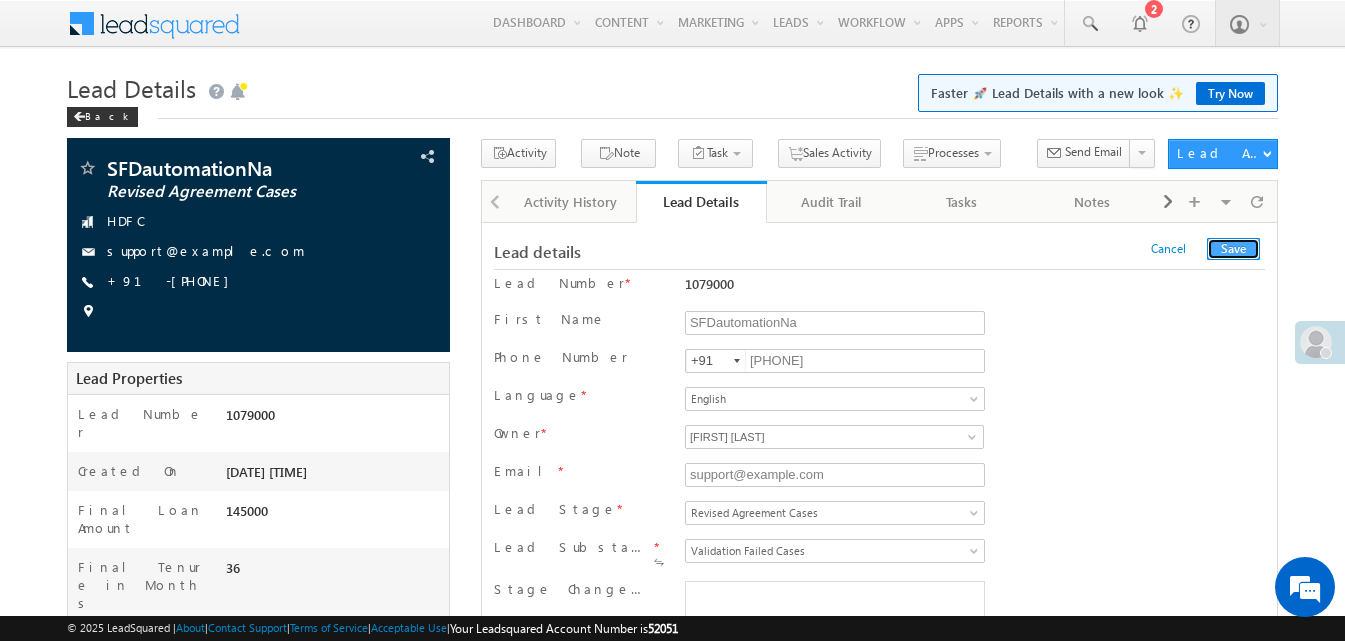 click on "Save" at bounding box center [1233, 249] 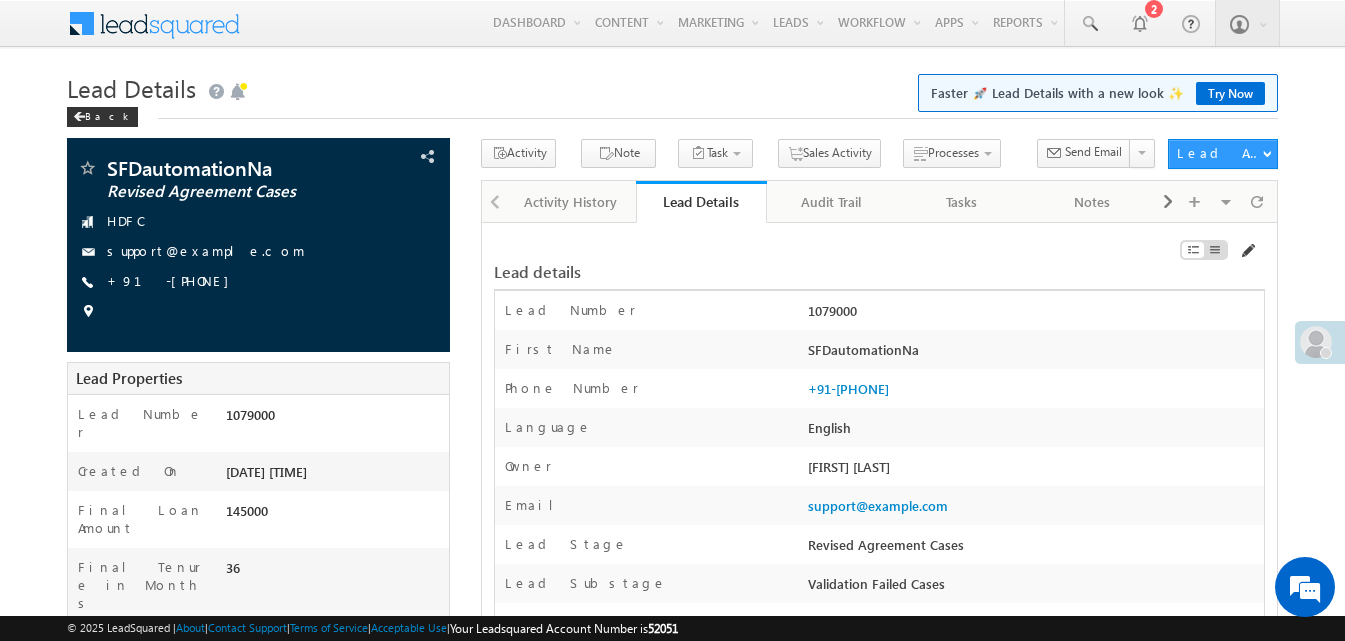 click at bounding box center (1247, 251) 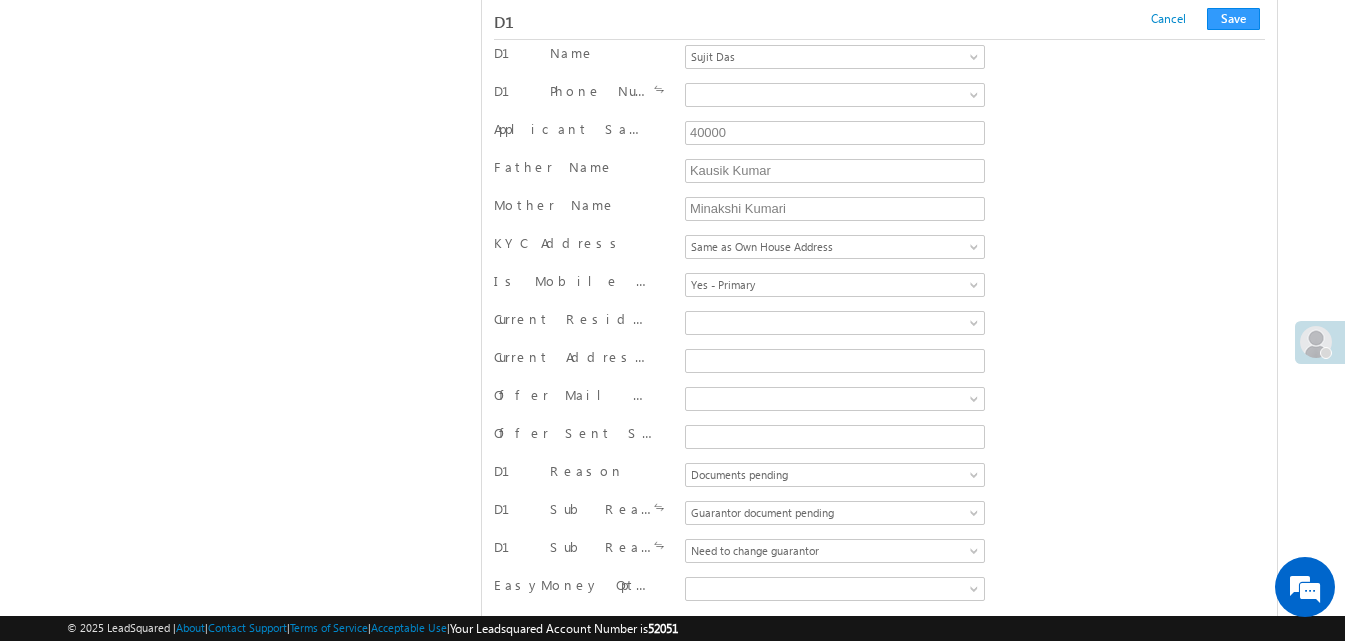 scroll, scrollTop: 12594, scrollLeft: 0, axis: vertical 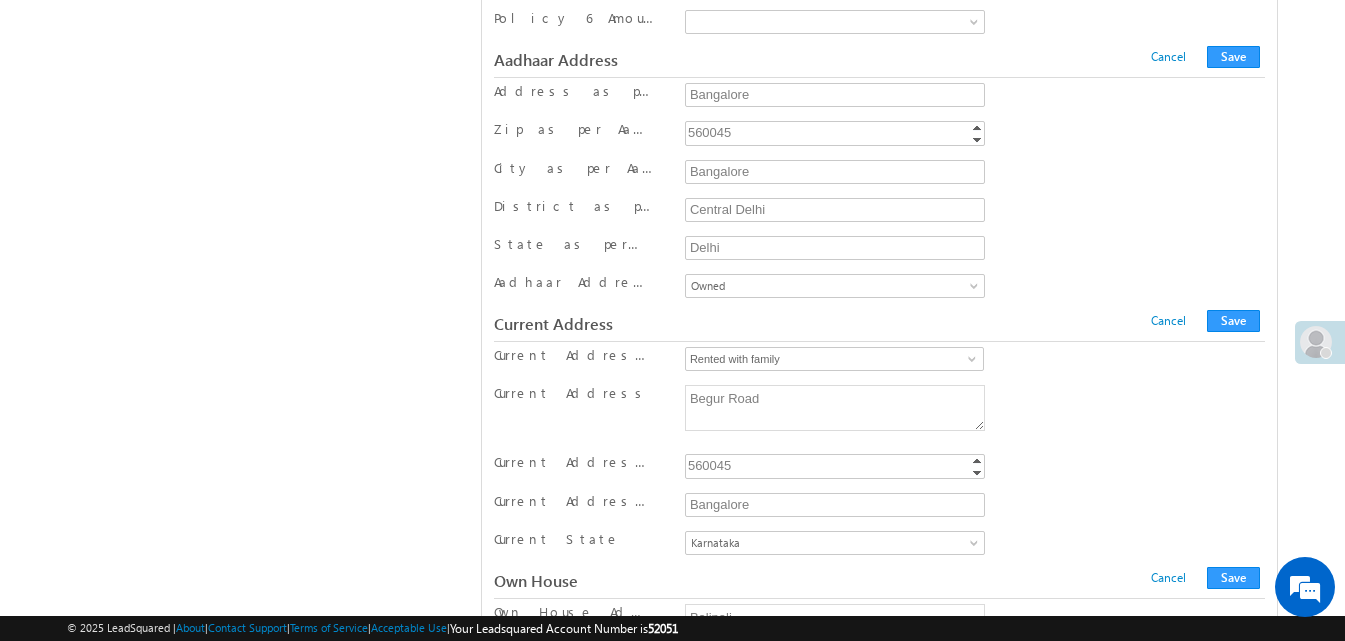 click on "560045" at bounding box center (837, 465) 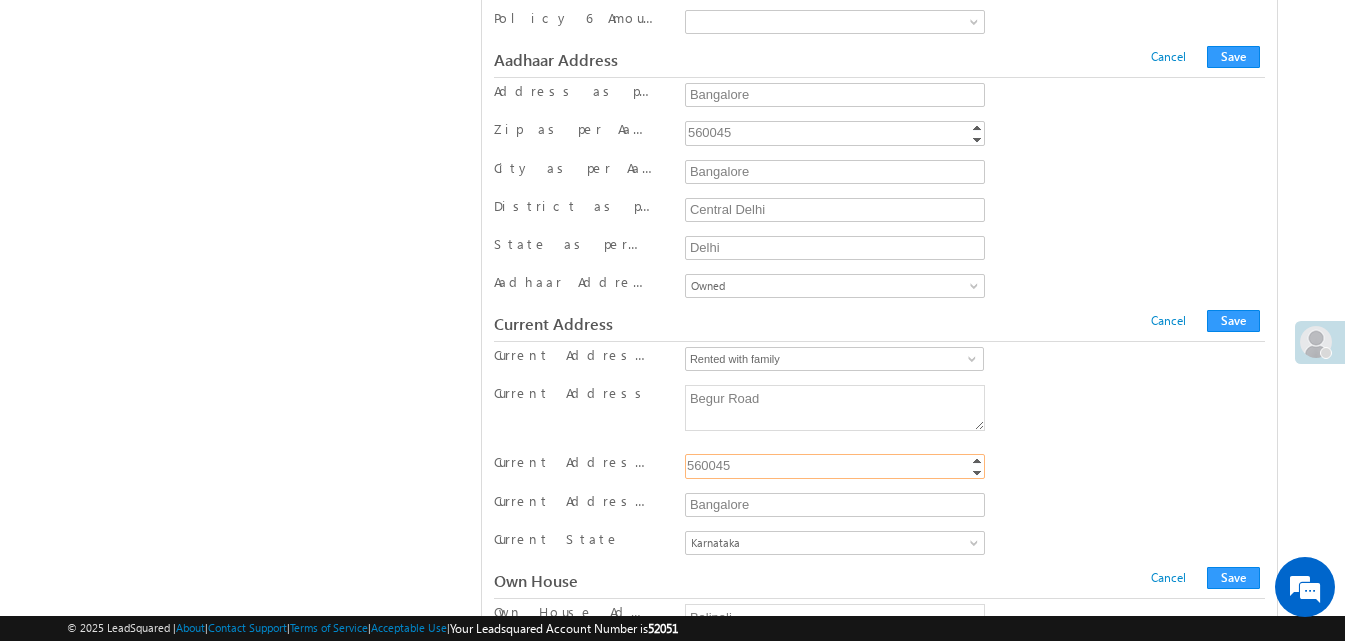 click on "560045" at bounding box center (835, 466) 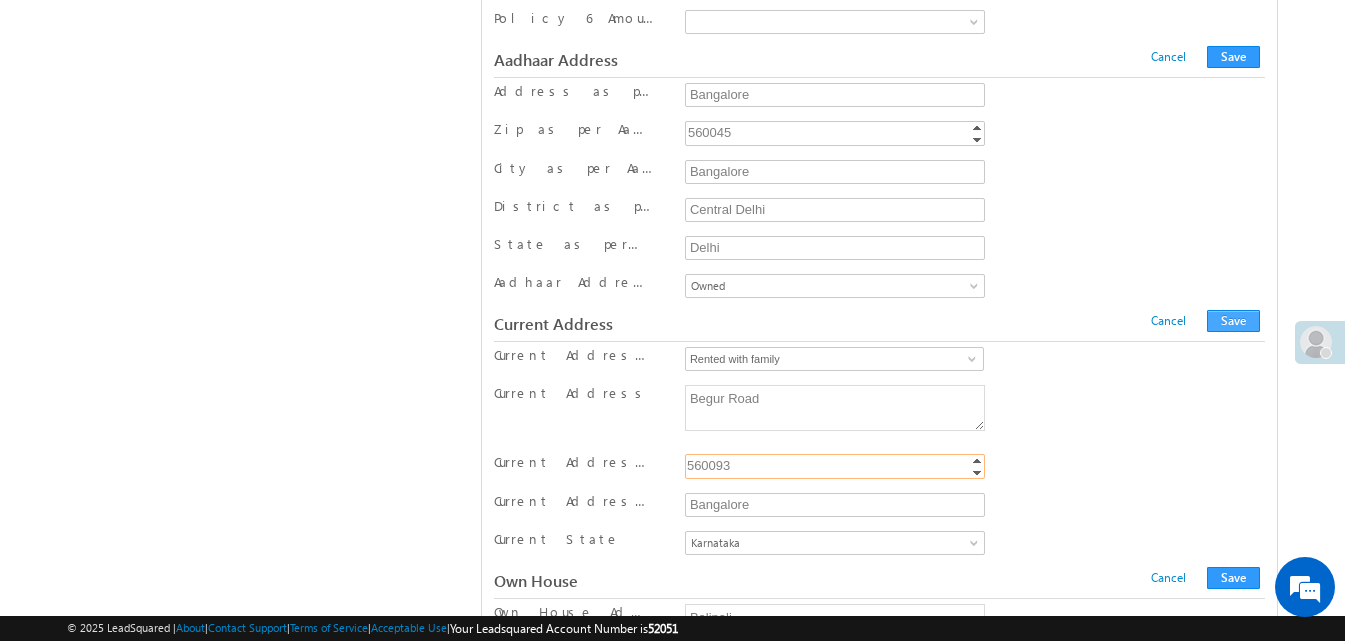 type on "560093" 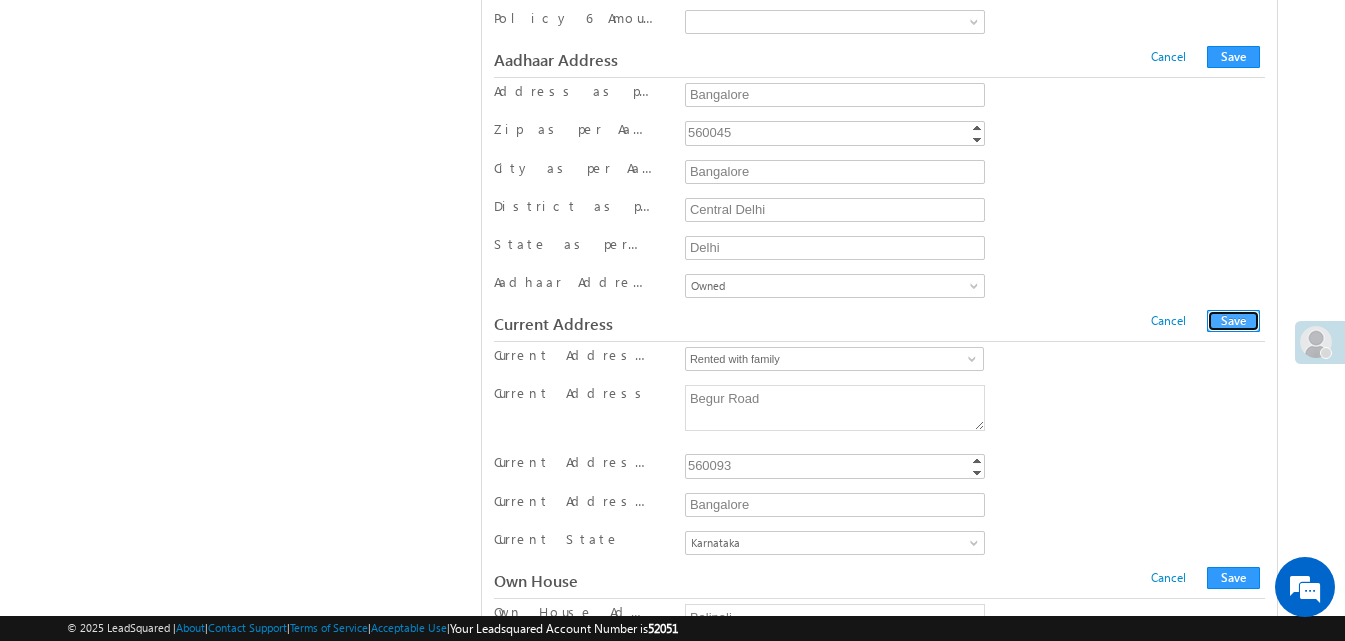 click on "Save" at bounding box center [1233, 321] 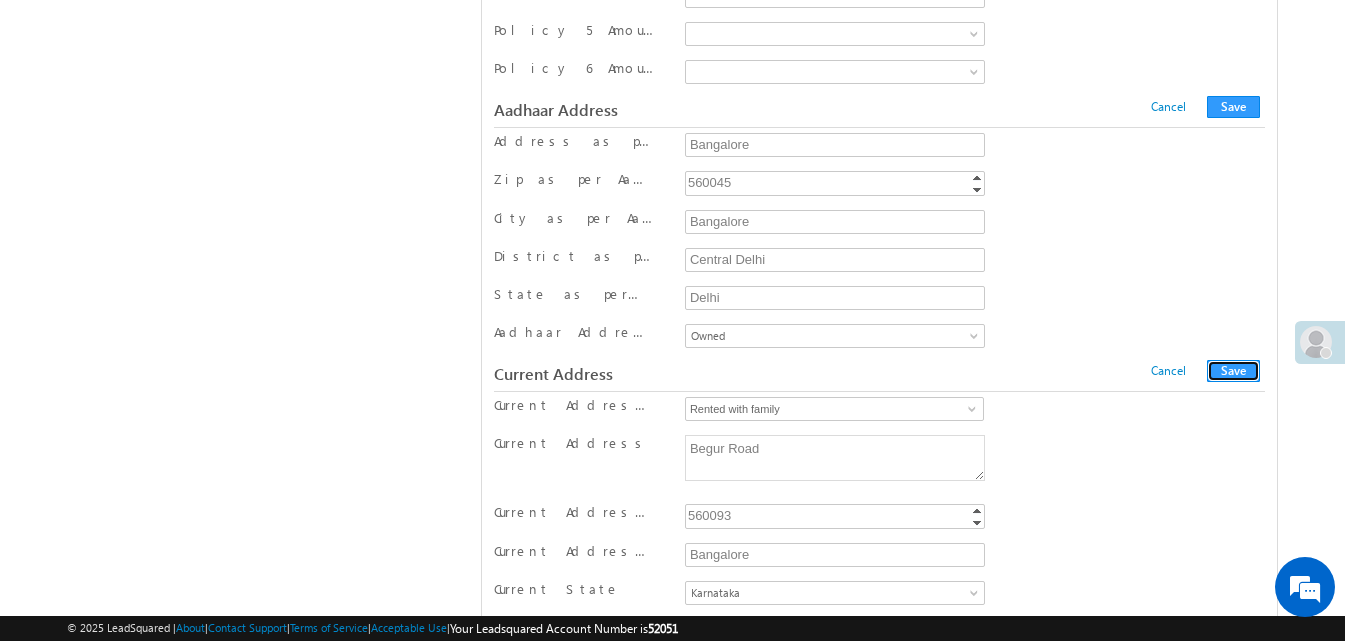 scroll, scrollTop: 0, scrollLeft: 0, axis: both 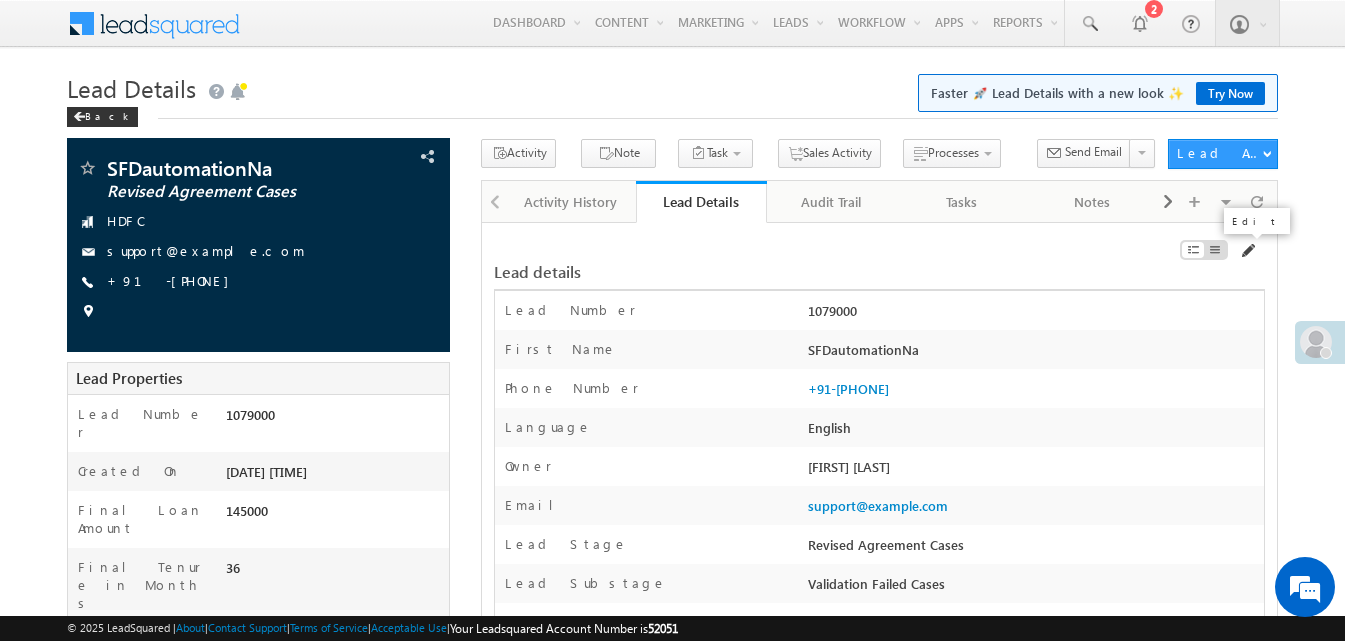 click at bounding box center (1247, 251) 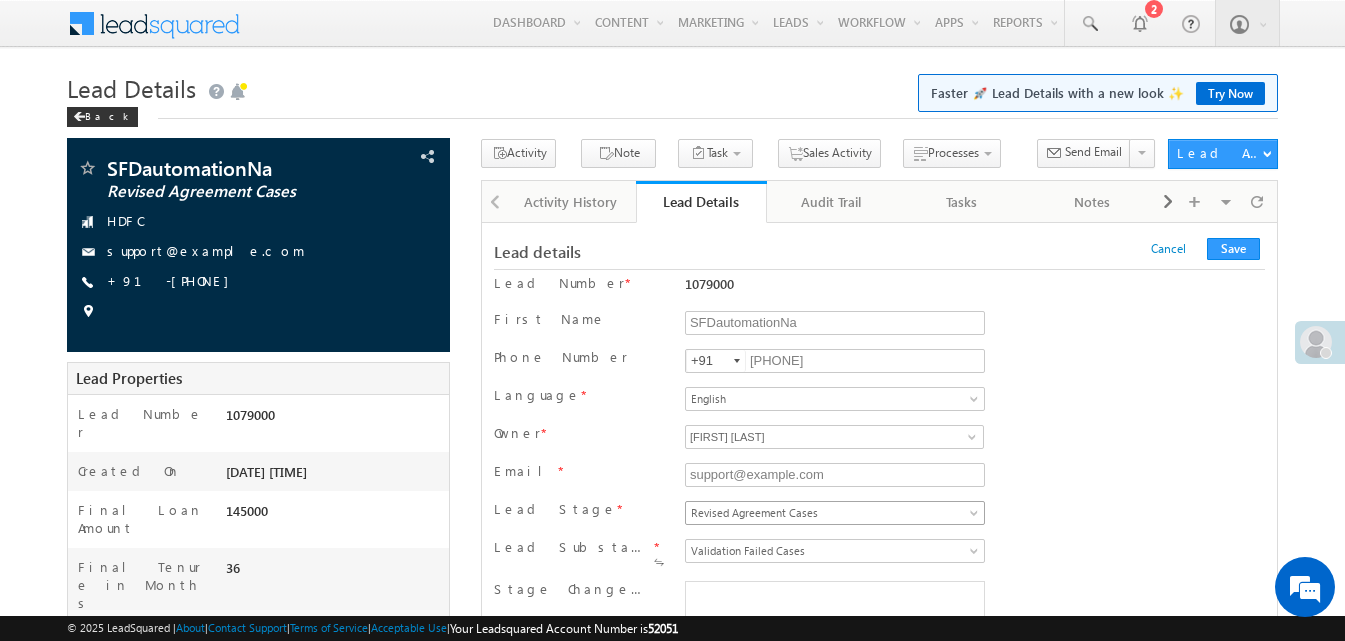 click on "Revised Agreement Cases" at bounding box center [831, 513] 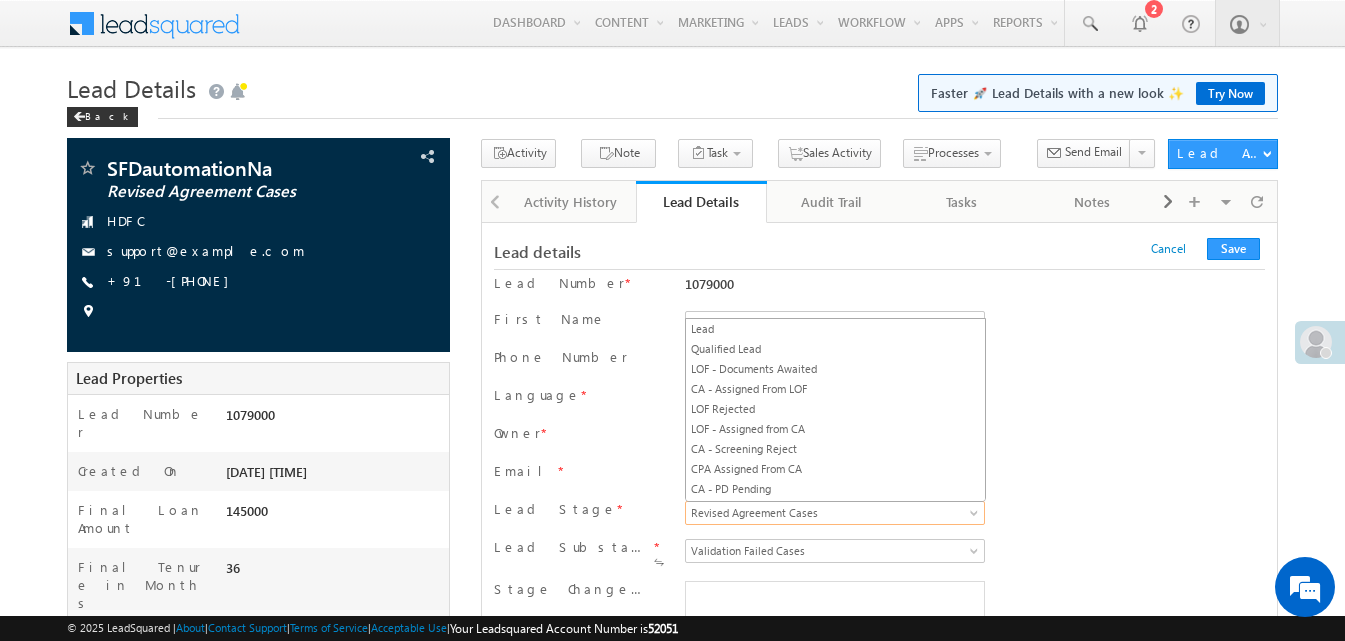 scroll, scrollTop: 639, scrollLeft: 0, axis: vertical 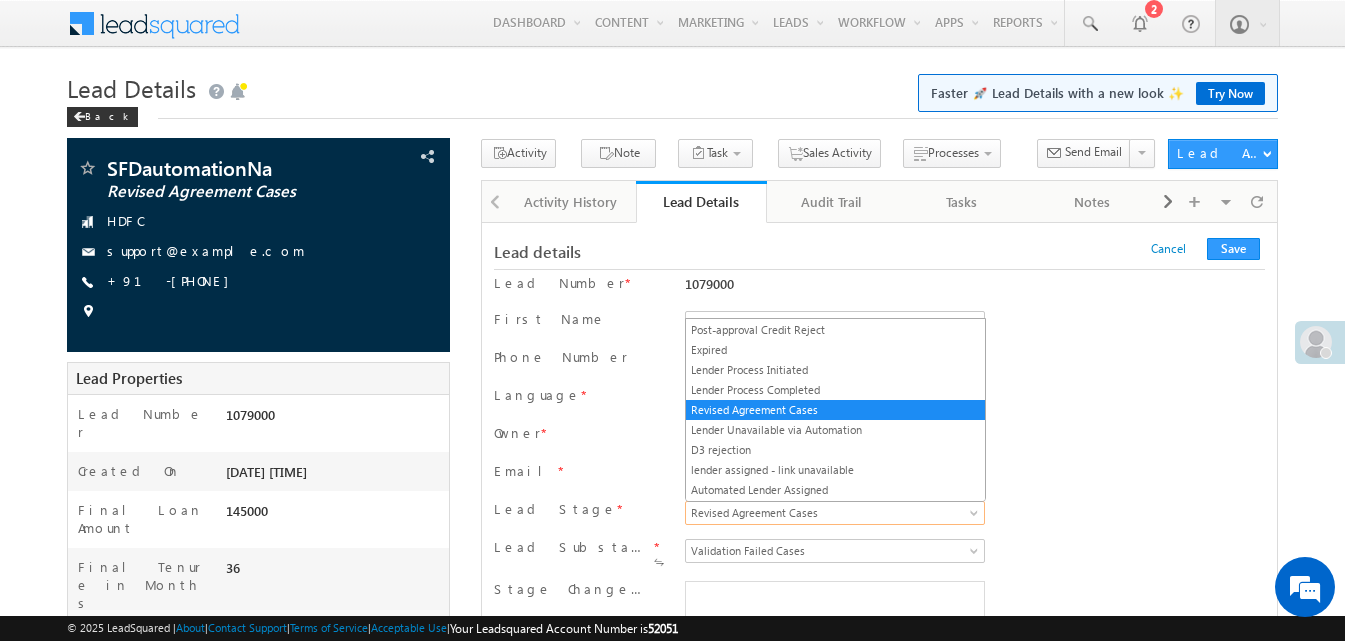 click on "Owner
*
Jayendra Parate
Jayendra Parate Jayendra Parate" at bounding box center [879, 439] 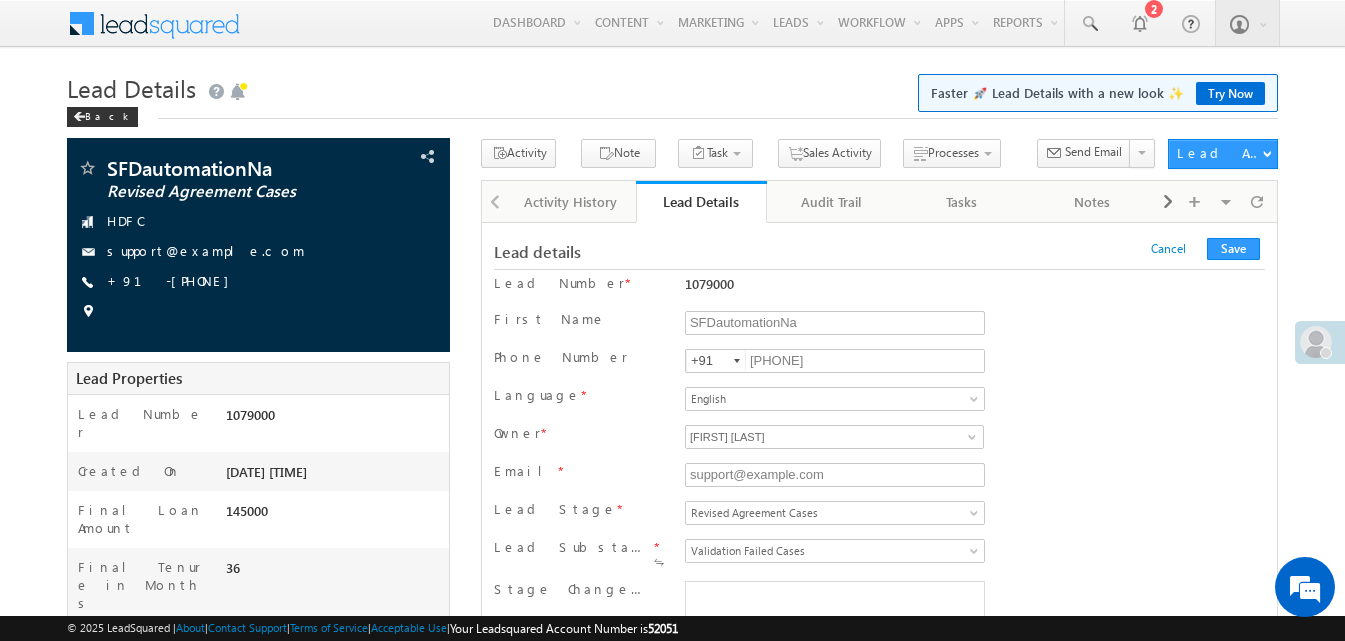 click on "Lead Stage
*
Lead Qualified Lead LOF - Documents Awaited CA - Assigned From LOF LOF Rejected LOF - Assigned from CA CA - Screening Reject CPA Assigned From CA CA - PD Pending AA - Send for final approval CA - Info Required by AA CA - Rejected AA - Final Approval AA - Rejected Offer Sent Offer Under Renegotiation Offer Accepted Guarantor Docs Received Lender Agreement Pending Agreement Ready for Customer Agreement Sent to Customer Agreement Under Revision Signed Scanned Documents Received Courier Pickup Scheduled Courier Docs Received Pre Disbursal Agreement & Credit Review Ready for Disbursal Credit BSV Hold Post Credit D1 Reject Post Credit D2 Reject Sent for Disbursal Risk Reject Post-approval Credit Reject Expired Lender Process Initiated Lender Process Completed Revised Agreement Cases Lender Unavailable via Automation D3 rejection Disbursed" at bounding box center [879, 515] 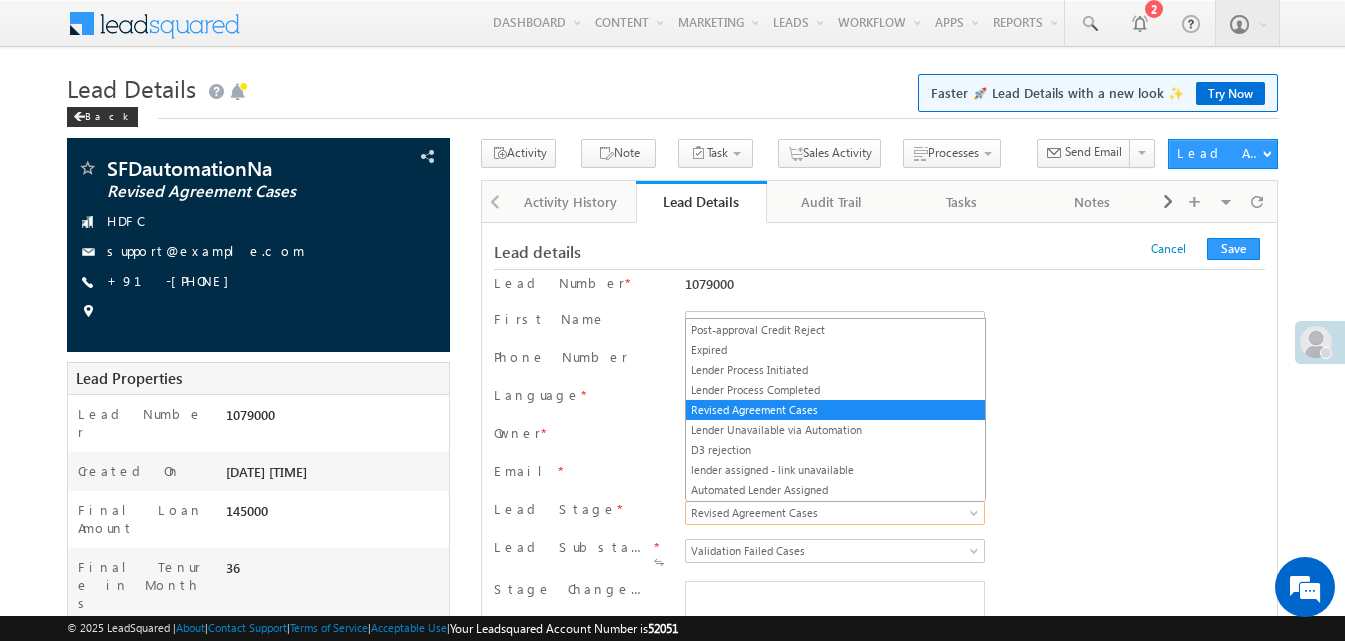 click on "Revised Agreement Cases" at bounding box center (831, 513) 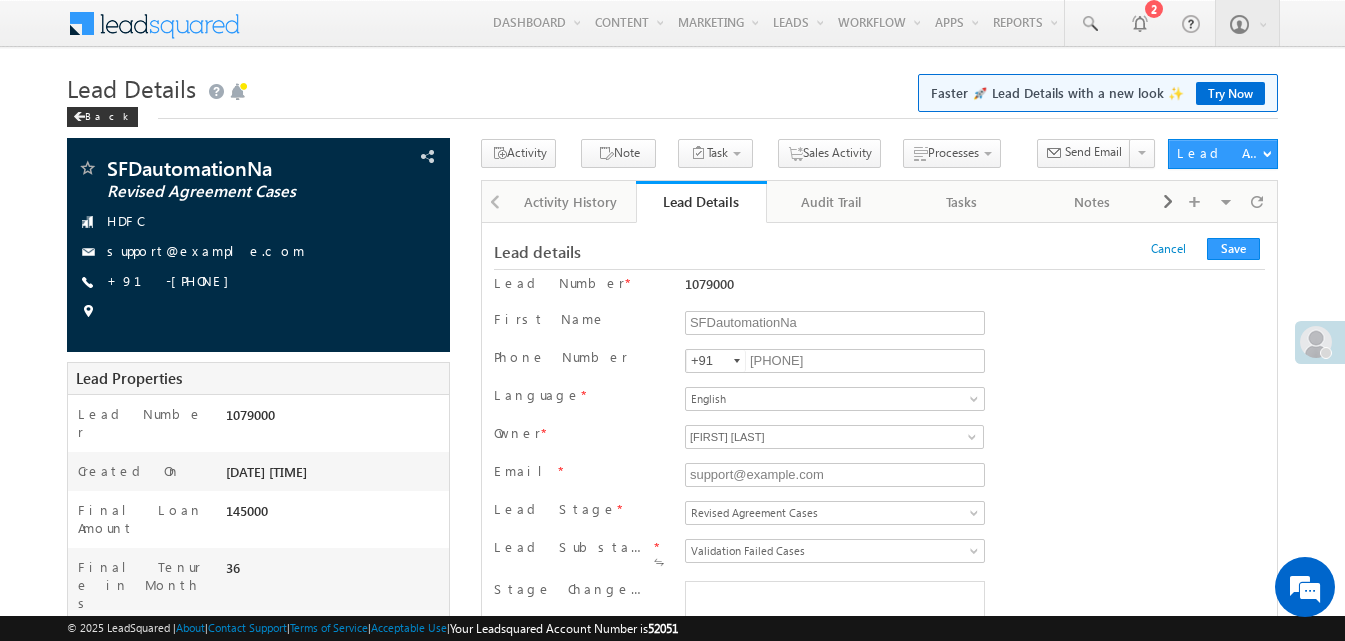 click on "Language
*
English Hindi Telugu Kannada Tamil Gujarati Marathi Other en Others Others English English" at bounding box center (879, 401) 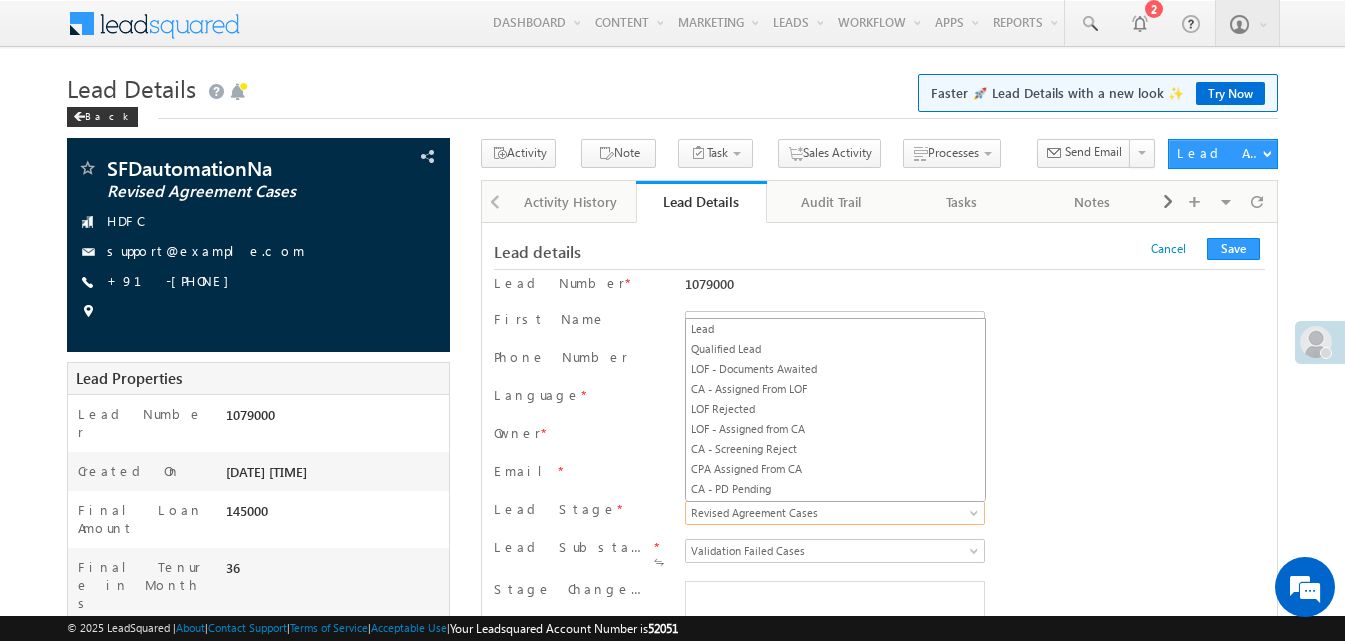 click on "Revised Agreement Cases" at bounding box center [831, 513] 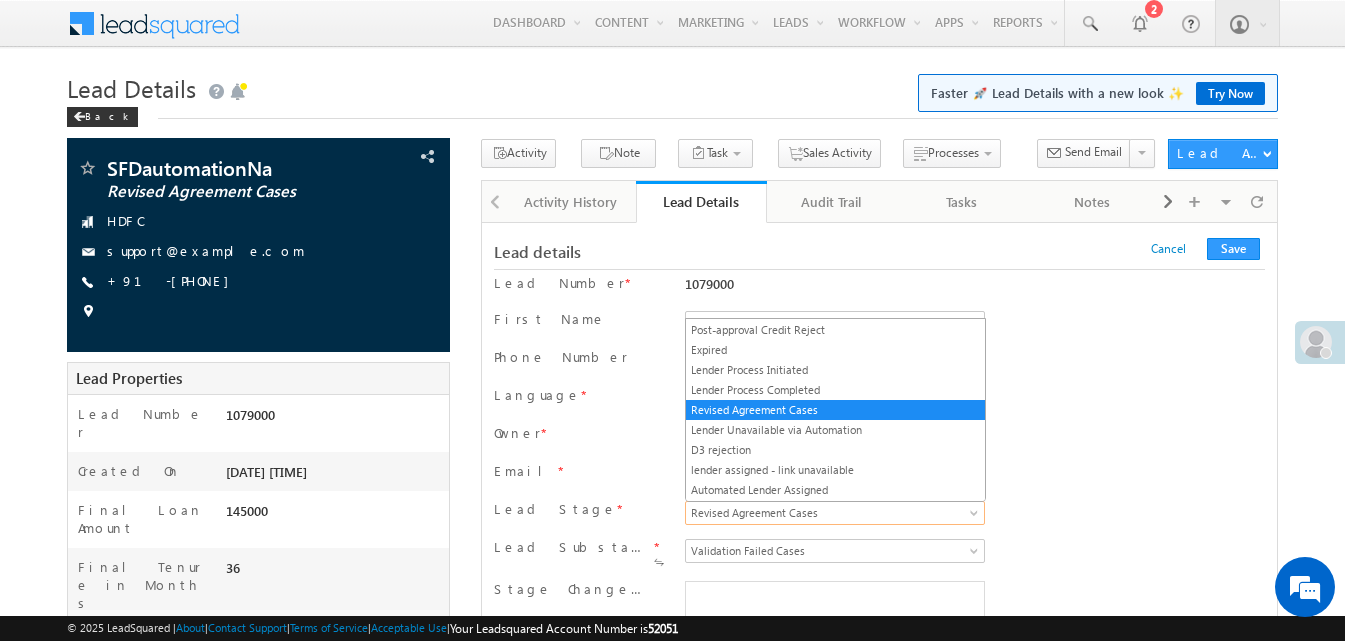 scroll, scrollTop: 0, scrollLeft: 0, axis: both 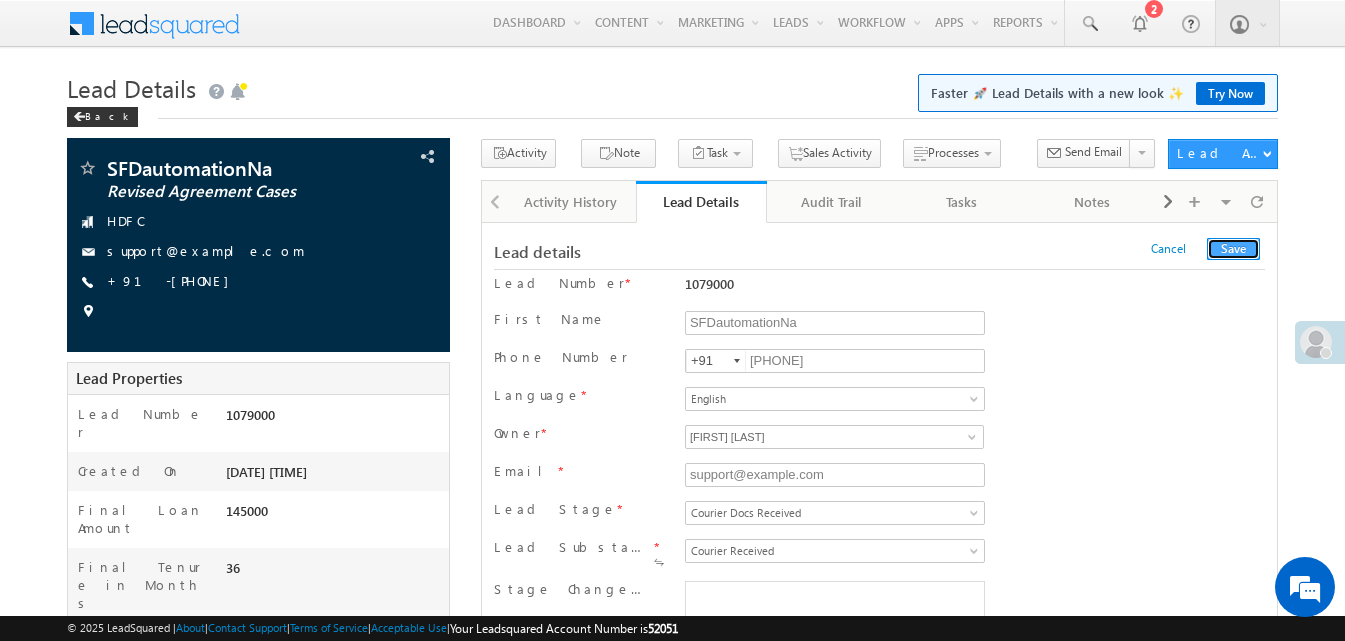 click on "Save" at bounding box center [1233, 249] 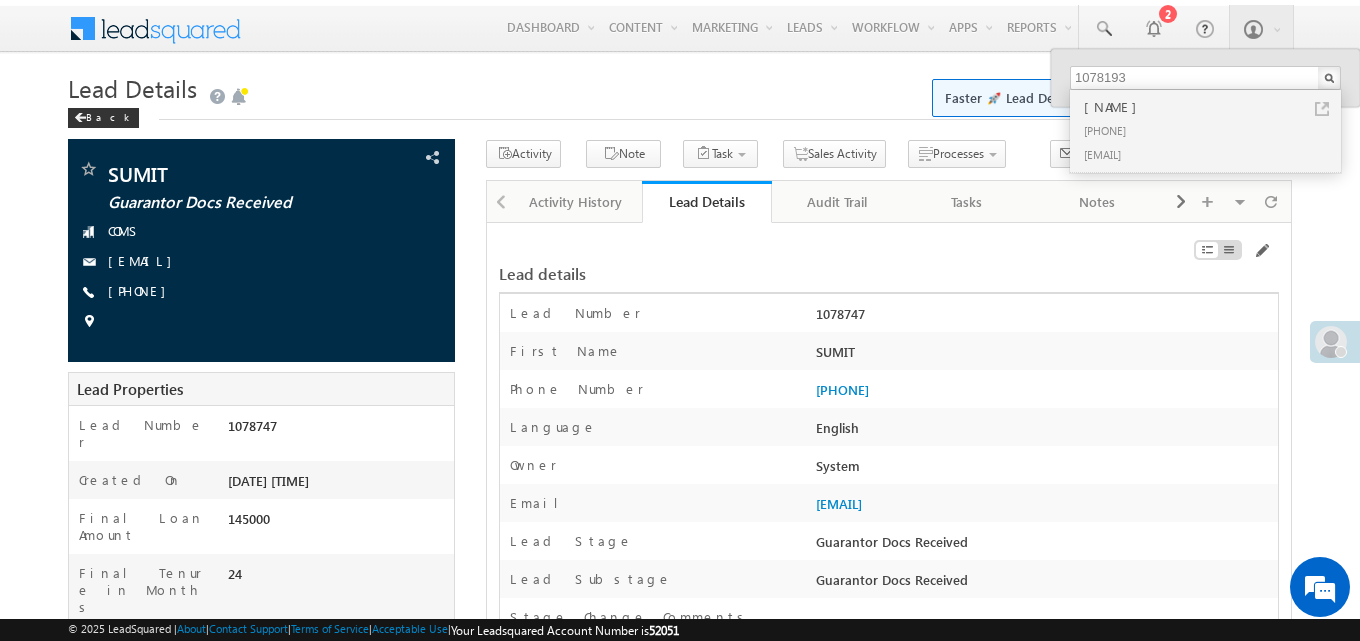 scroll, scrollTop: 0, scrollLeft: 0, axis: both 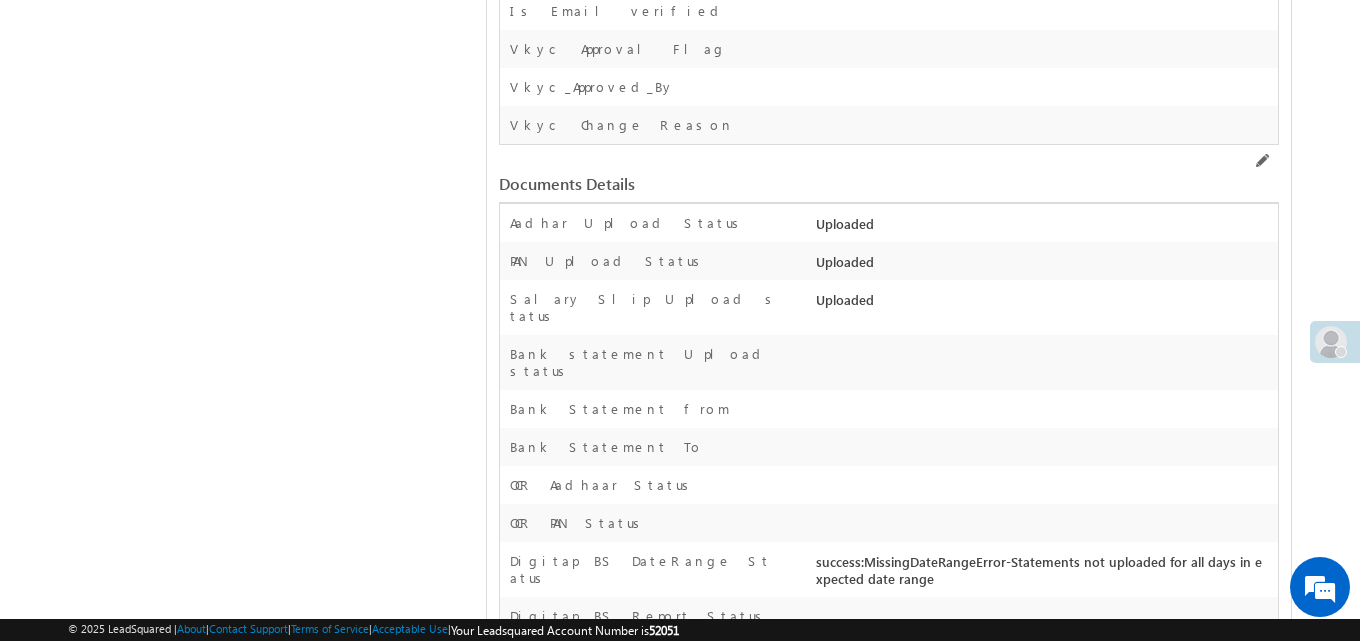drag, startPoint x: 815, startPoint y: 364, endPoint x: 906, endPoint y: 368, distance: 91.08787 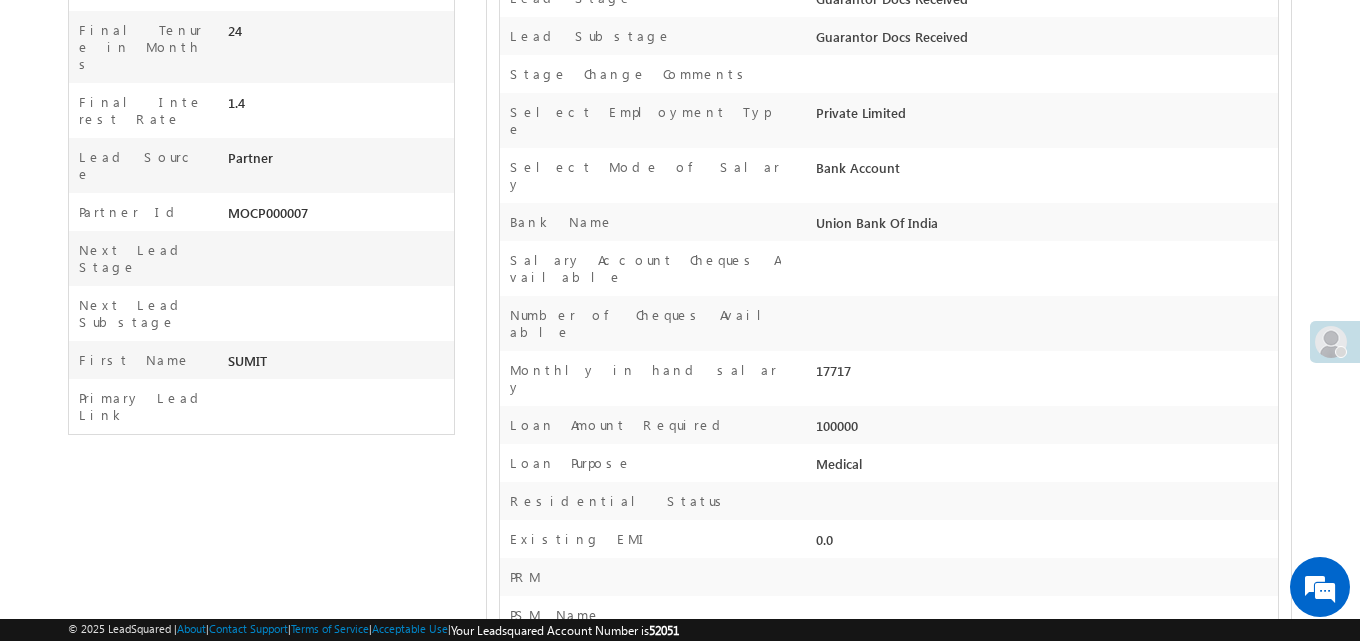 scroll, scrollTop: 0, scrollLeft: 0, axis: both 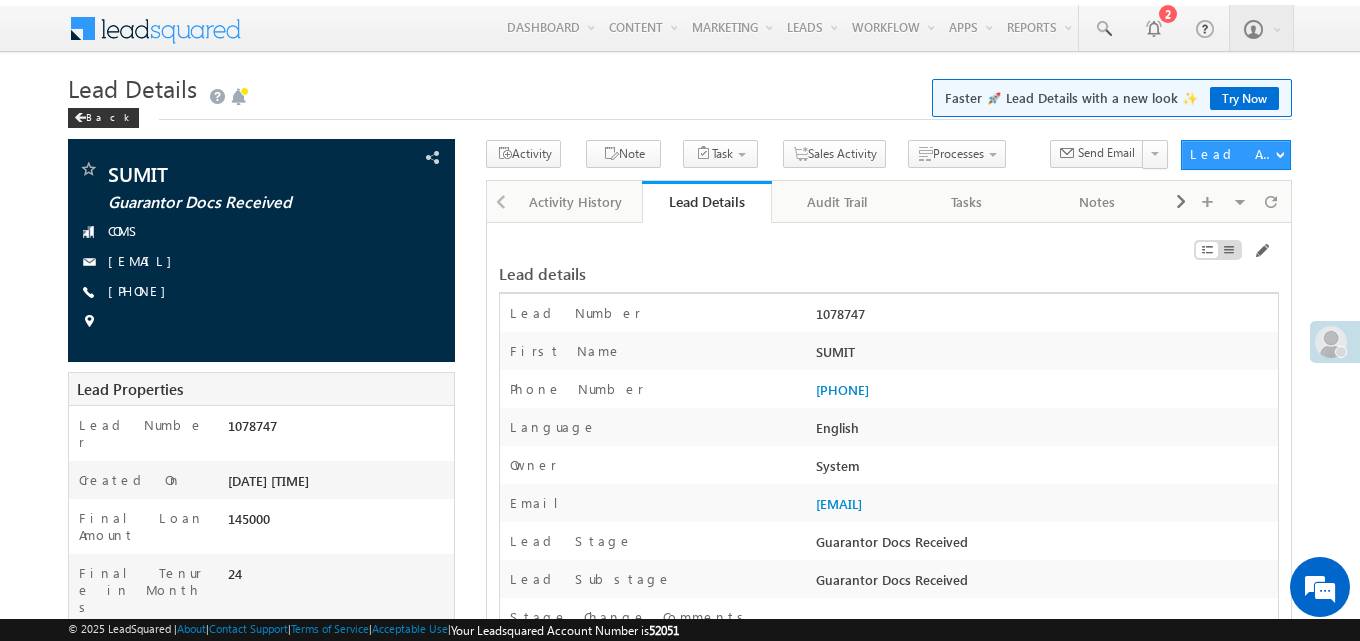 click on "1078747" at bounding box center (1044, 318) 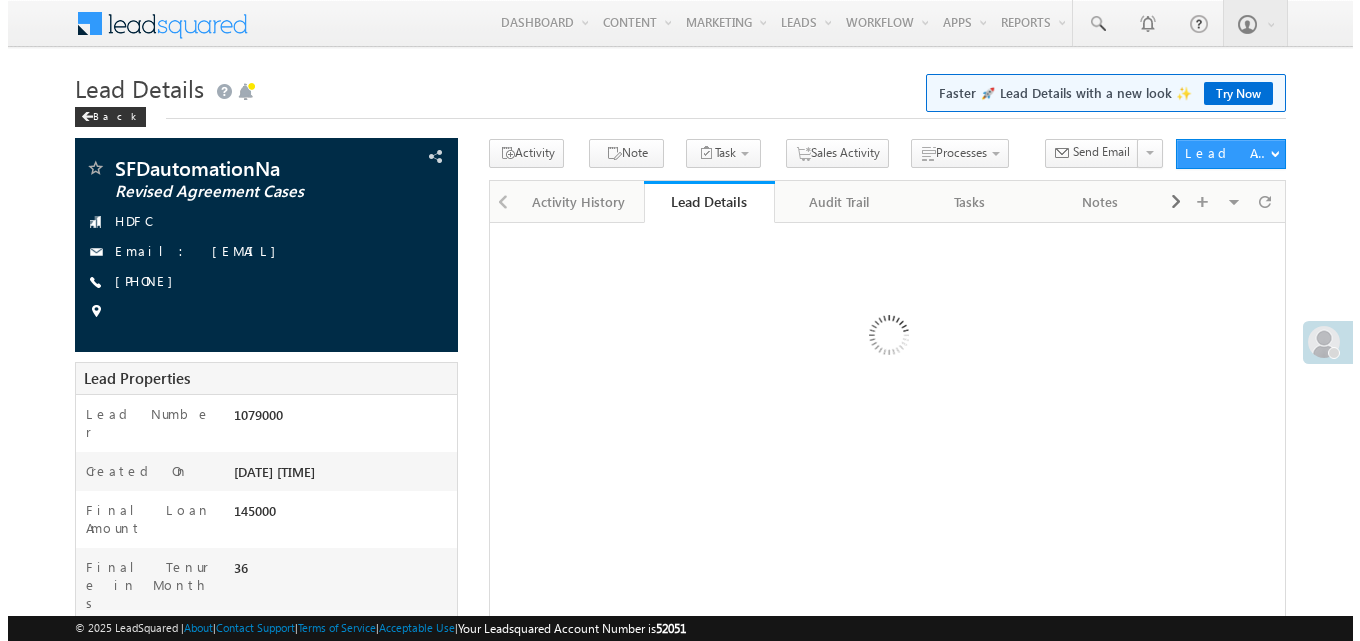 scroll, scrollTop: 0, scrollLeft: 0, axis: both 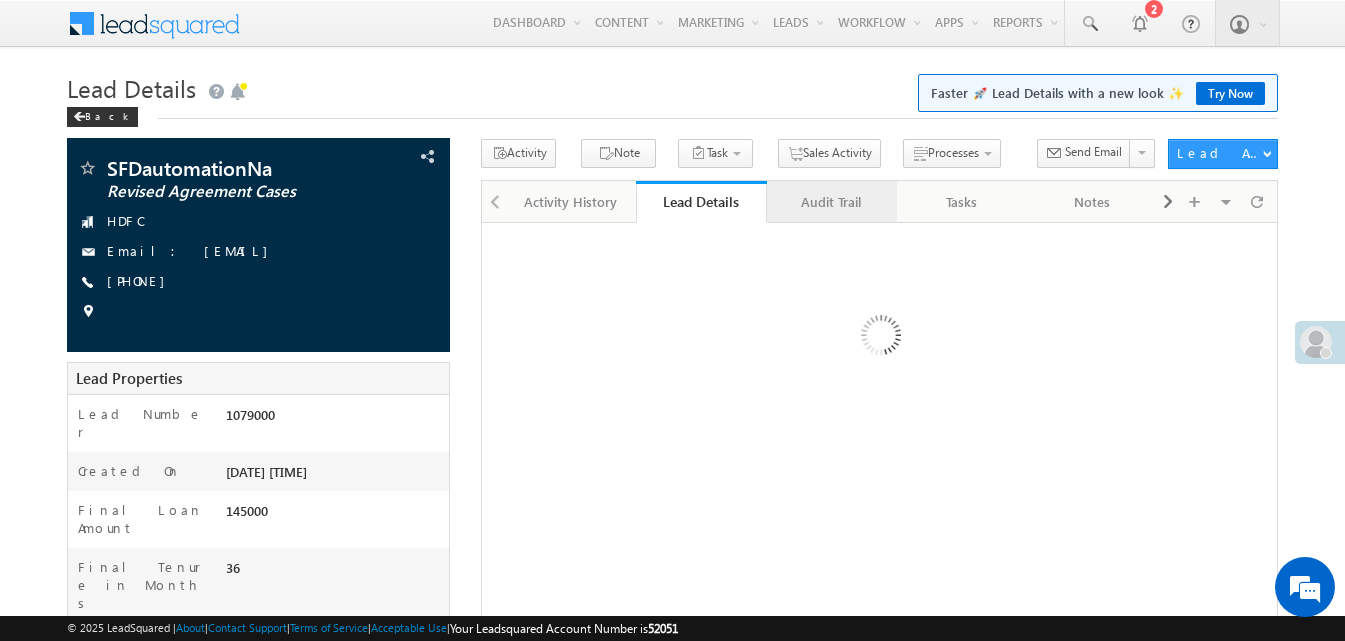 click on "Audit Trail" at bounding box center [831, 202] 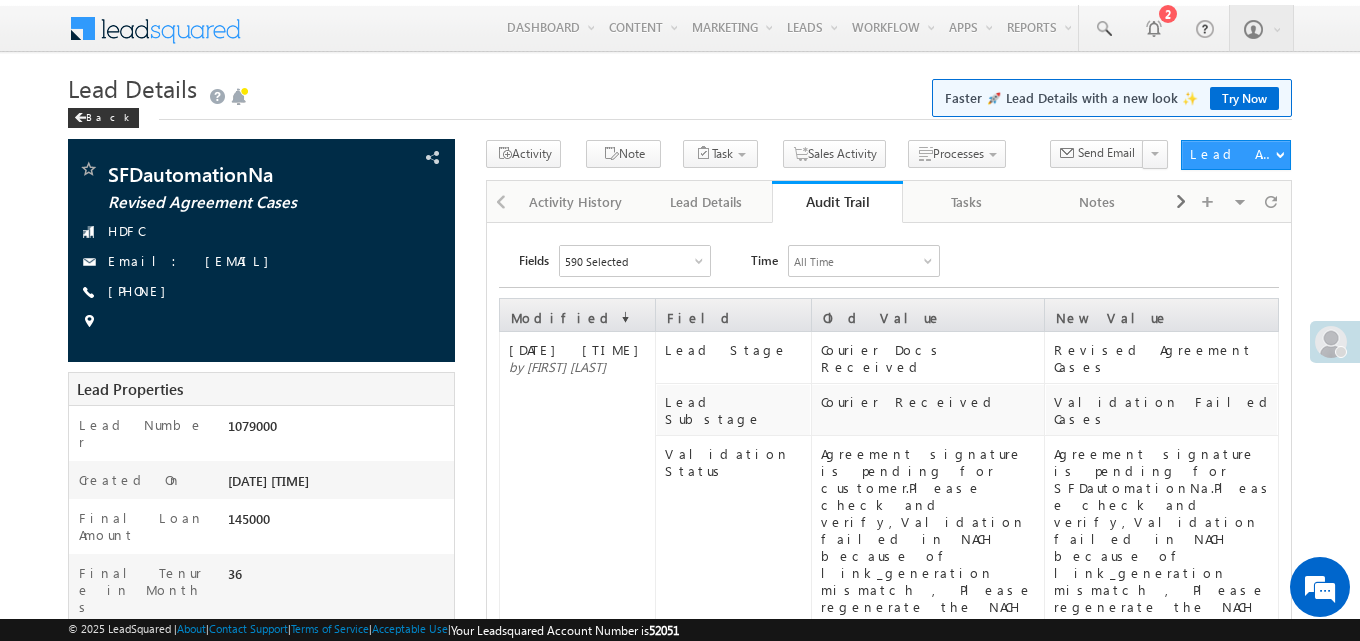 scroll, scrollTop: 0, scrollLeft: 0, axis: both 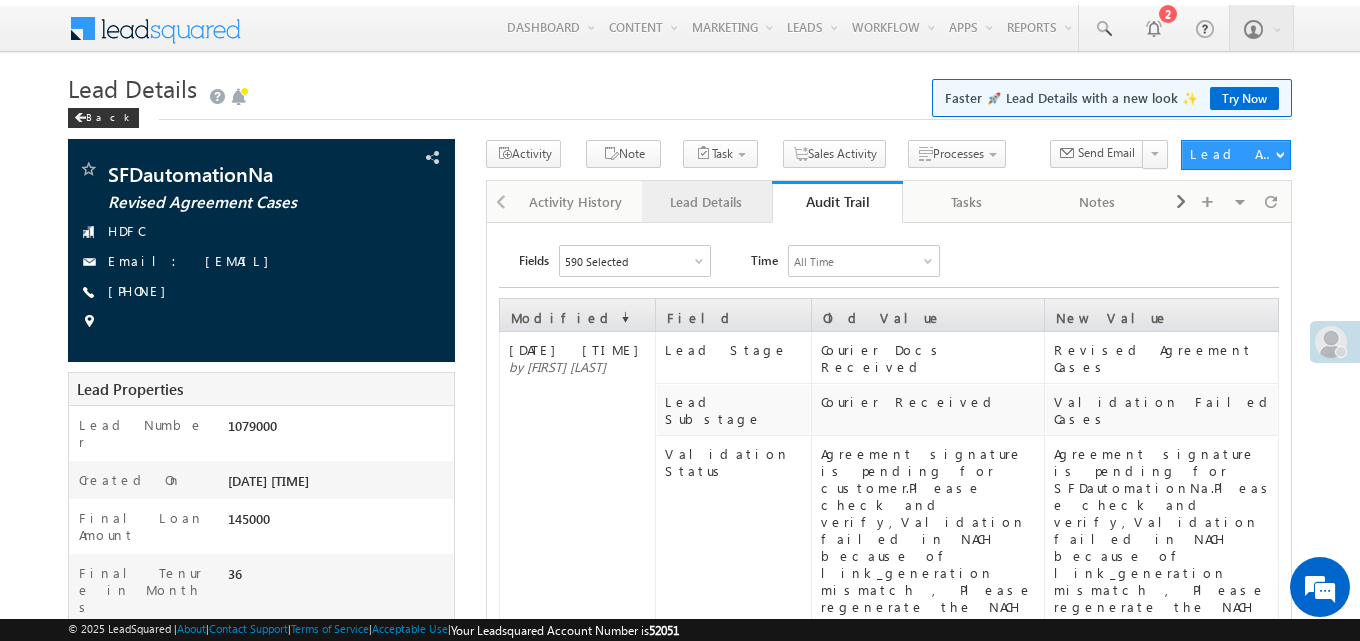 click on "Lead Details" at bounding box center [706, 202] 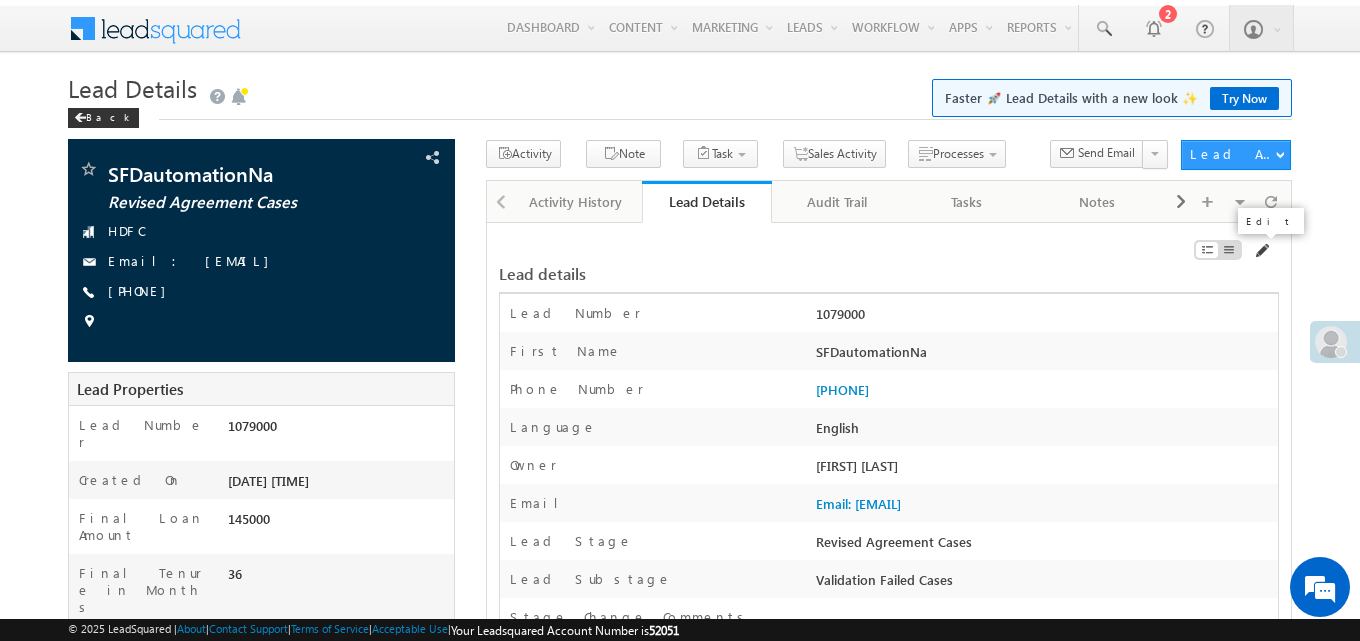 click at bounding box center (1261, 251) 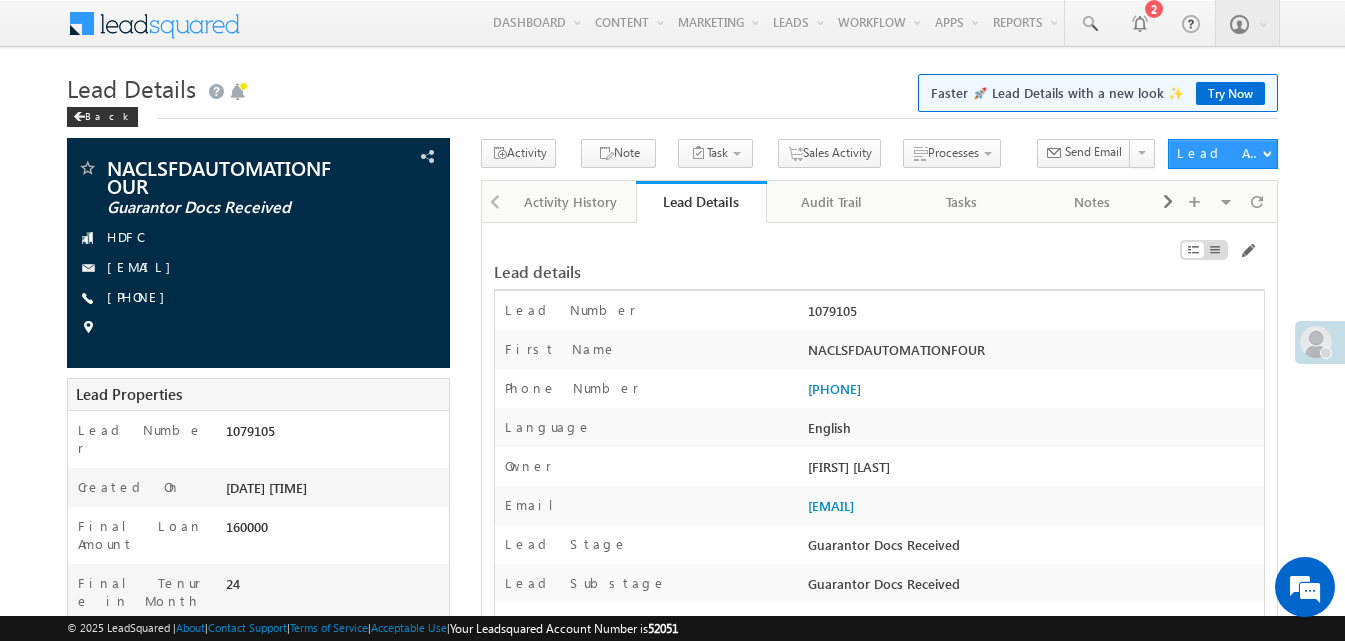 scroll, scrollTop: 0, scrollLeft: 0, axis: both 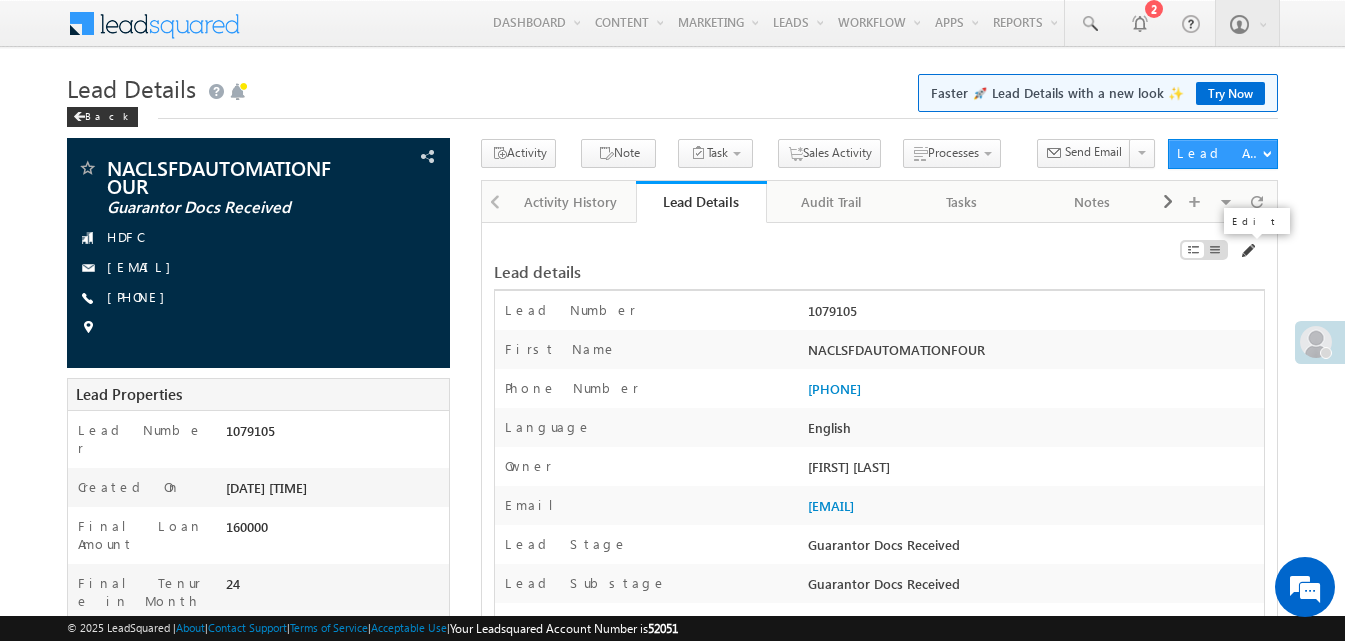 click at bounding box center (1247, 251) 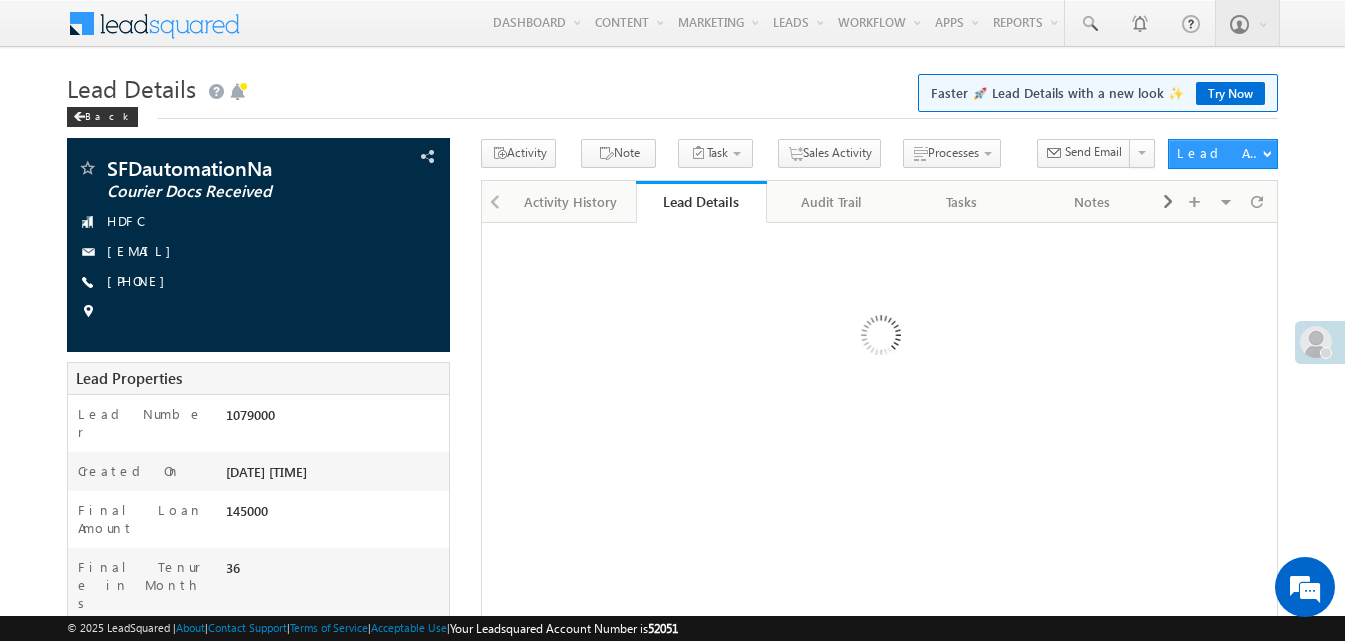 scroll, scrollTop: 0, scrollLeft: 0, axis: both 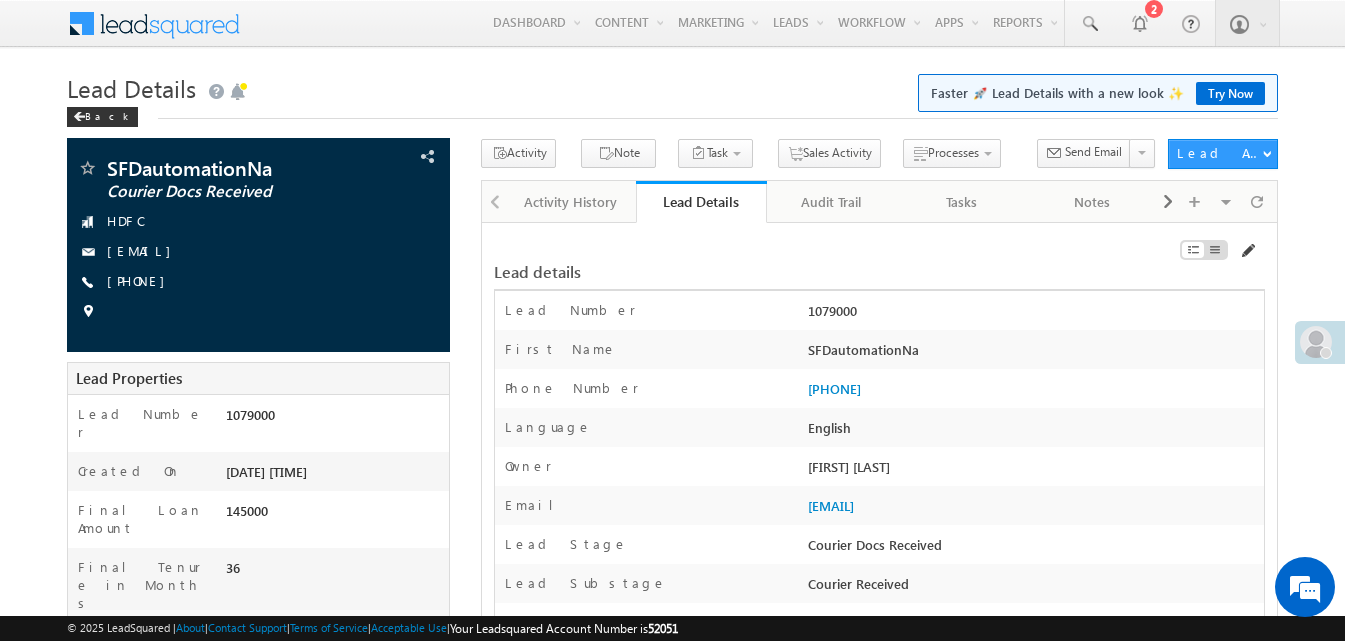click at bounding box center [1247, 251] 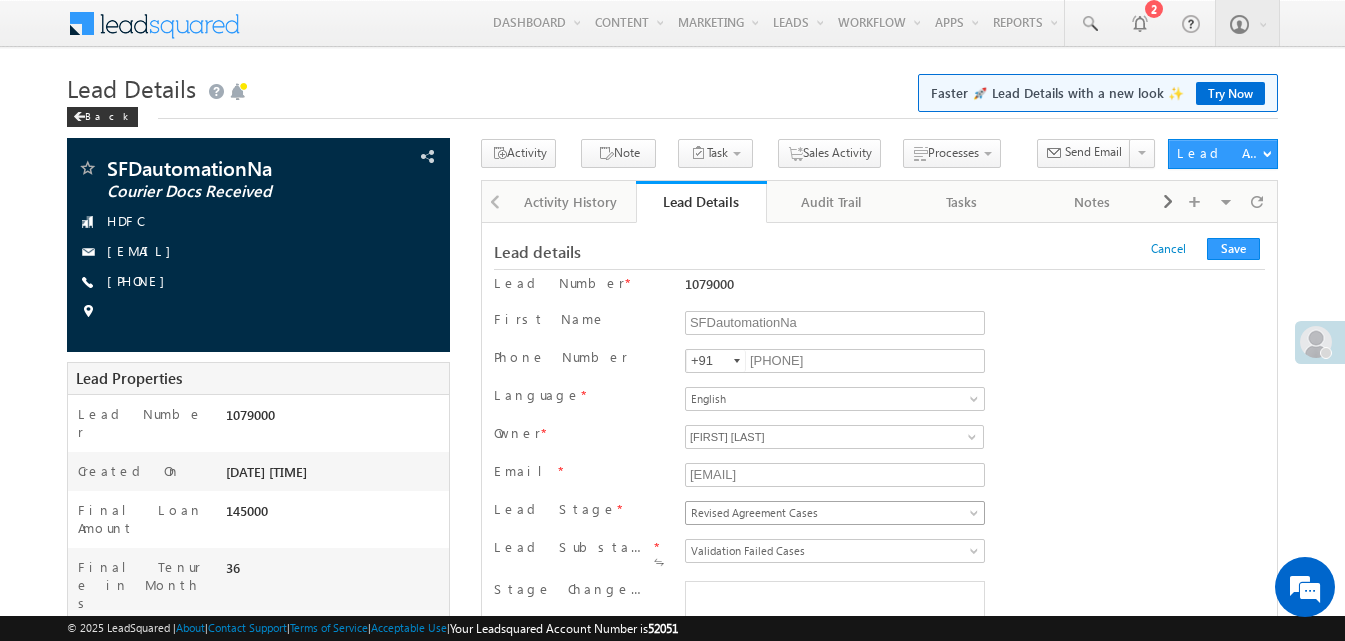 click on "Revised Agreement Cases" at bounding box center [831, 513] 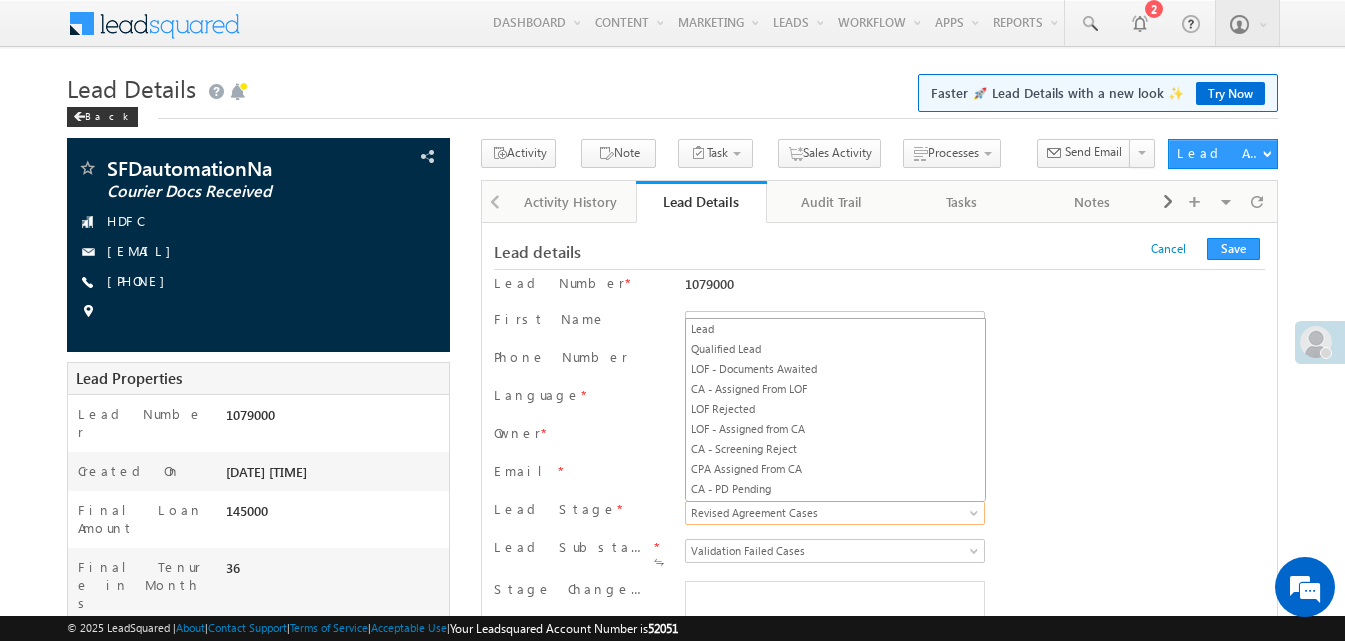 scroll, scrollTop: 399, scrollLeft: 0, axis: vertical 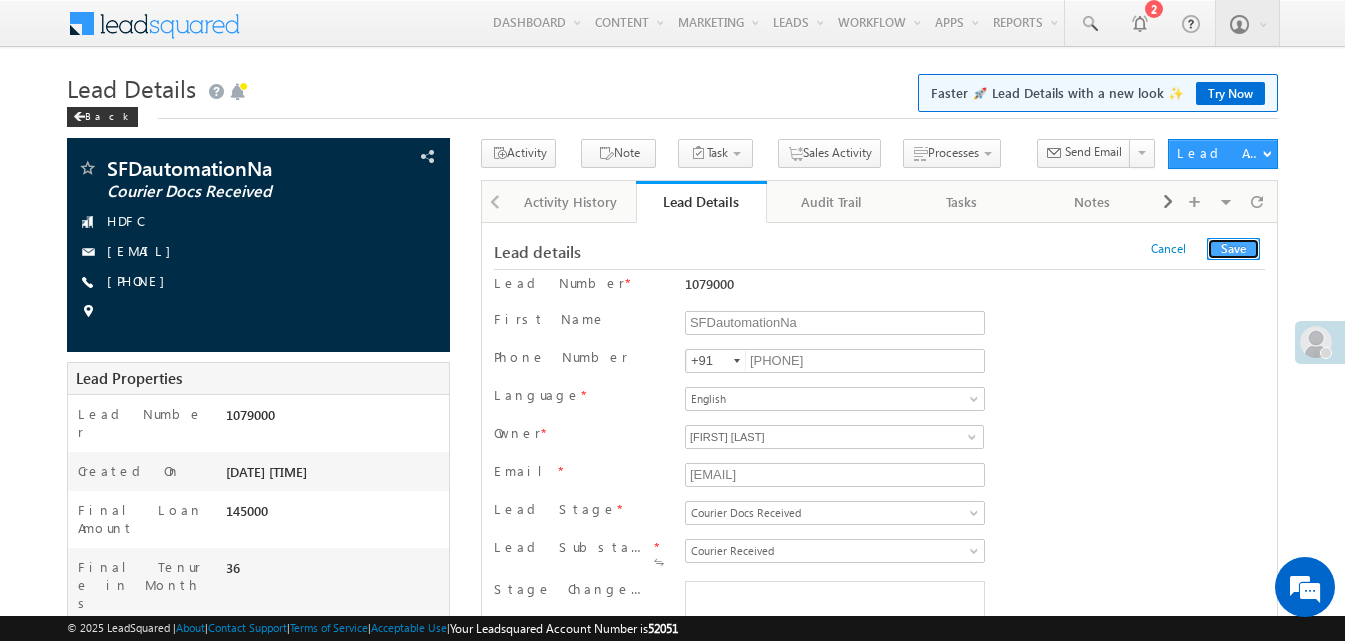 click on "Save" at bounding box center (1233, 249) 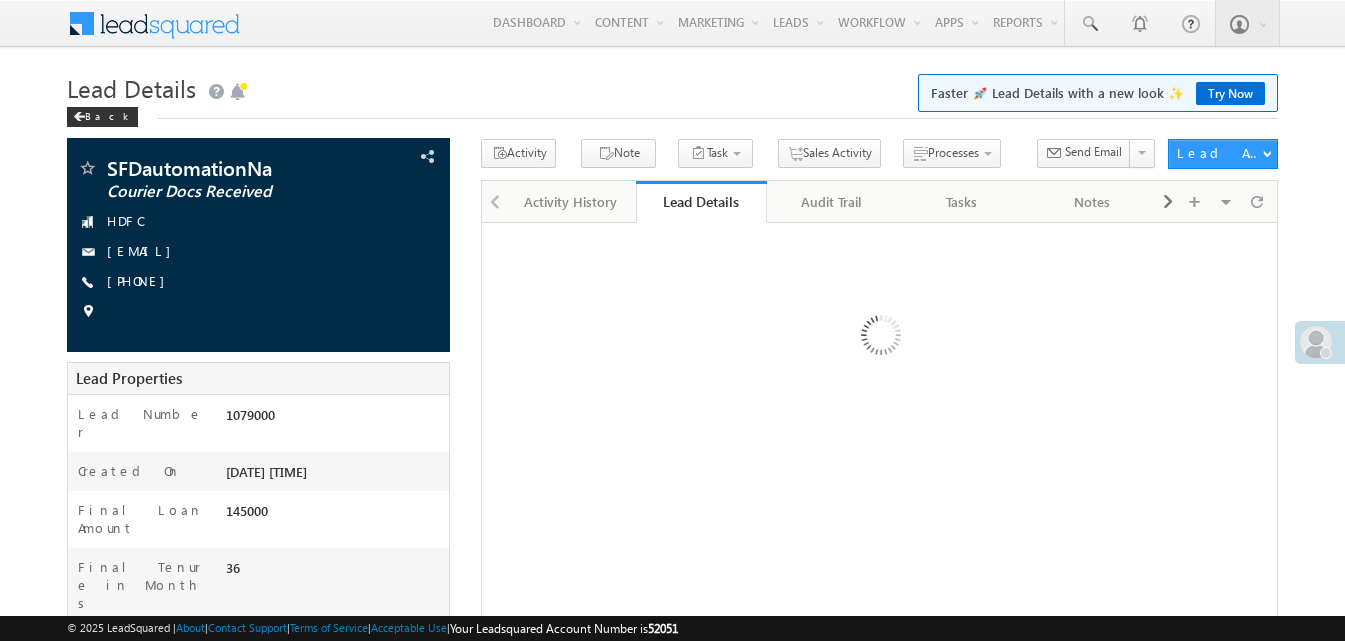 scroll, scrollTop: 0, scrollLeft: 0, axis: both 